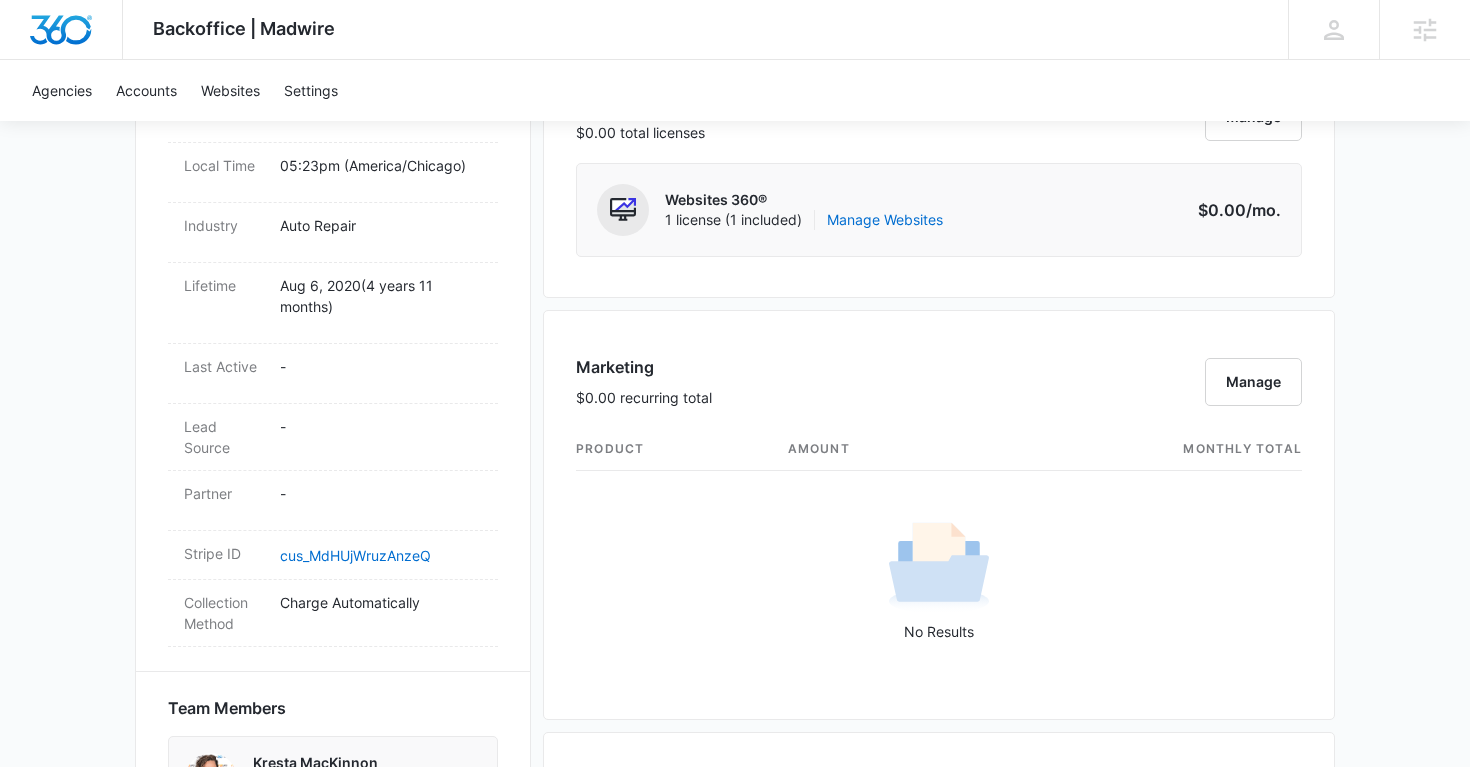 scroll, scrollTop: 0, scrollLeft: 0, axis: both 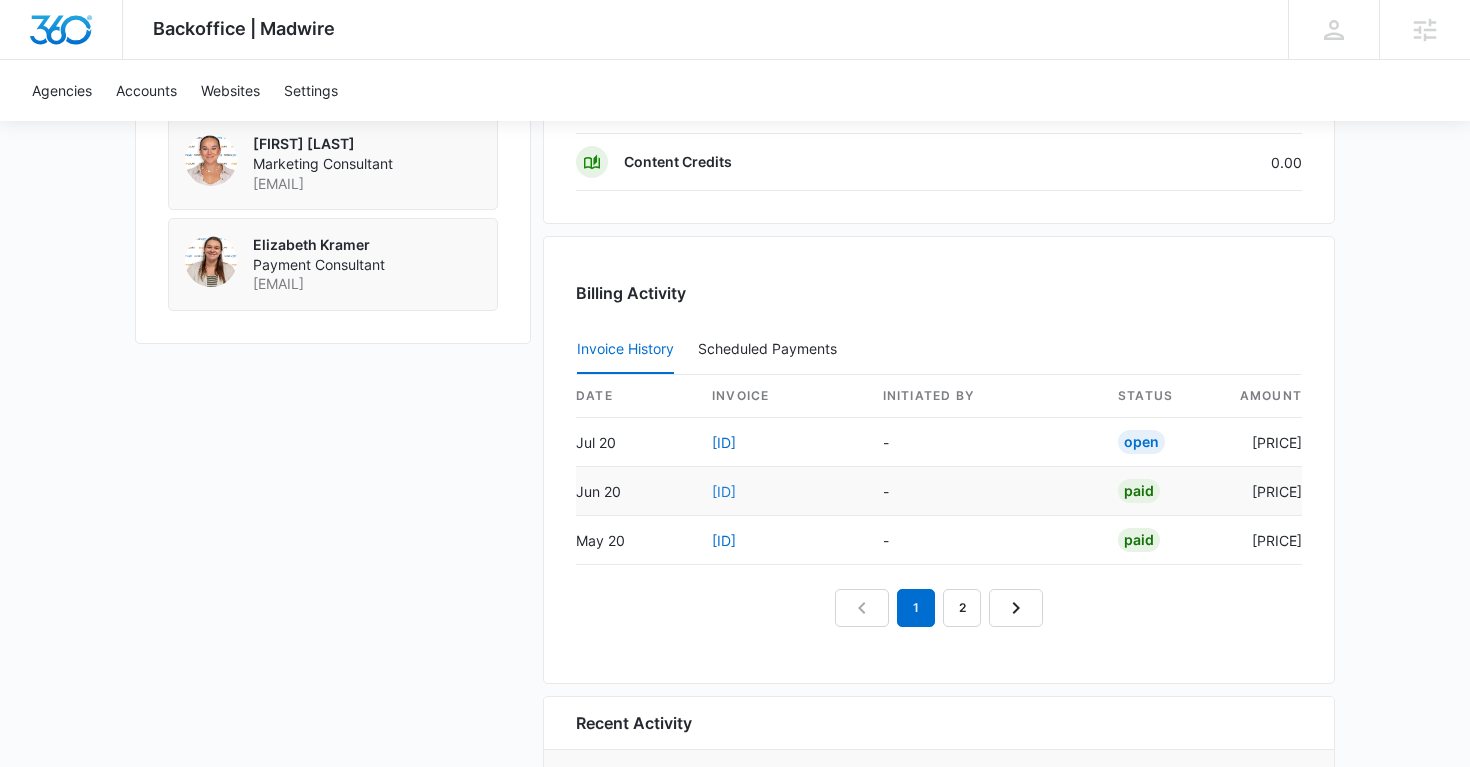 click on "48CA0C93-0055" at bounding box center (724, 491) 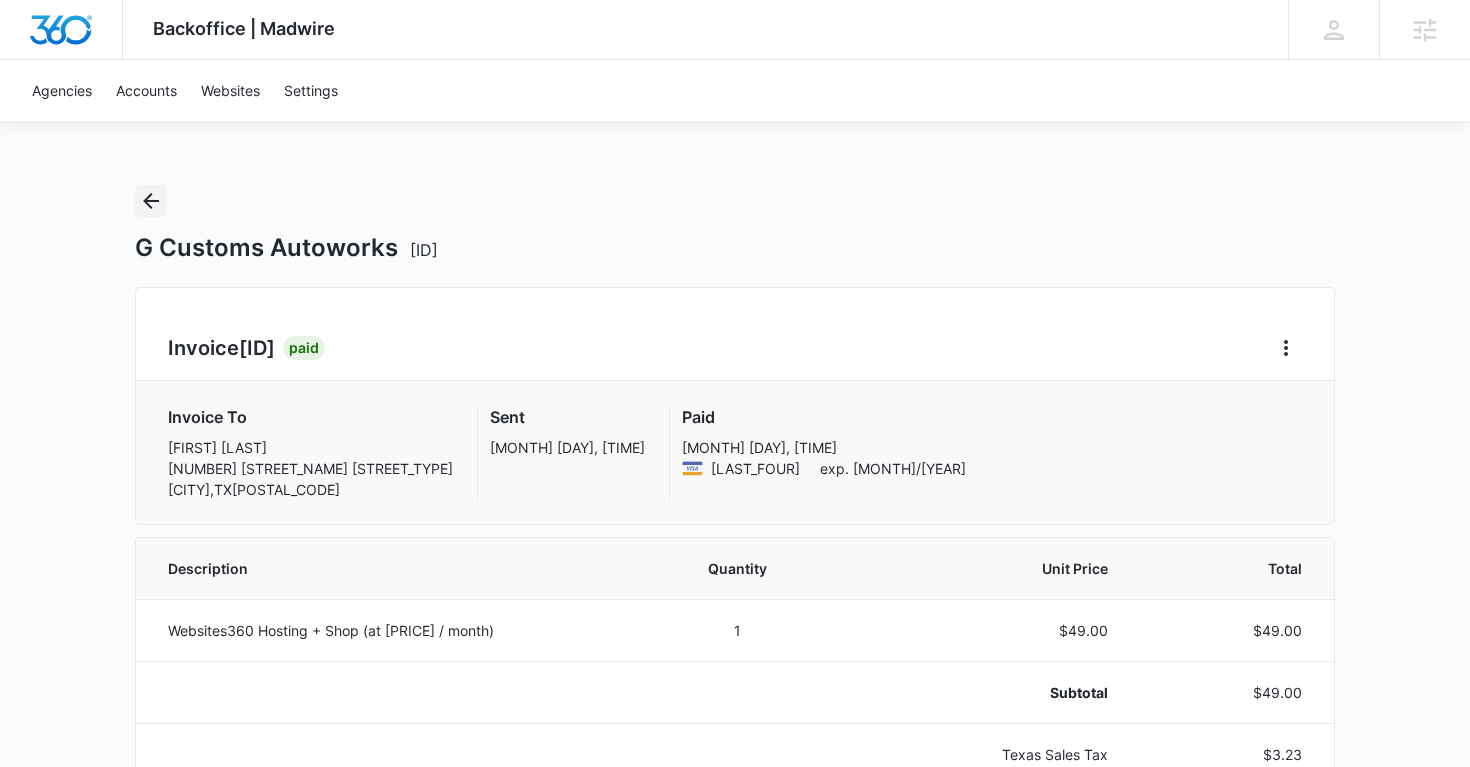 click 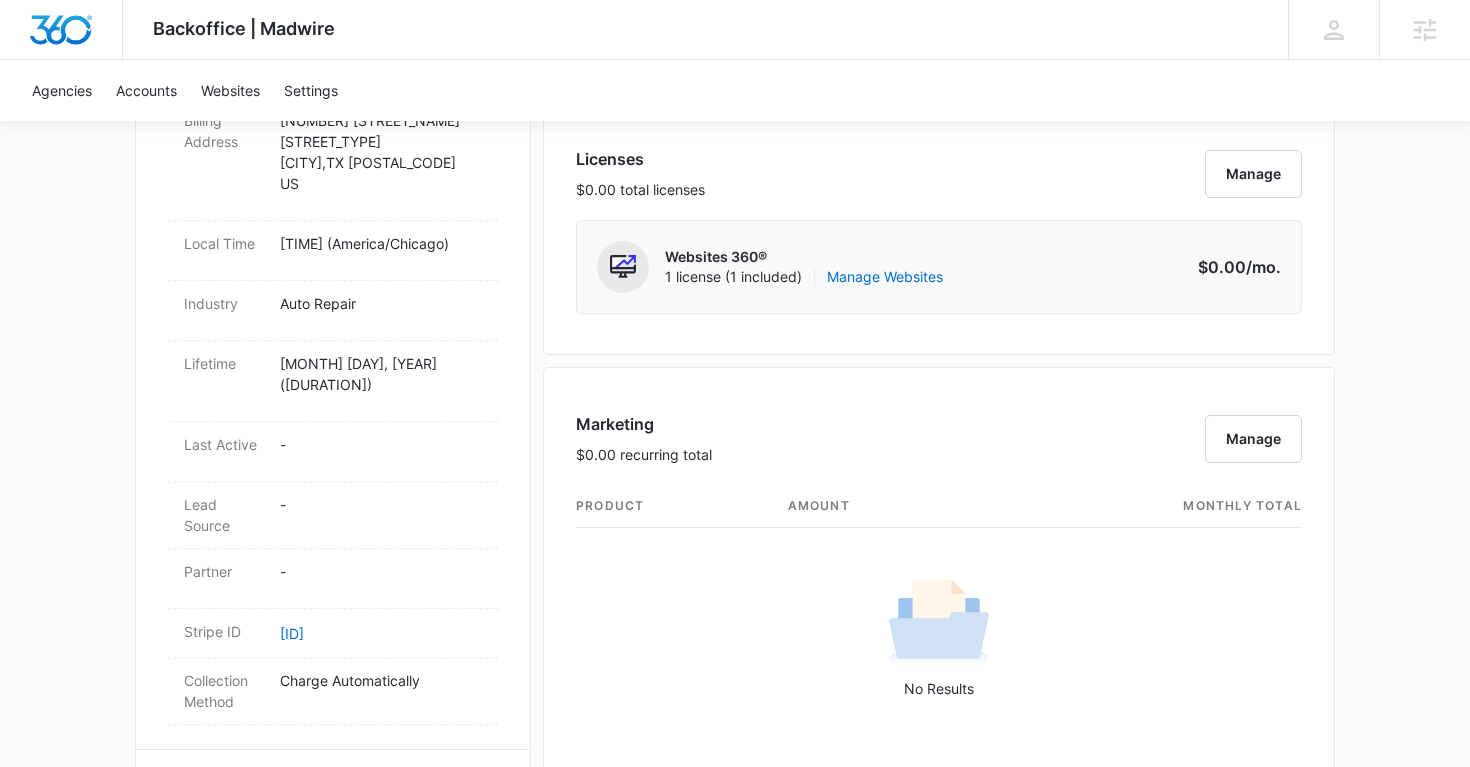 scroll, scrollTop: 811, scrollLeft: 0, axis: vertical 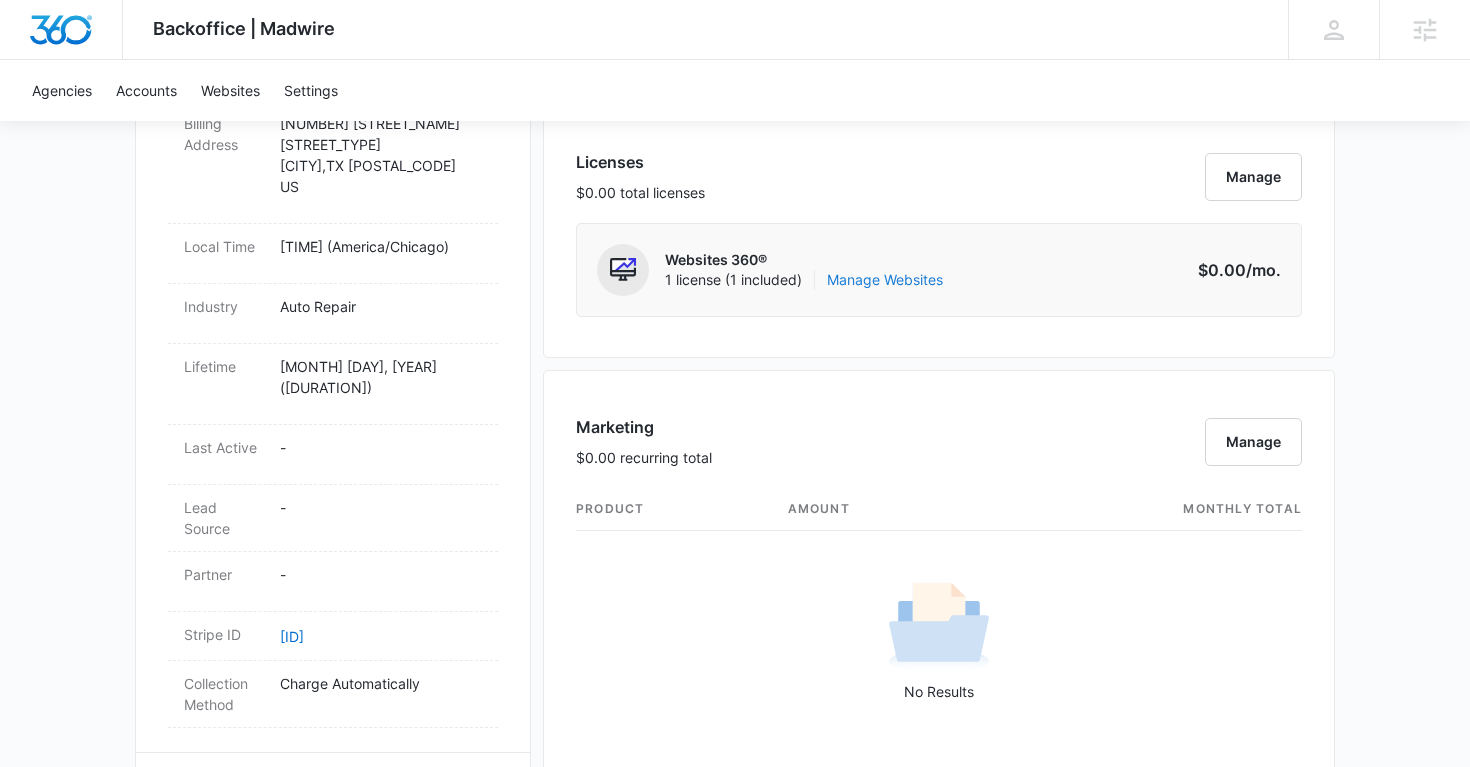 click on "Manage Websites" at bounding box center (885, 280) 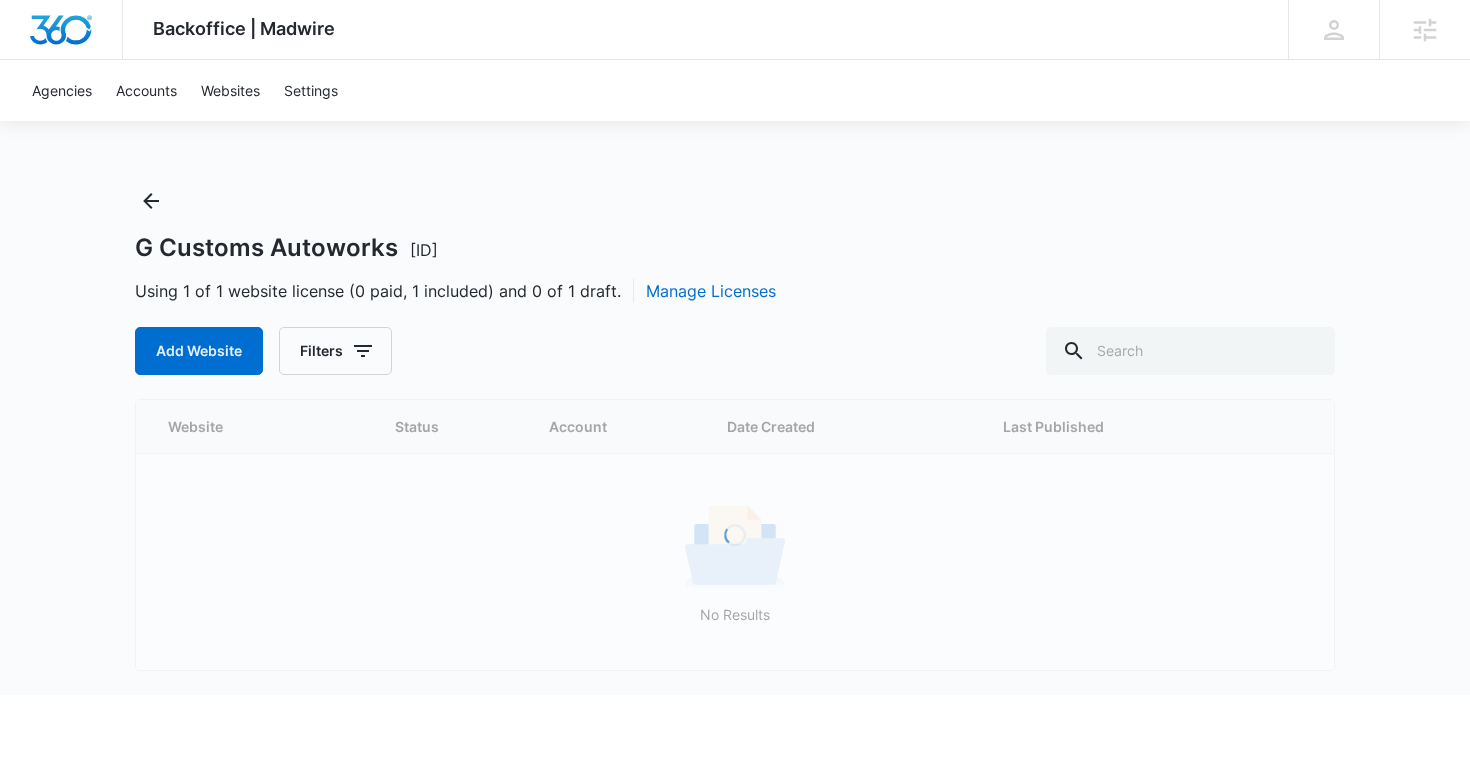 scroll, scrollTop: 0, scrollLeft: 0, axis: both 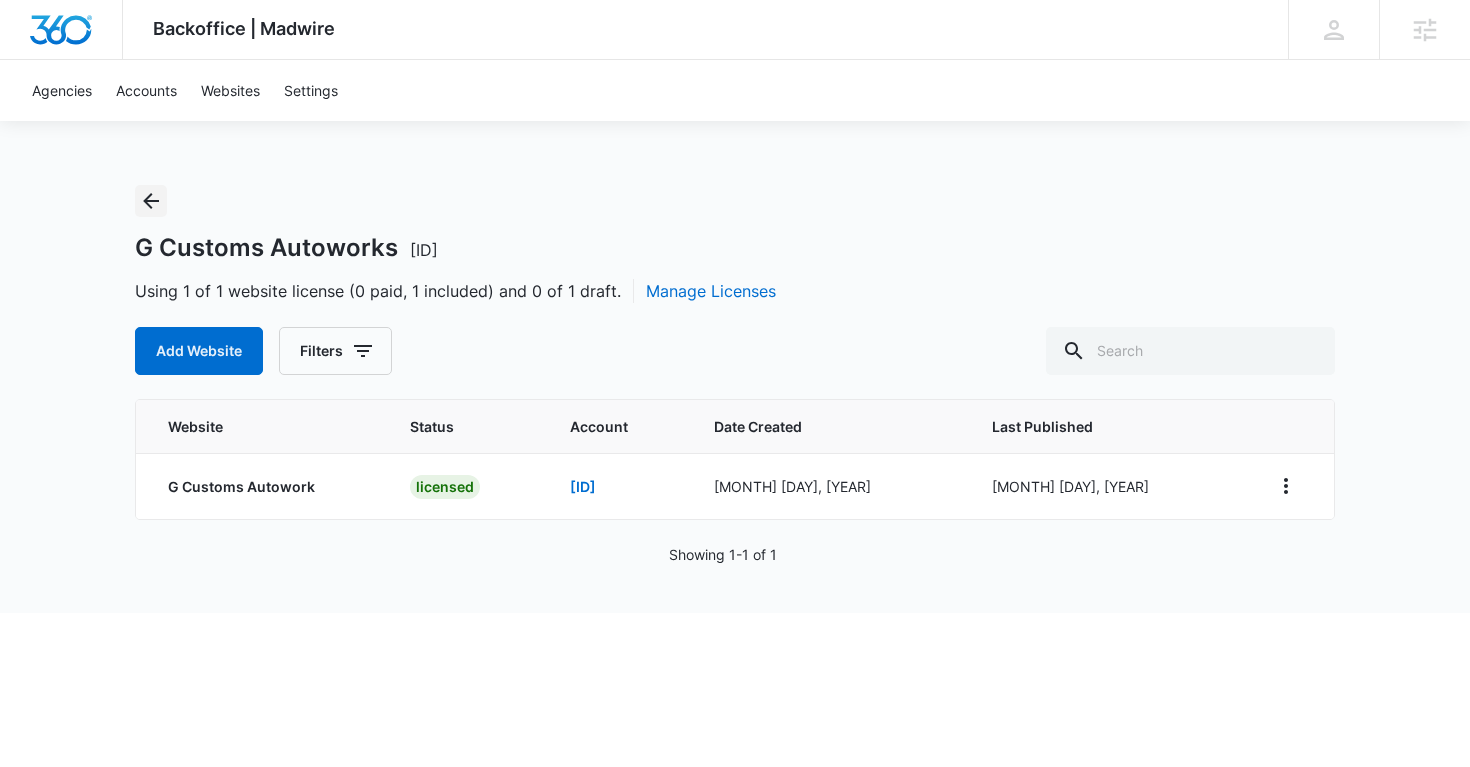 click 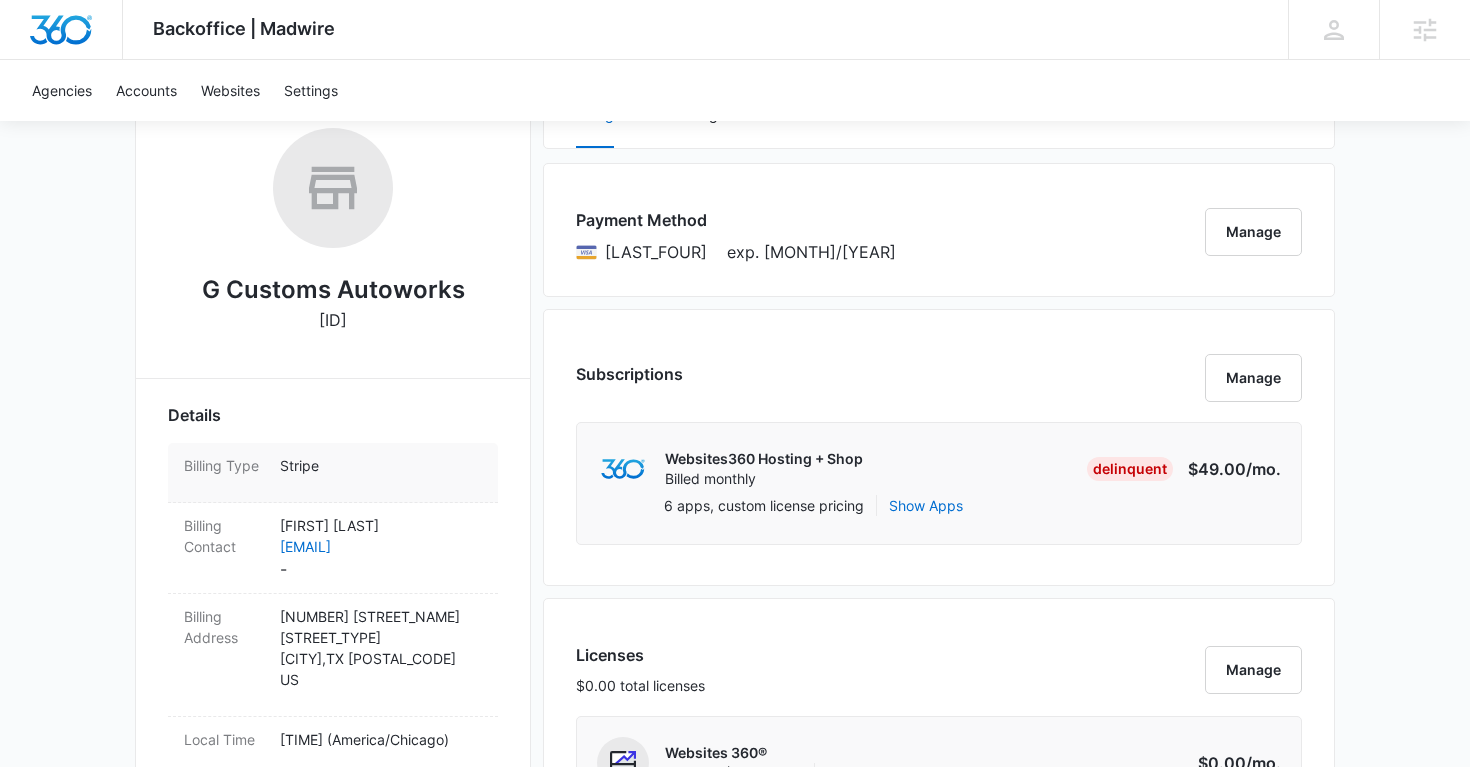 scroll, scrollTop: 383, scrollLeft: 0, axis: vertical 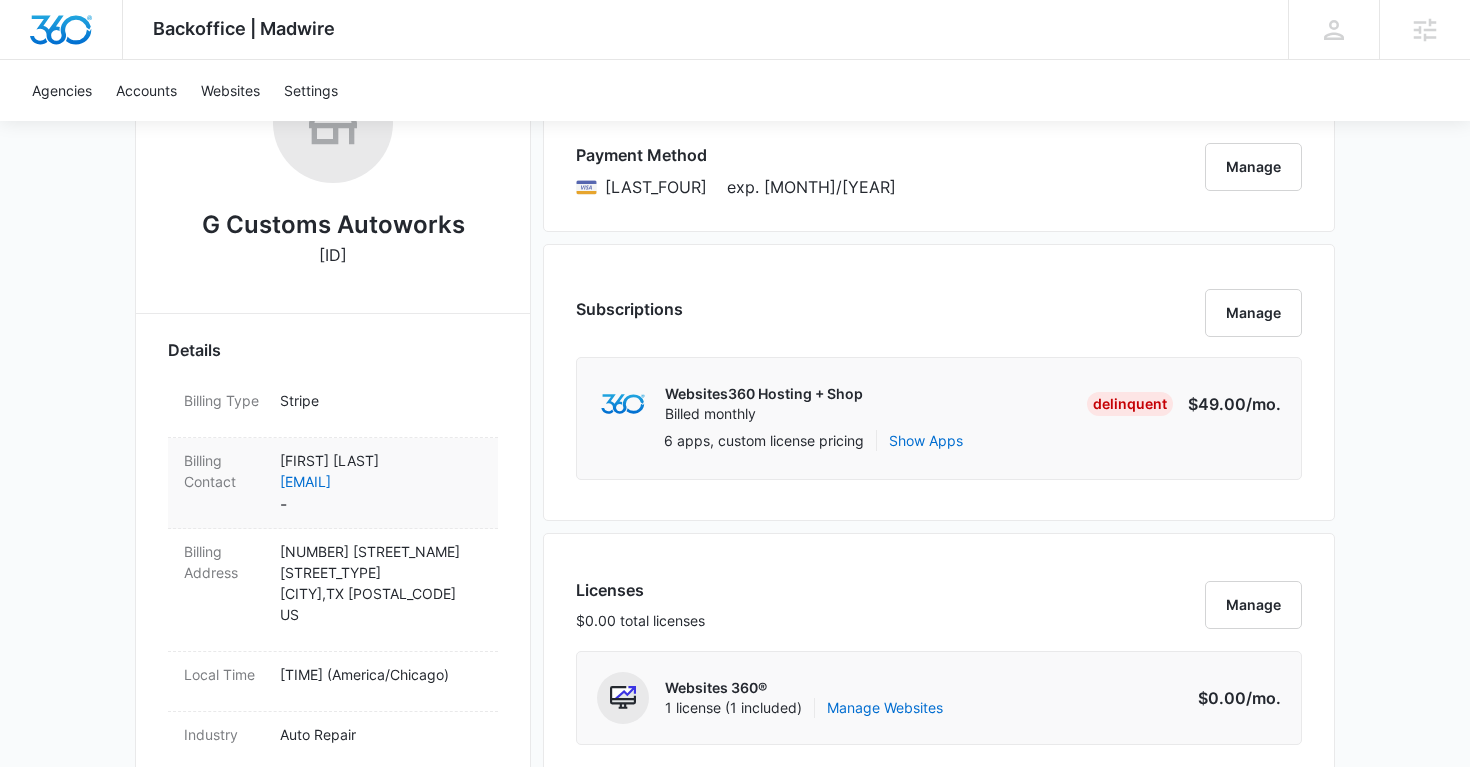 click on "Billing Contact Gerard Allen gerardallen214@gmail.com -" at bounding box center (333, 483) 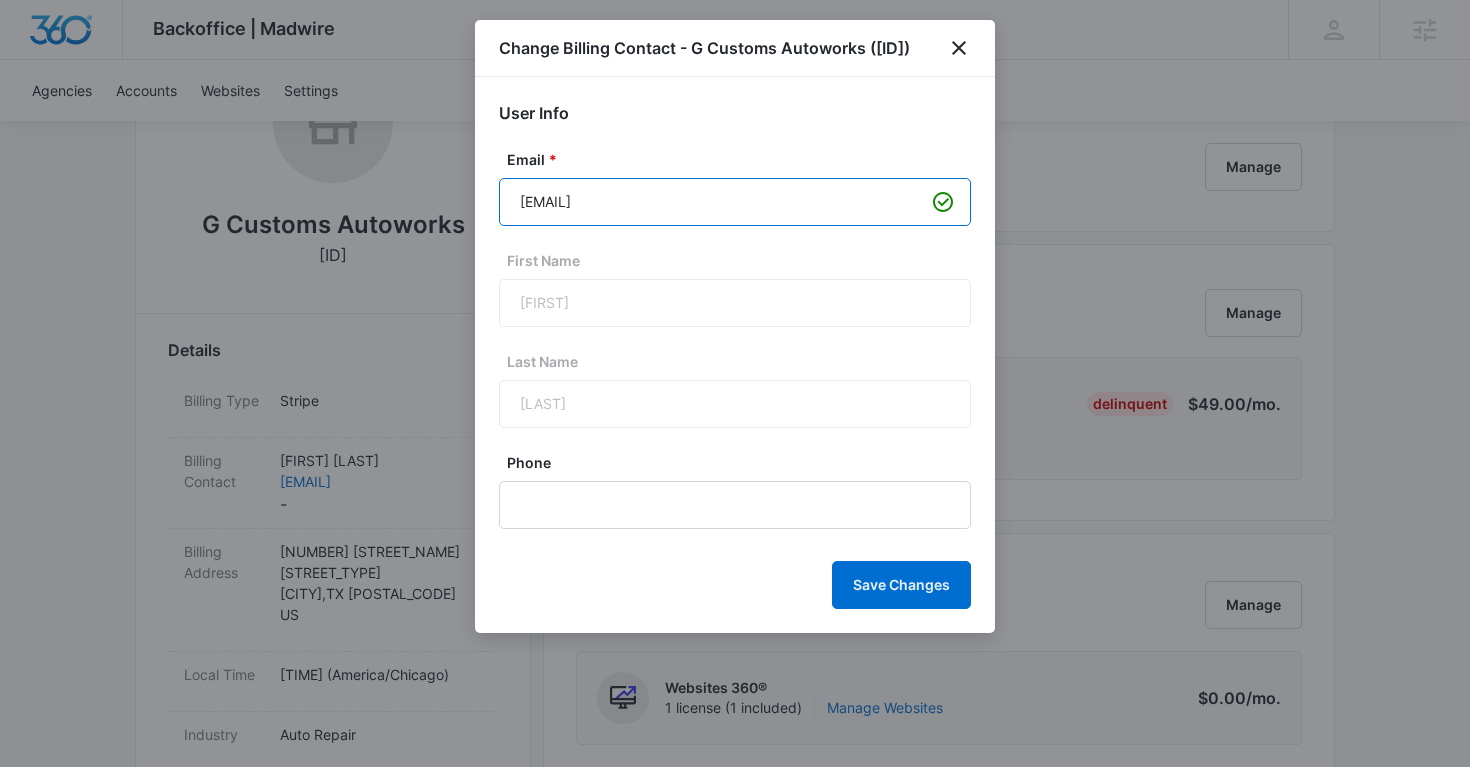 click on "gerardallen214@gmail.com" at bounding box center (735, 202) 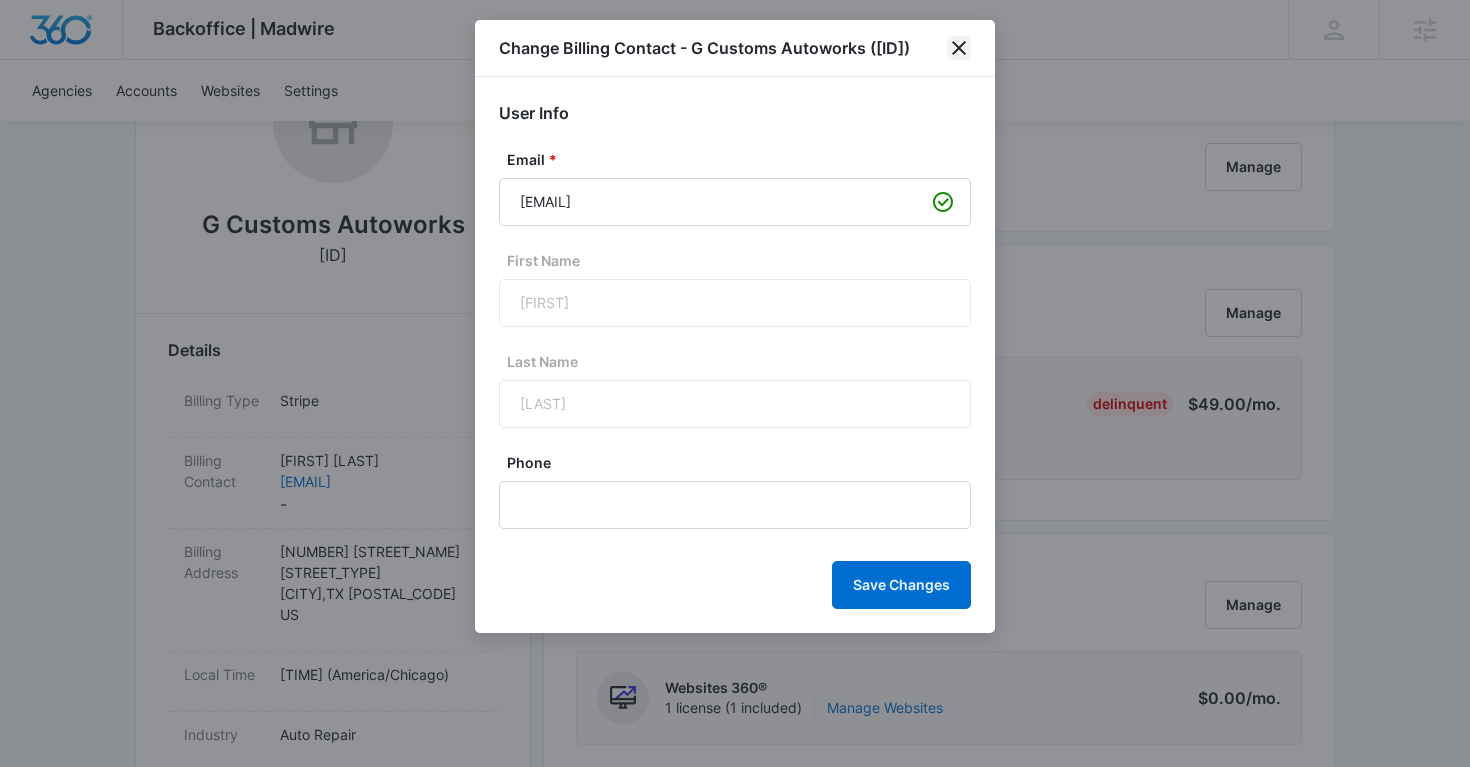 click 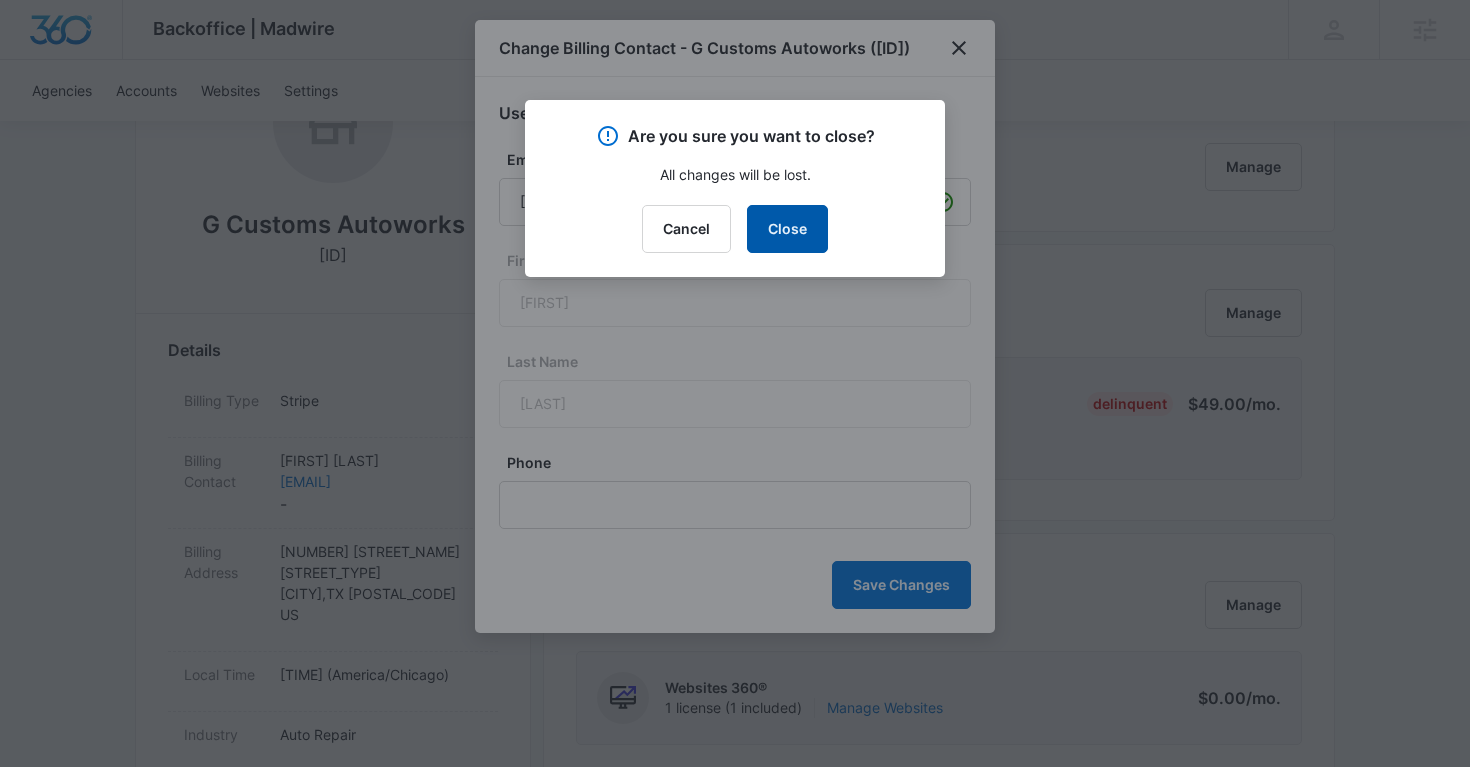 click on "Close" at bounding box center [787, 229] 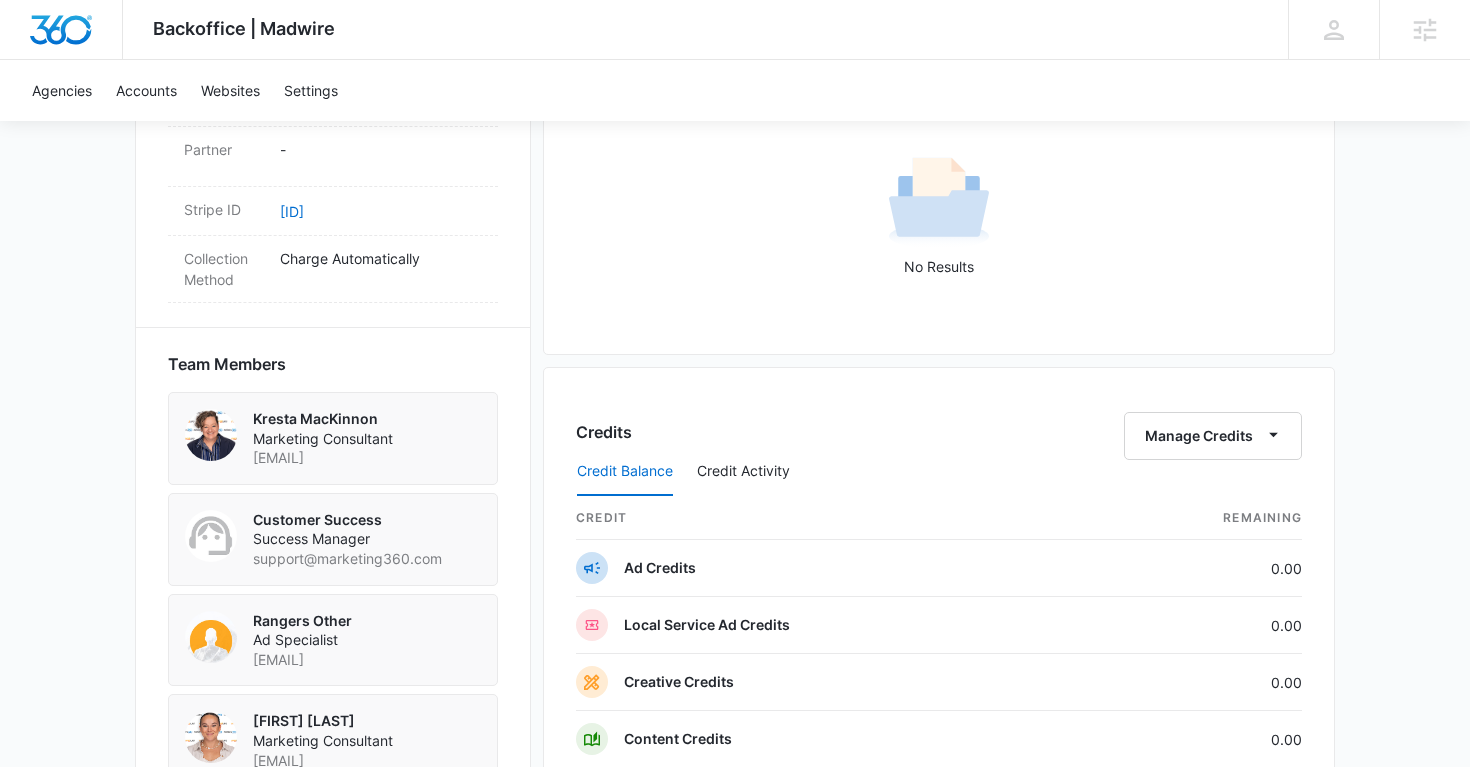 scroll, scrollTop: 1614, scrollLeft: 0, axis: vertical 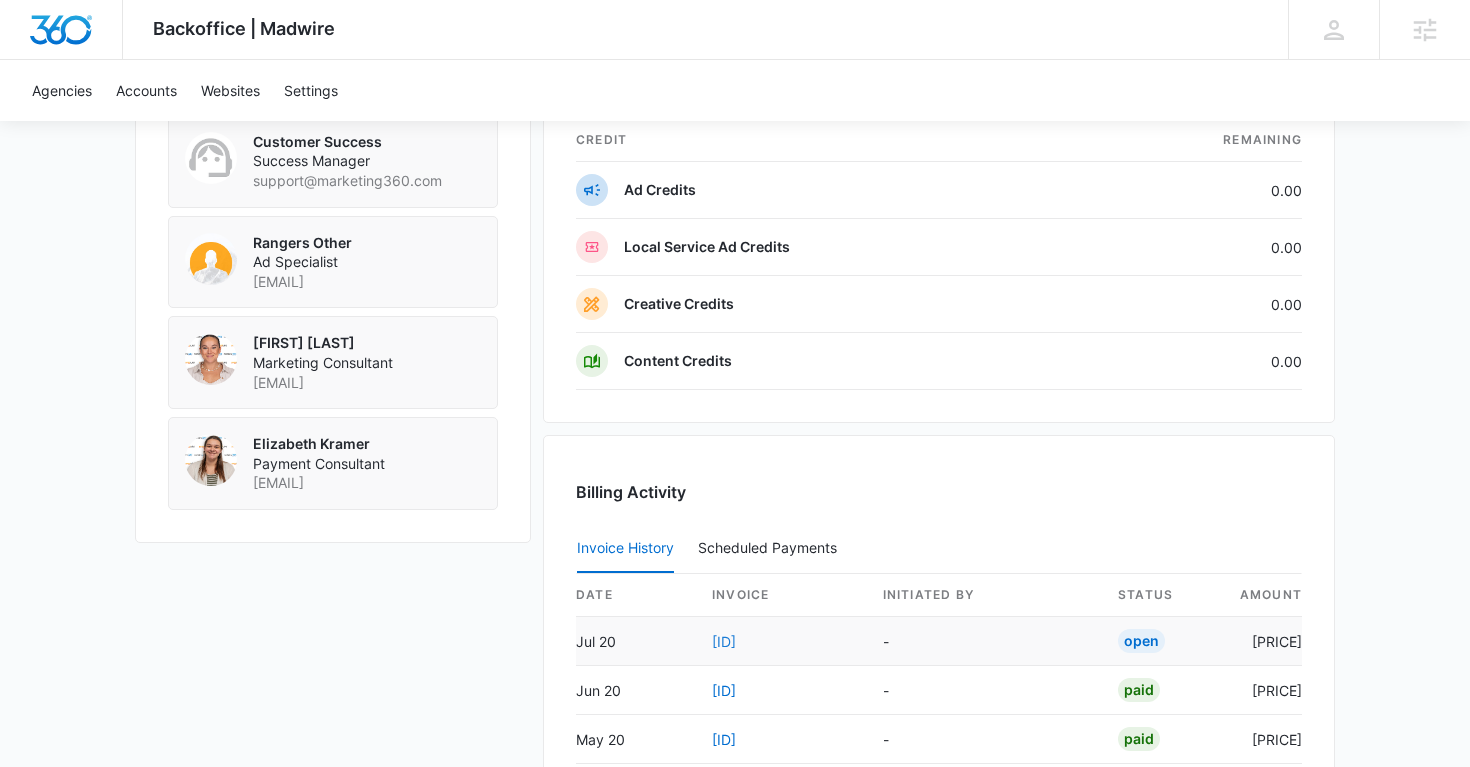 click on "48CA0C93-0056" at bounding box center (724, 641) 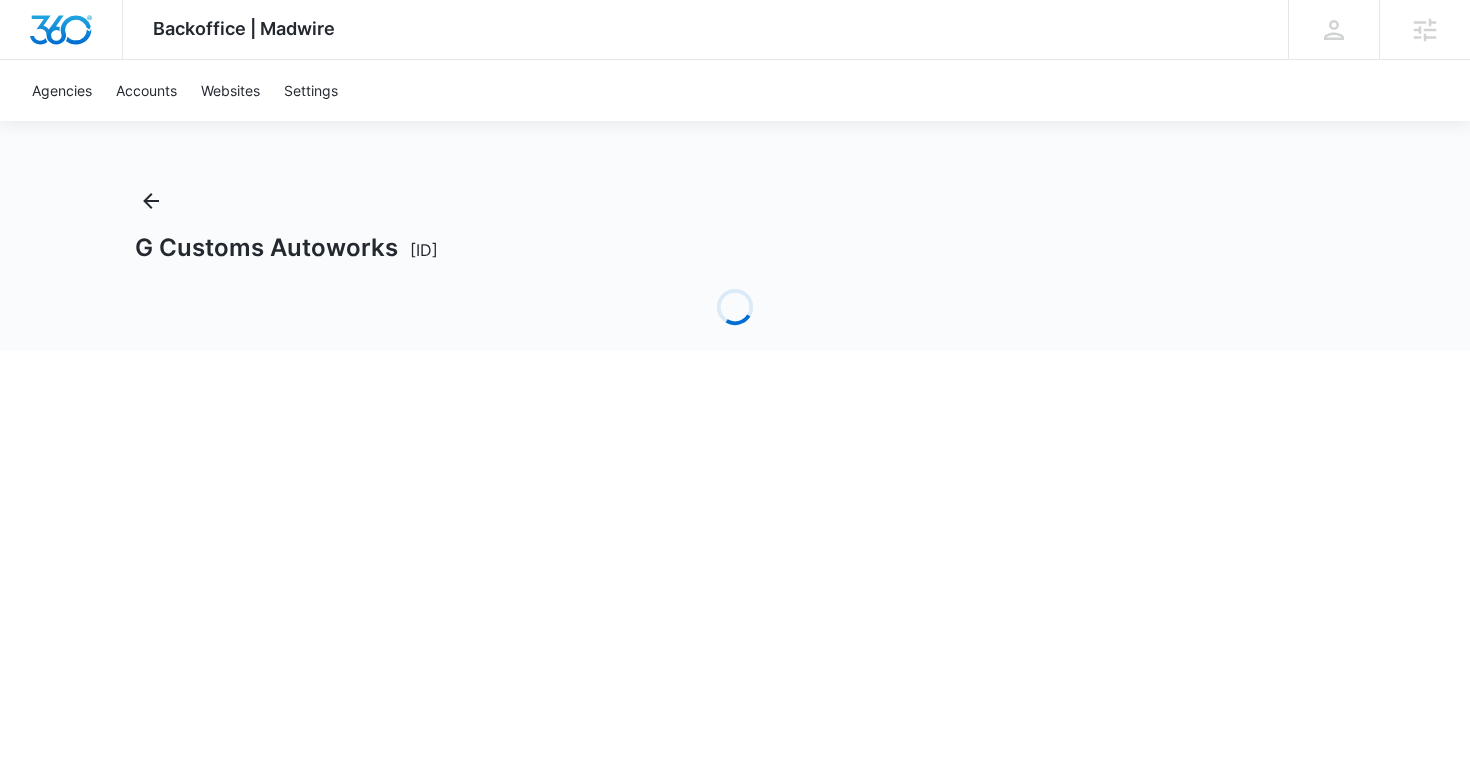 scroll, scrollTop: 0, scrollLeft: 0, axis: both 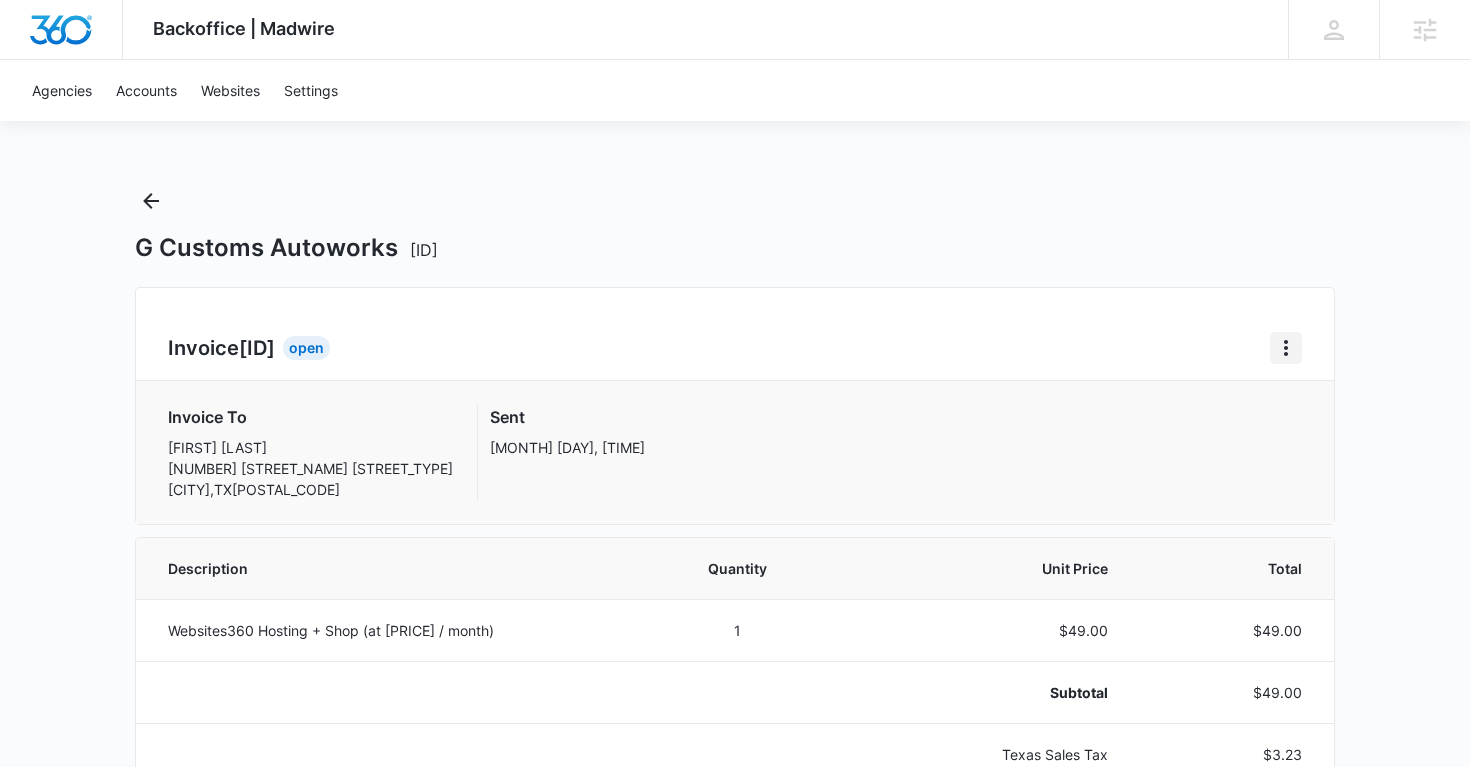 click 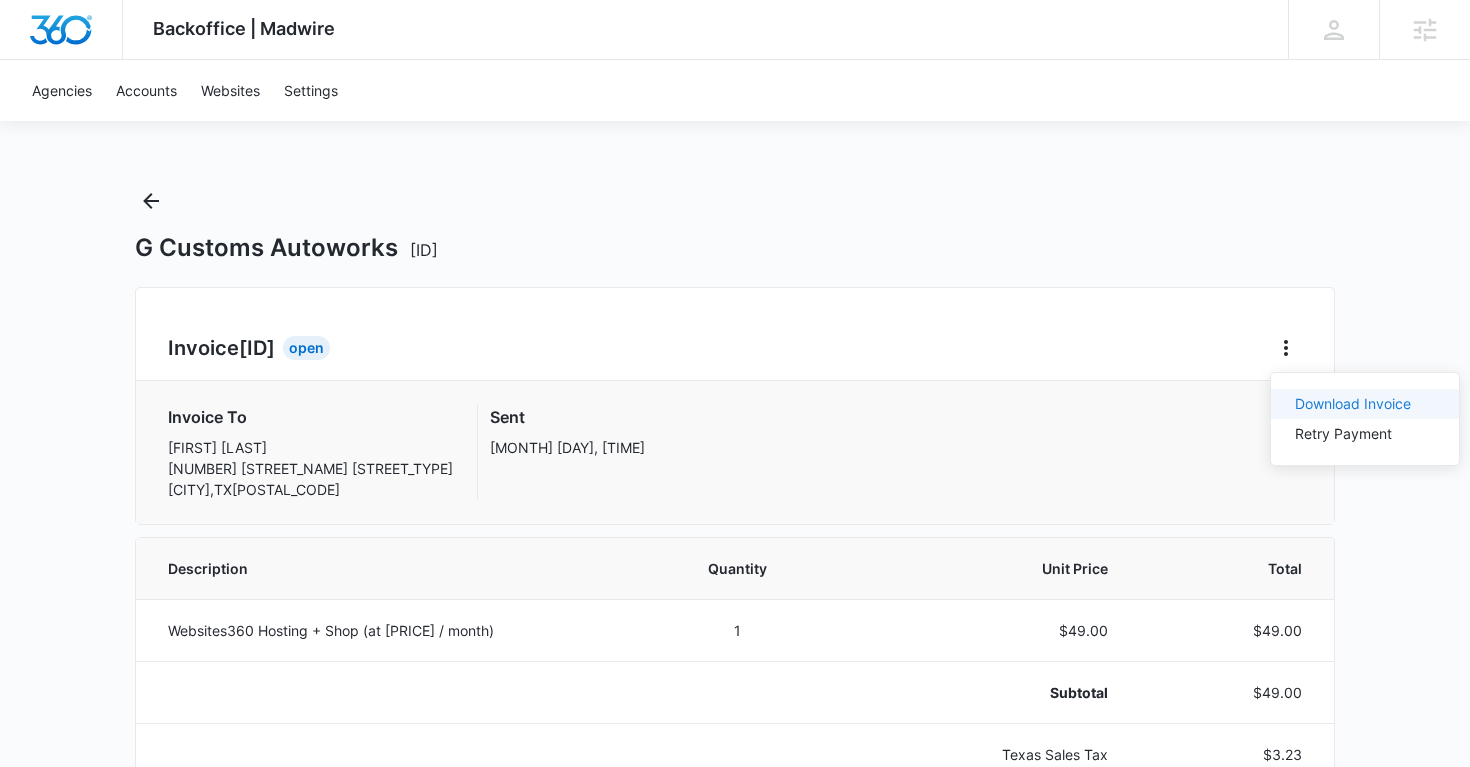 click on "Download Invoice" at bounding box center (1353, 403) 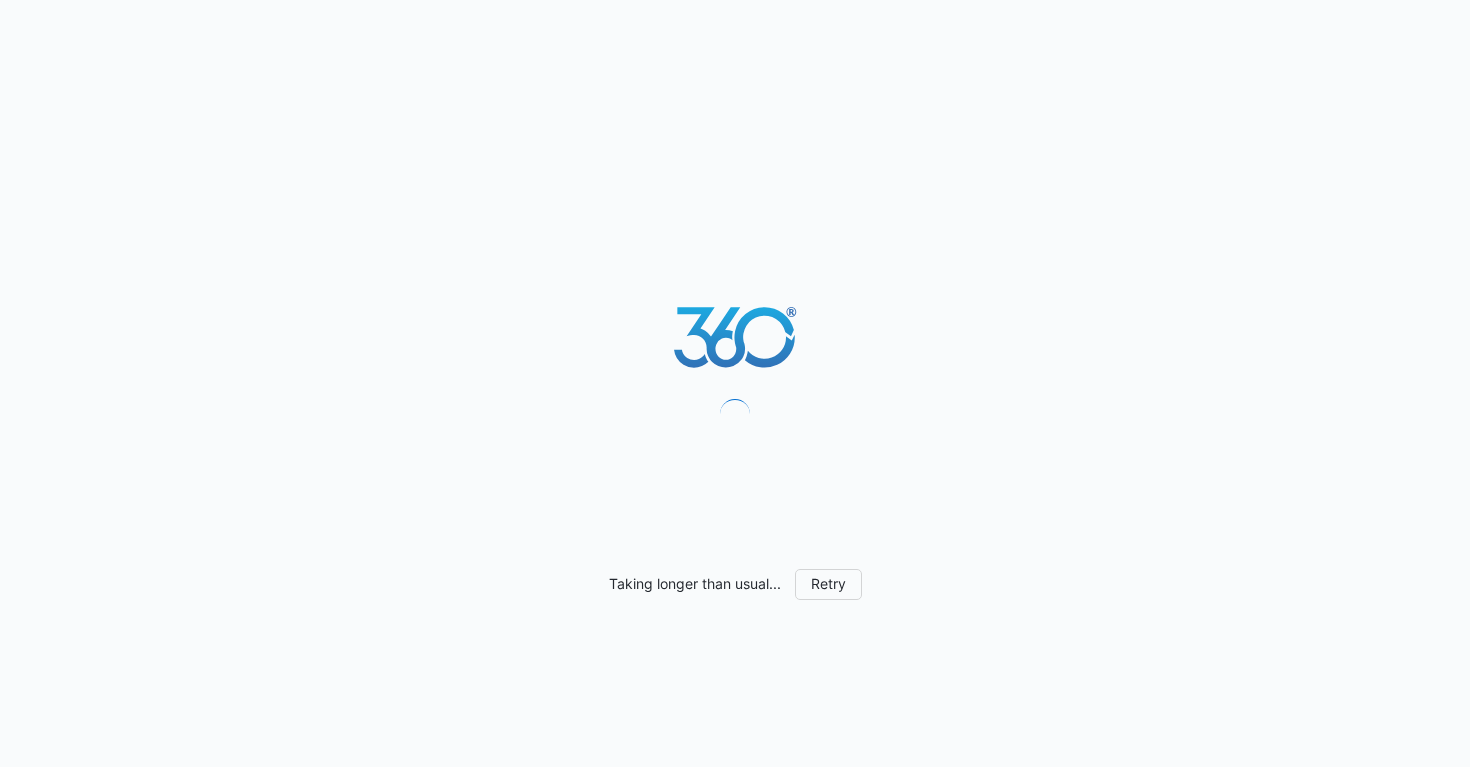 scroll, scrollTop: 0, scrollLeft: 0, axis: both 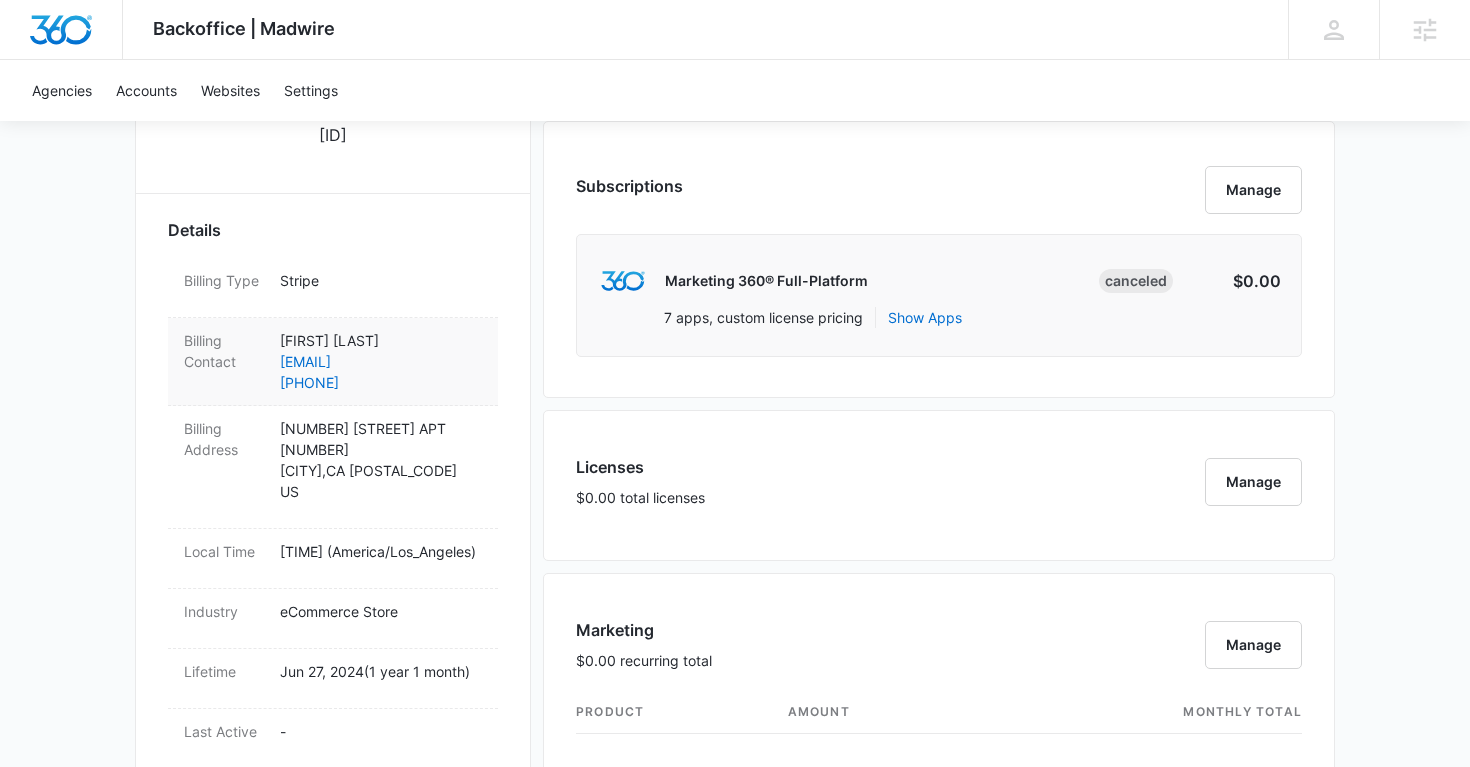 click on "tricia davis" at bounding box center (381, 340) 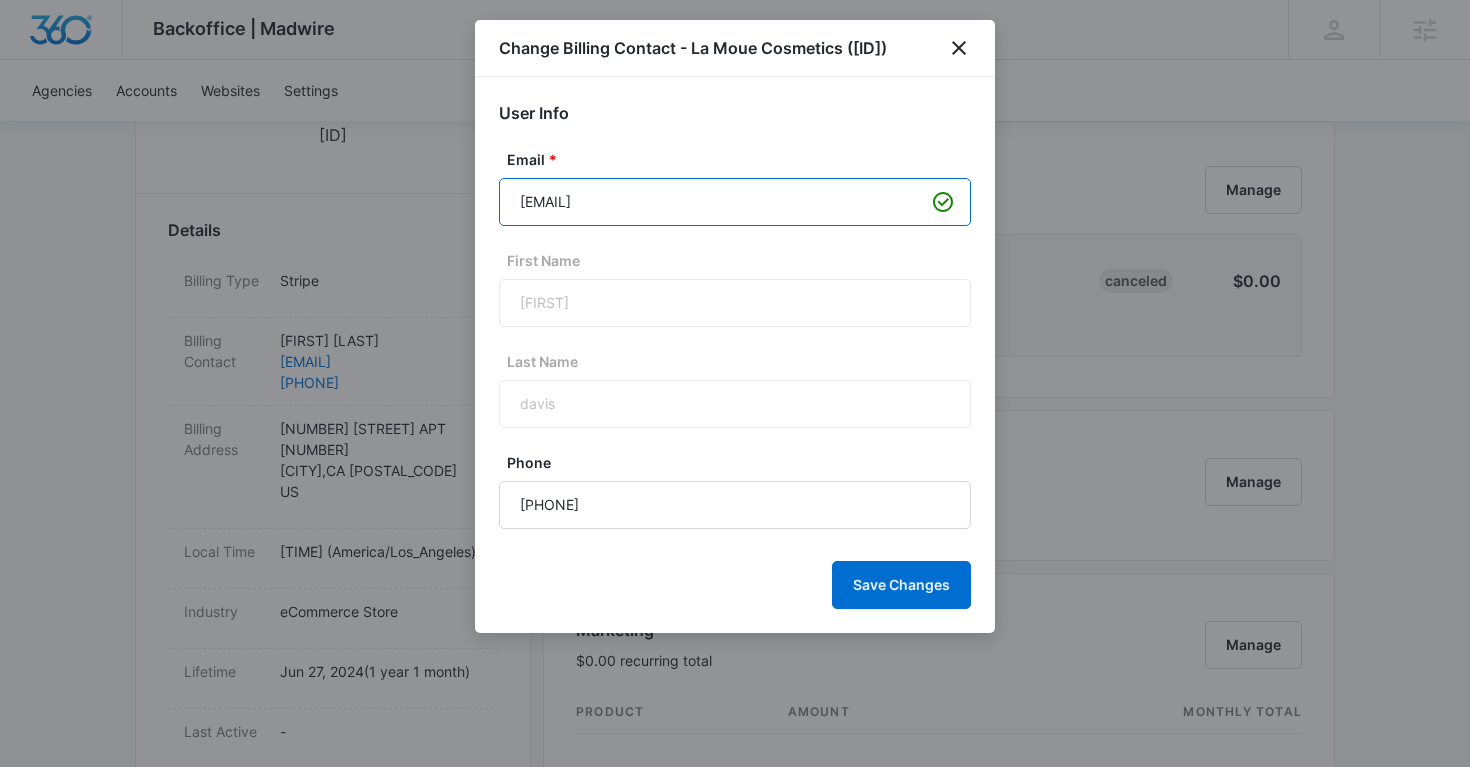 click on "tricia.davis01@yahoo.com" at bounding box center [735, 202] 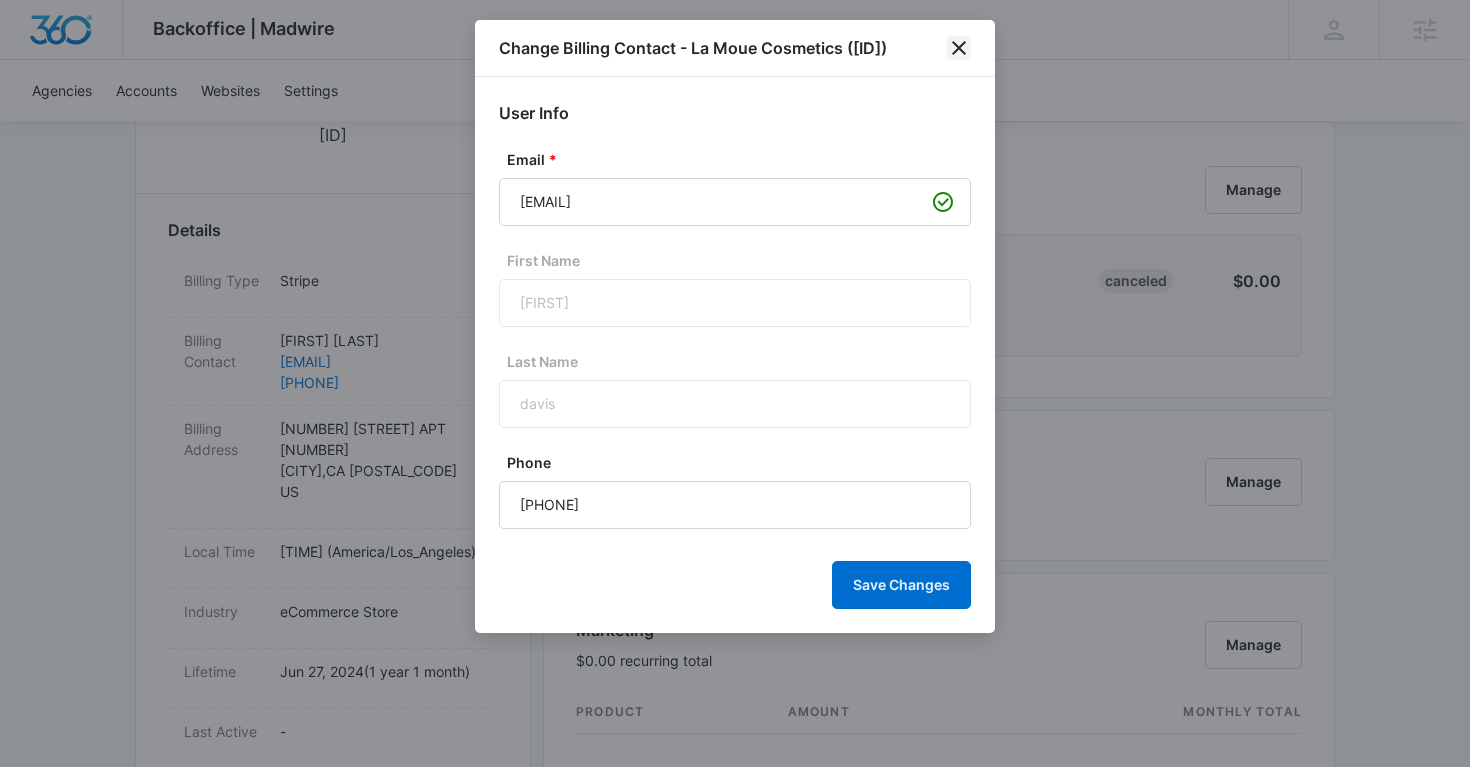 click 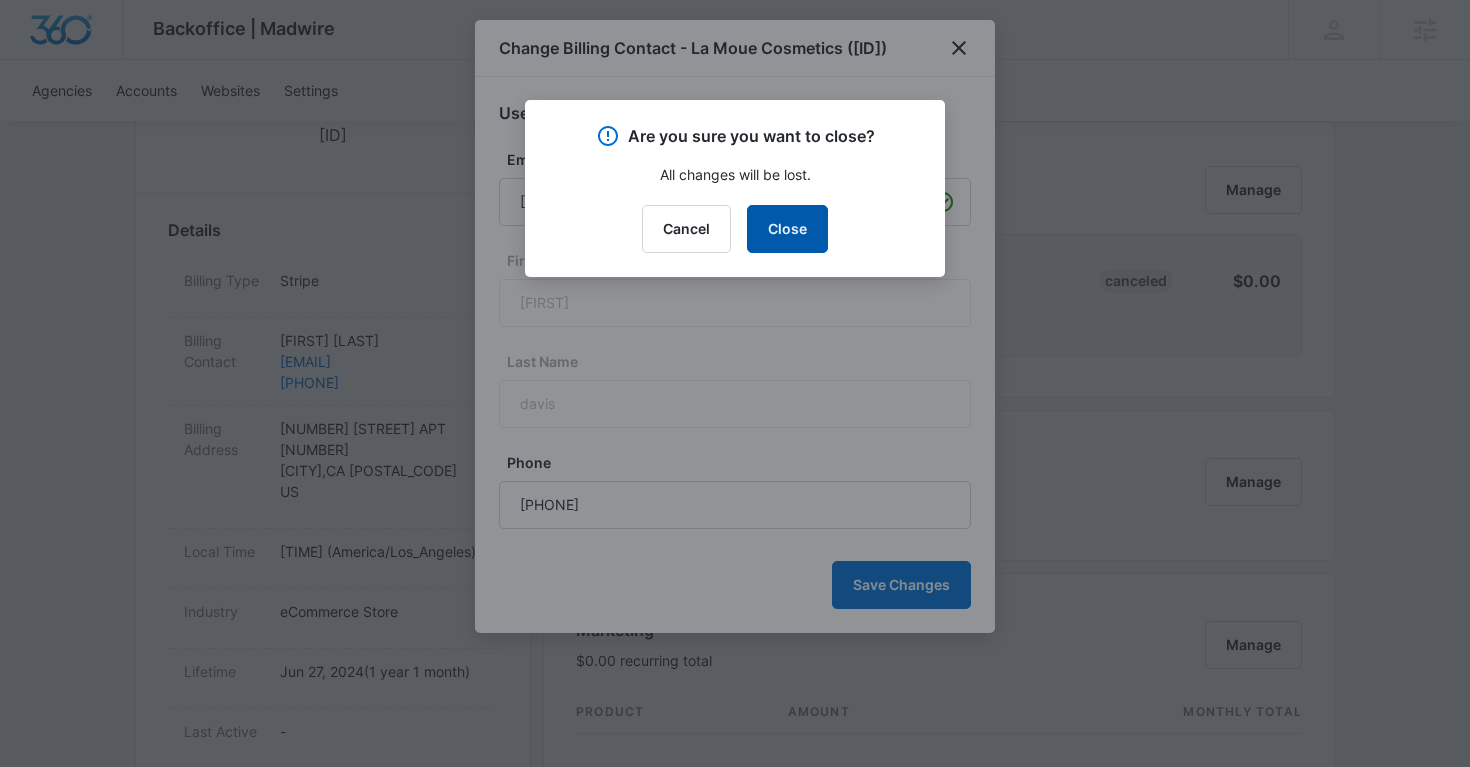 click on "Close" at bounding box center [787, 229] 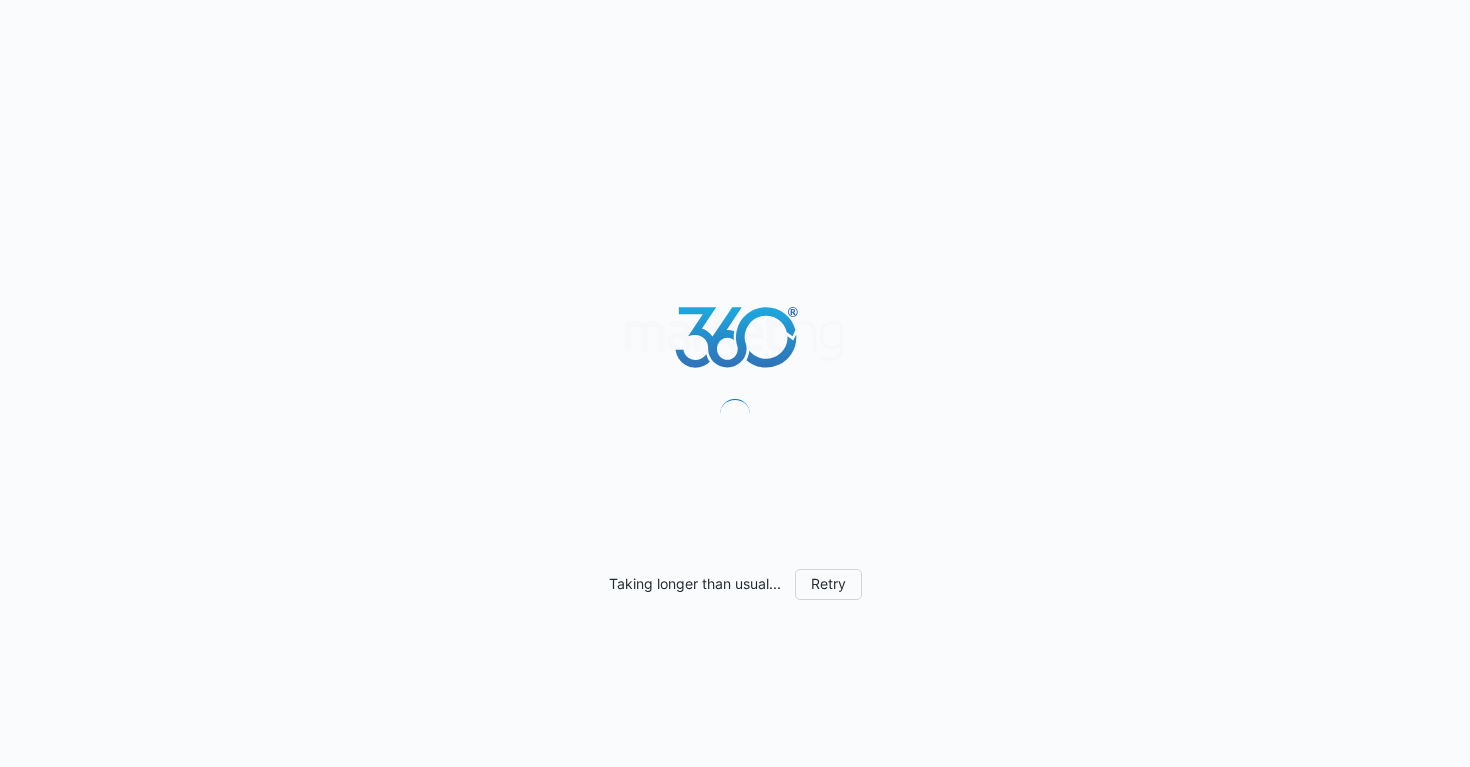 scroll, scrollTop: 0, scrollLeft: 0, axis: both 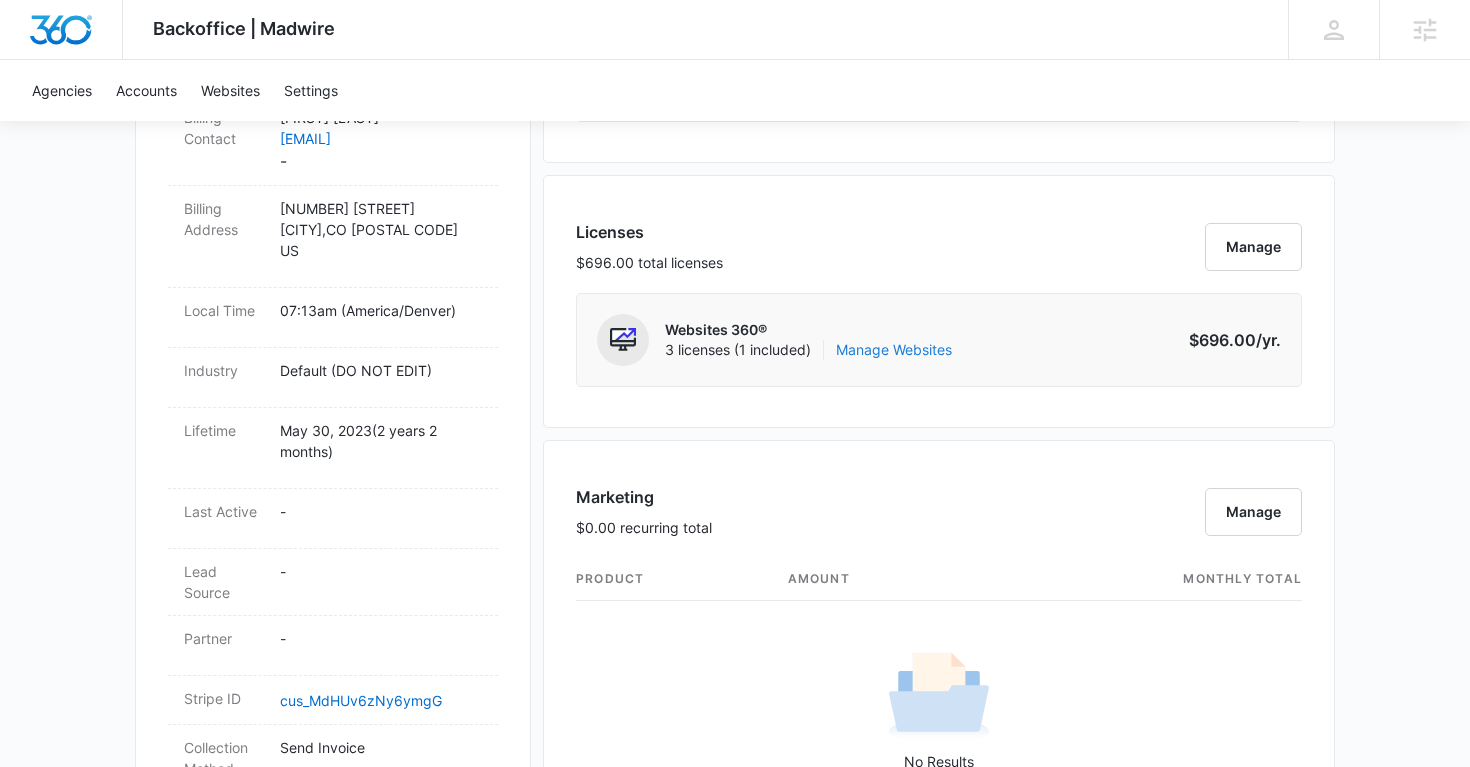 click on "Manage Websites" at bounding box center (894, 350) 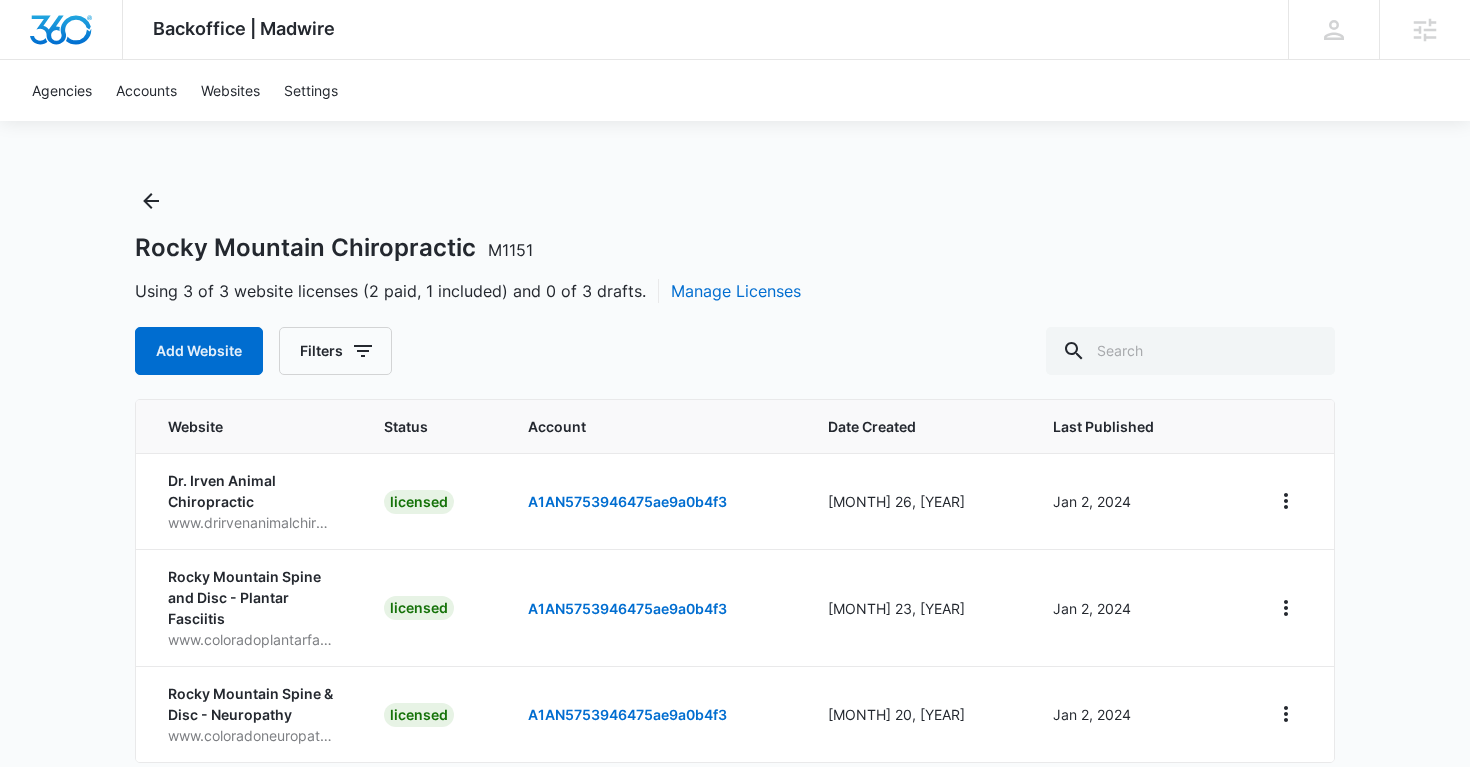 scroll, scrollTop: 89, scrollLeft: 0, axis: vertical 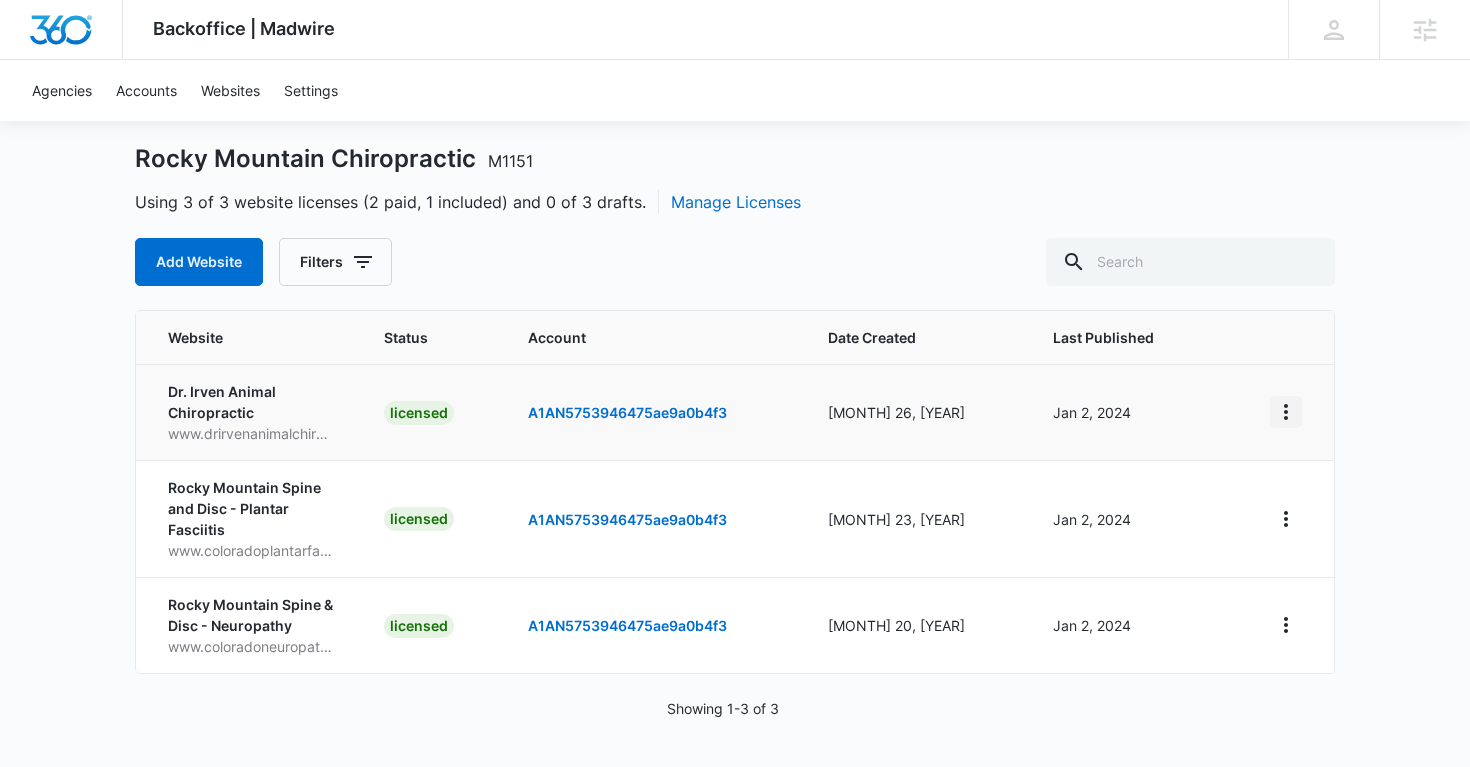 click 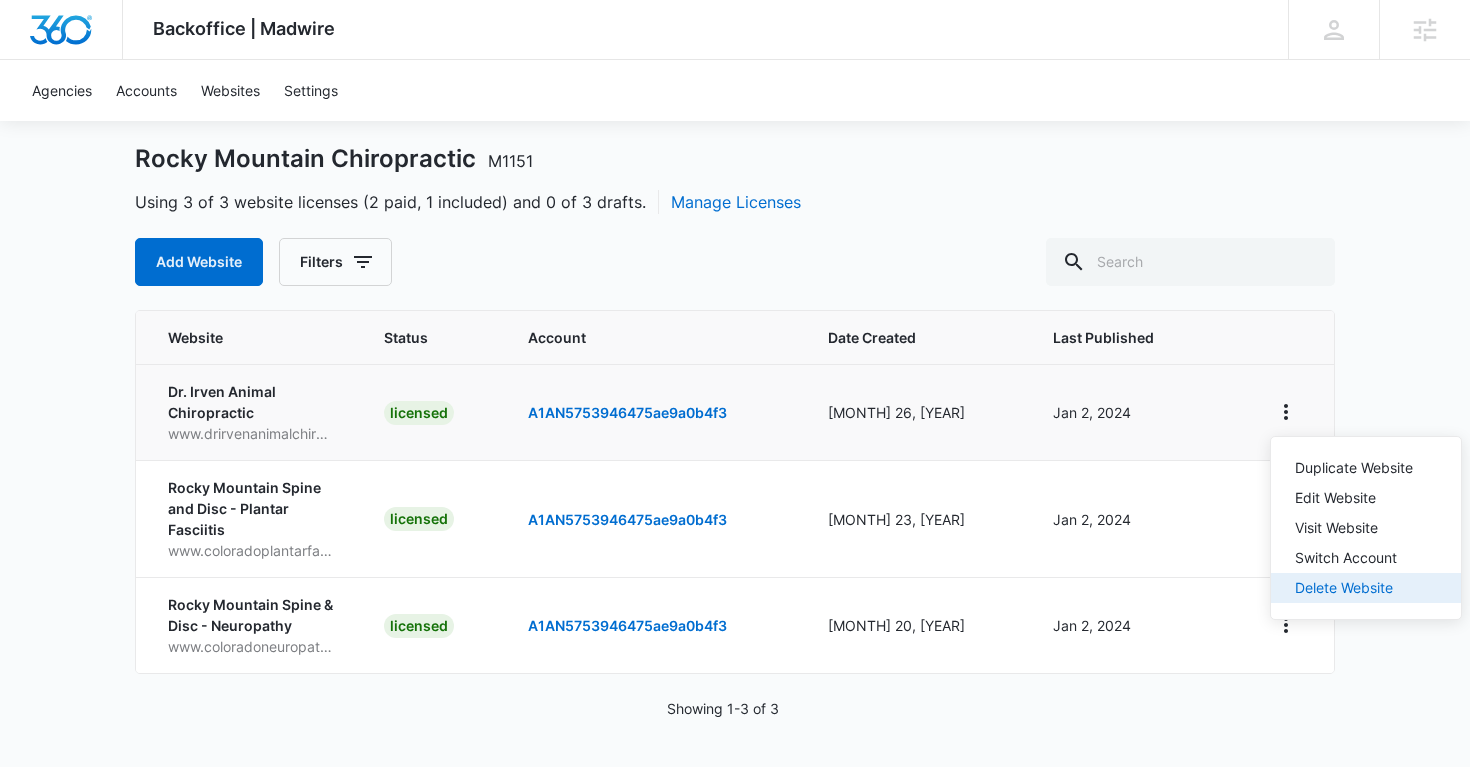 click on "Delete Website" at bounding box center [1354, 588] 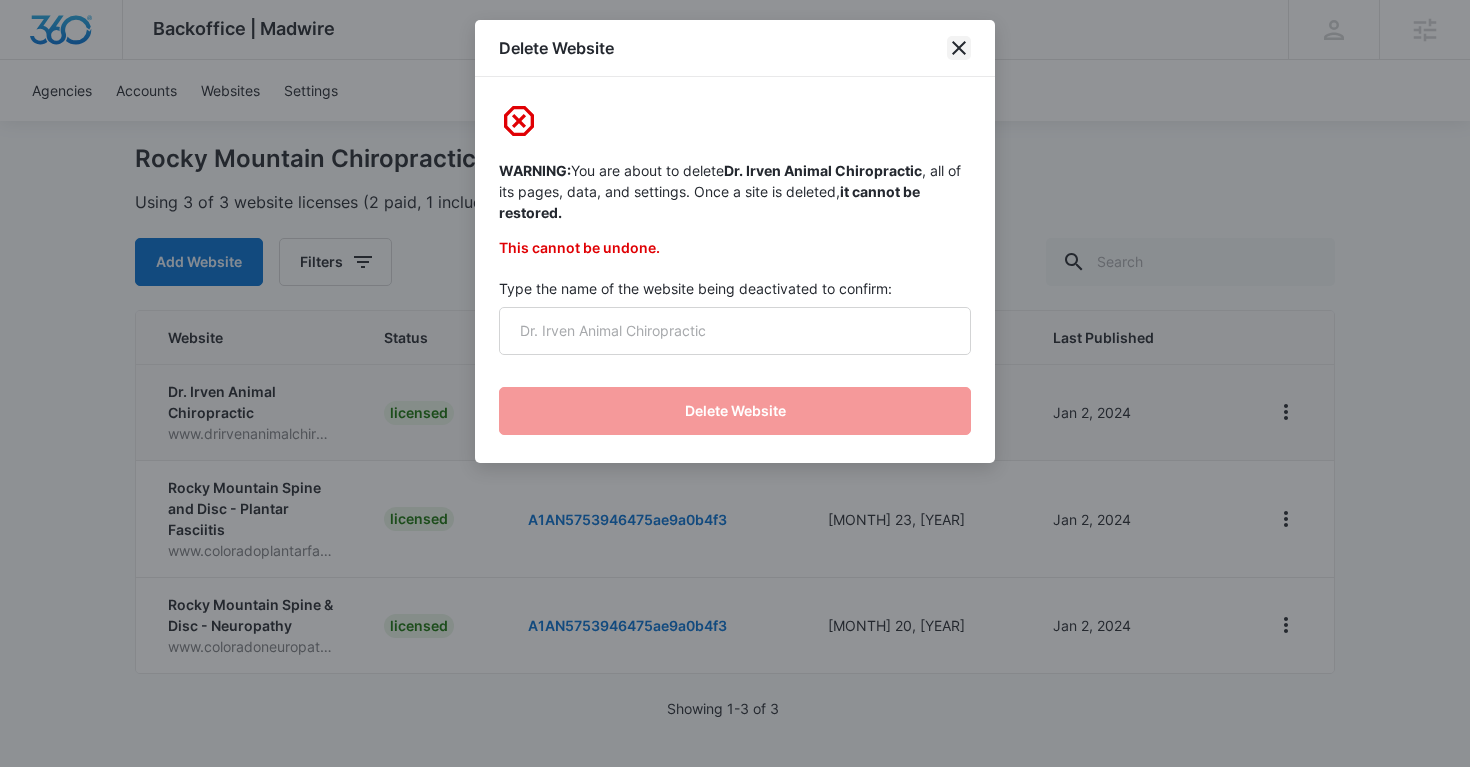 click 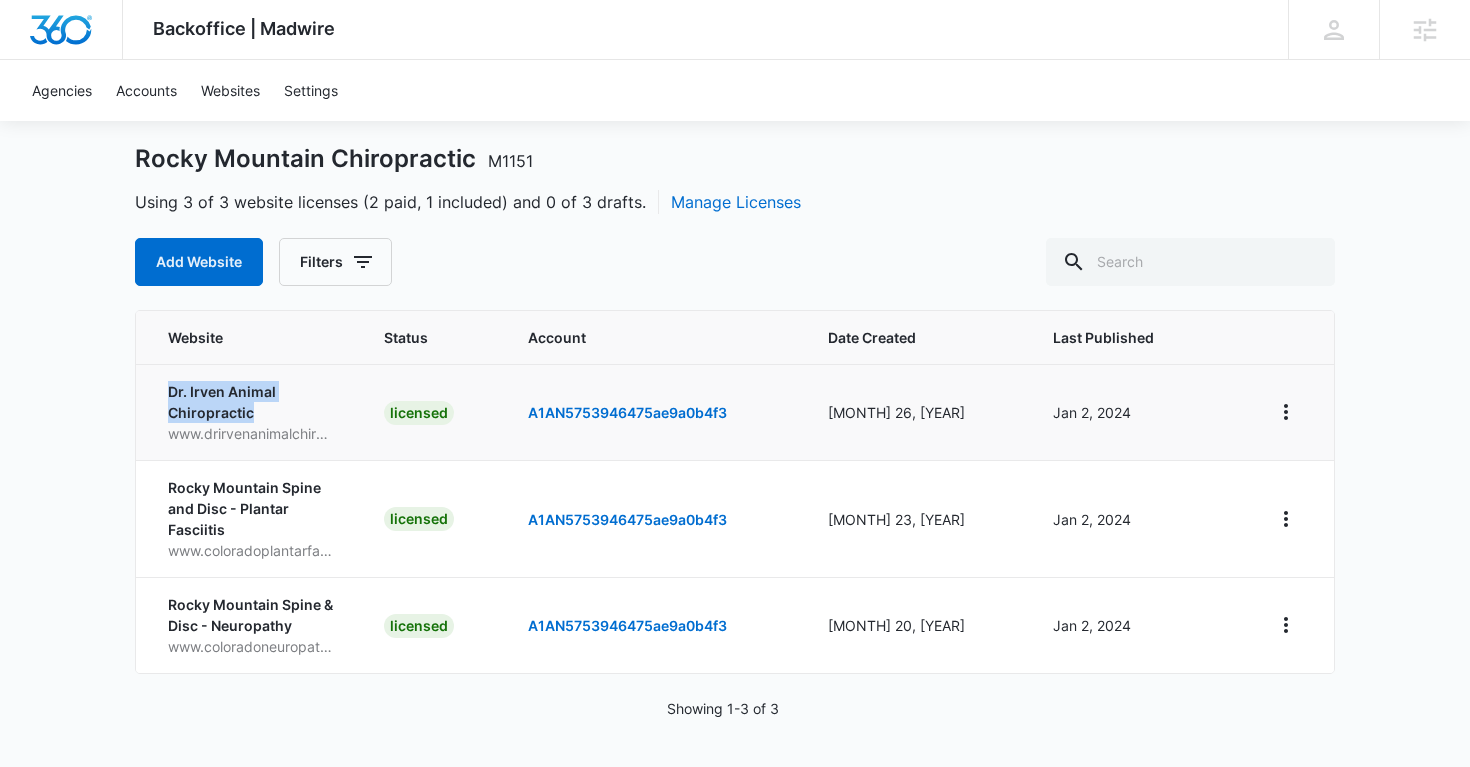 drag, startPoint x: 166, startPoint y: 392, endPoint x: 302, endPoint y: 406, distance: 136.71869 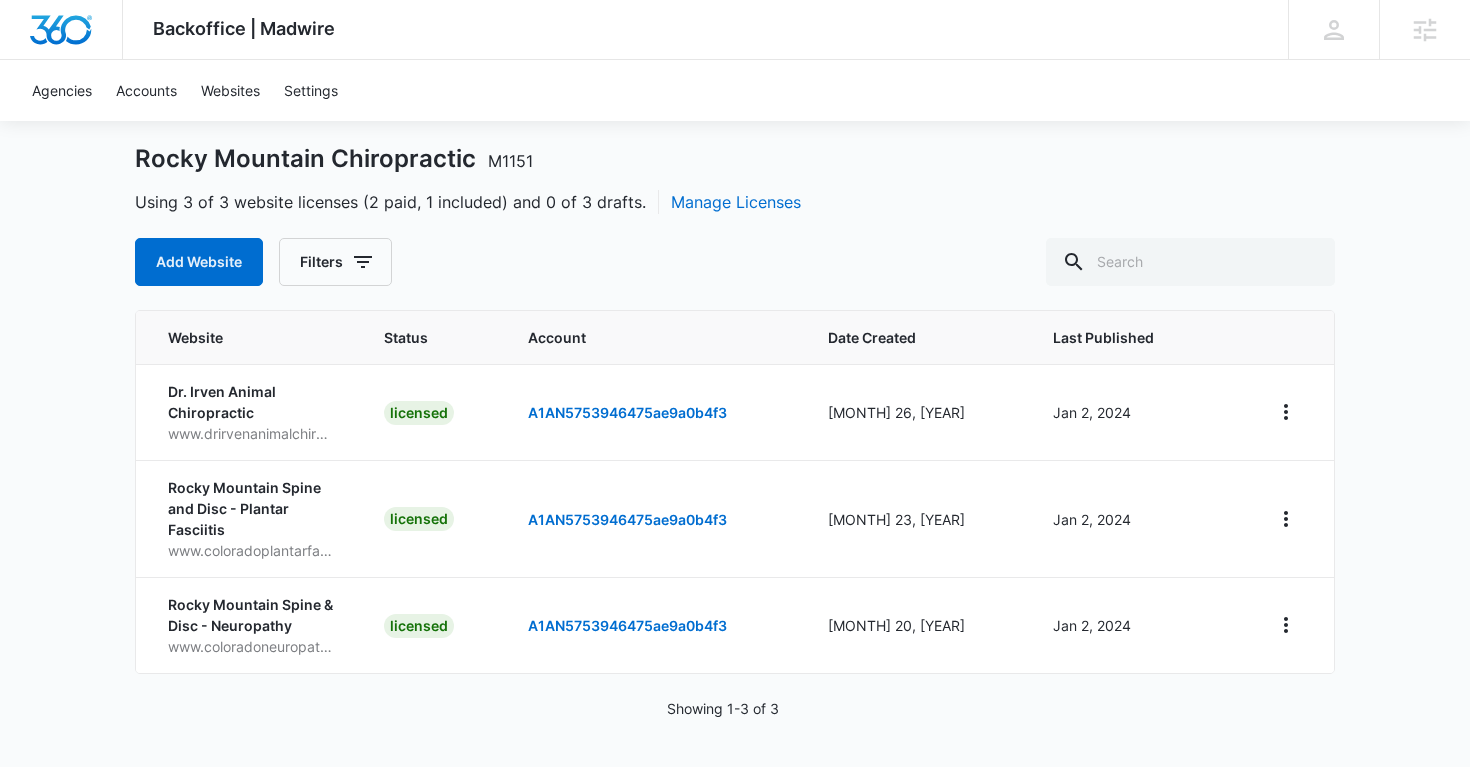 click on "Backoffice | Madwire Apps Settings AH Alan Huiras Alan.Huiras@madwire.com My Profile Notifications Support Logout Terms & Conditions   •   Privacy Policy Agencies Agency Management Agencies Accounts Websites Settings Rocky Mountain Chiropractic M1151 Using 3 of 3 website licenses (2 paid, 1 included) and 0 of 3 drafts. Manage Licenses Add Website Filters Website Status Account Date Created Last Published Dr. Irven Animal Chiropractic www.drirvenanimalchiro.com licensed A1AN5753946475ae9a0b4f3 May 26, 2022 Jan 2, 2024 Rocky Mountain Spine and Disc - Plantar Fasciitis www.coloradoplantarfasciitis.com licensed A1AN5753946475ae9a0b4f3 May 23, 2022 Jan 2, 2024 Rocky Mountain Spine & Disc - Neuropathy www.coloradoneuropathyrelief.com licensed A1AN5753946475ae9a0b4f3 May 20, 2022 Jan 2, 2024 Showing   1-3   of   3" at bounding box center (735, 339) 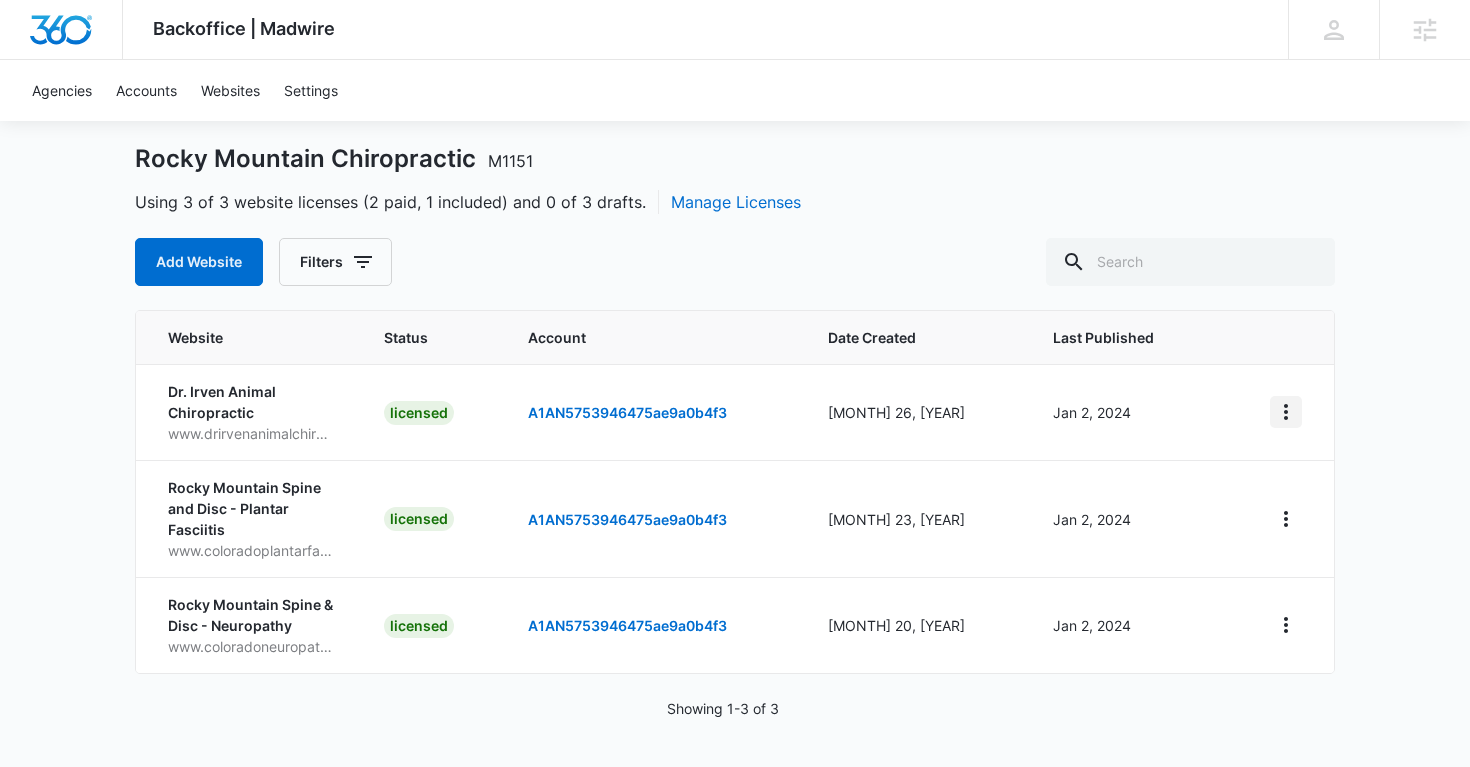 click 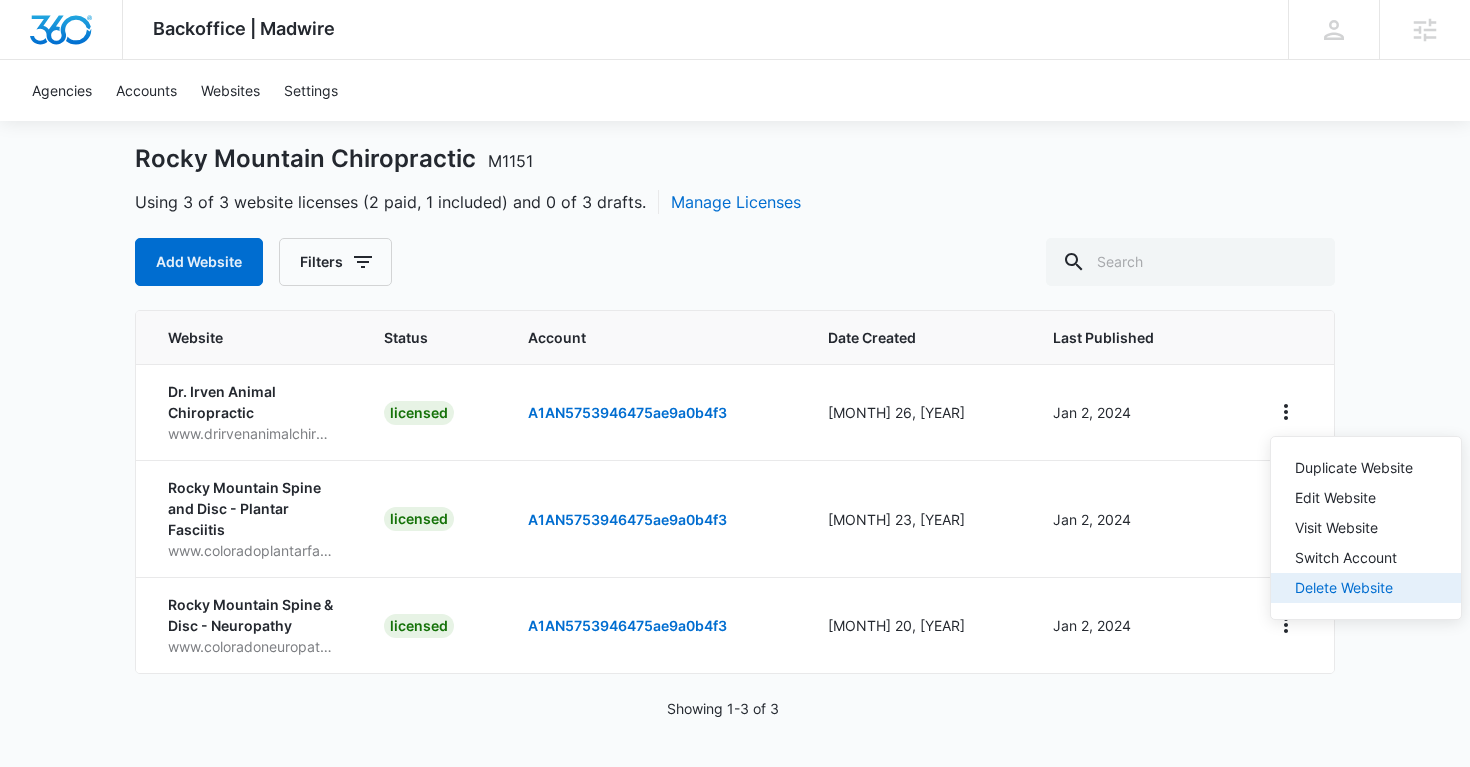 click on "Delete Website" at bounding box center (1354, 588) 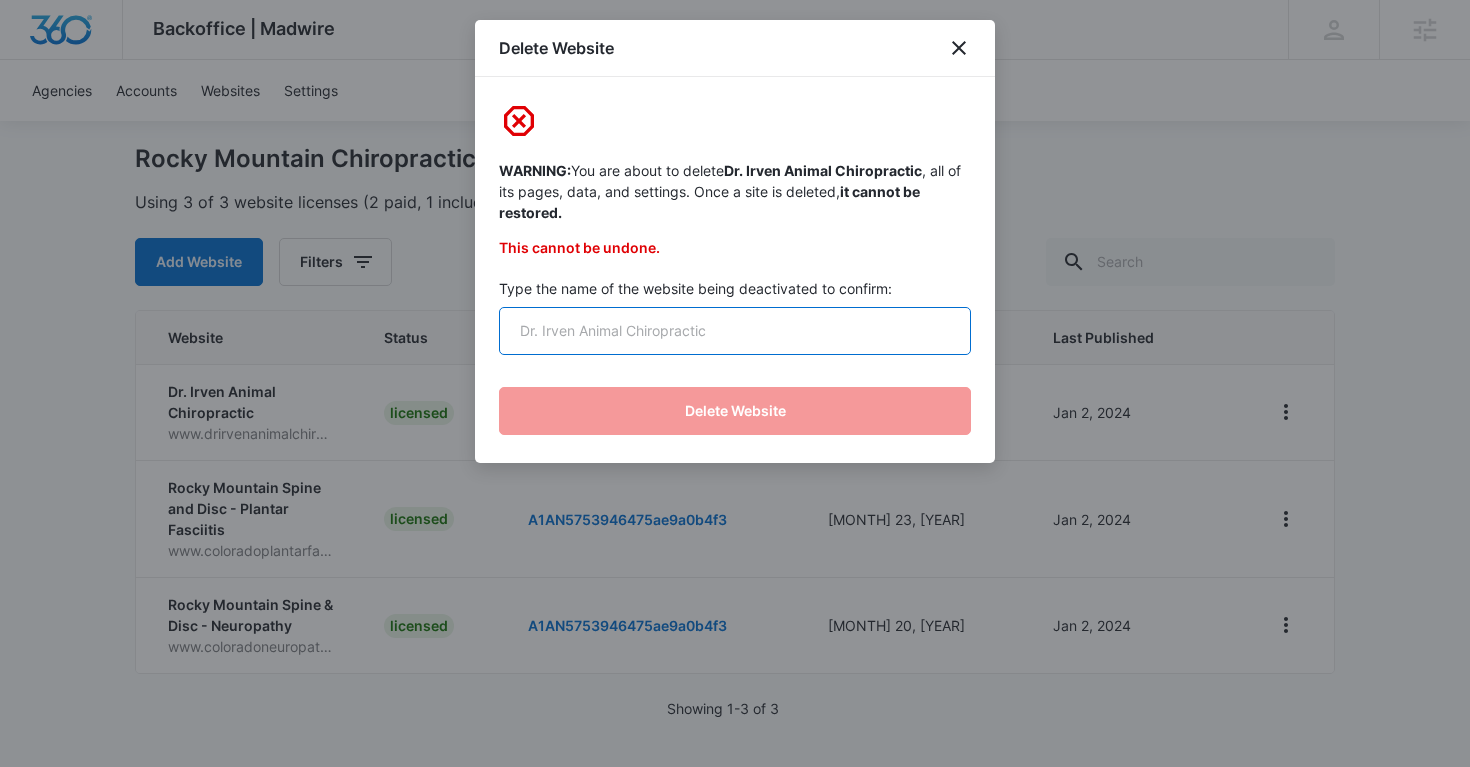 click at bounding box center (735, 331) 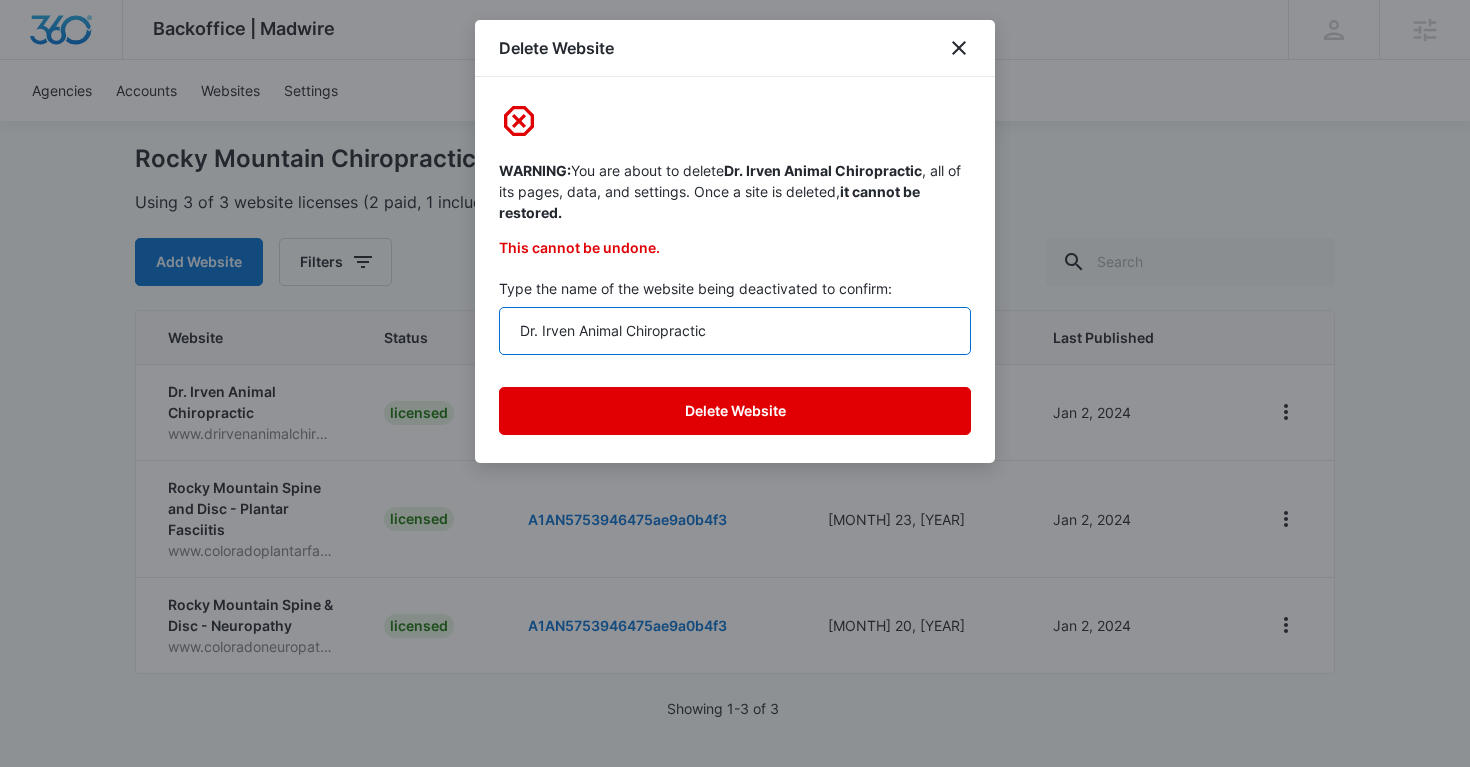 type on "Dr. Irven Animal Chiropractic" 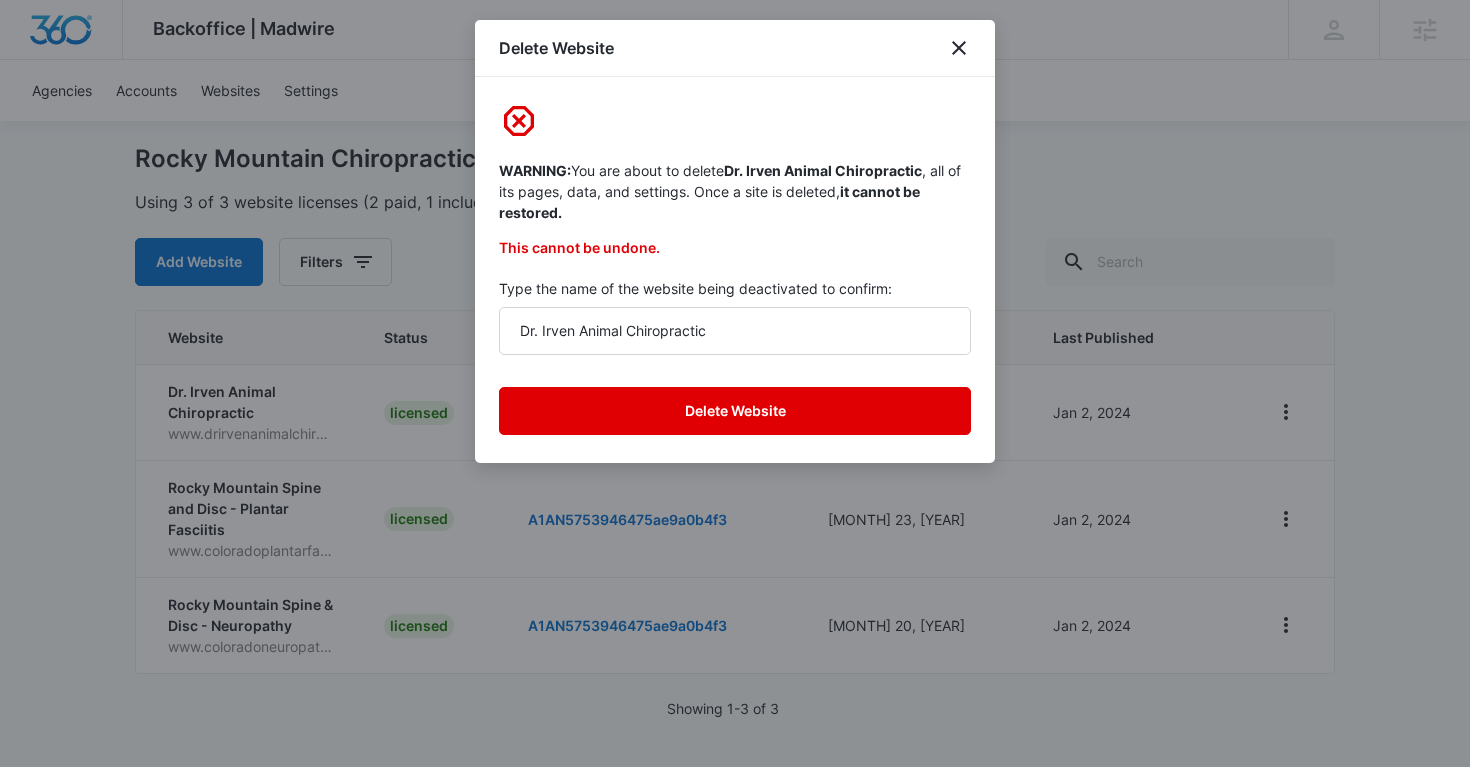 click on "Delete Website" at bounding box center (735, 411) 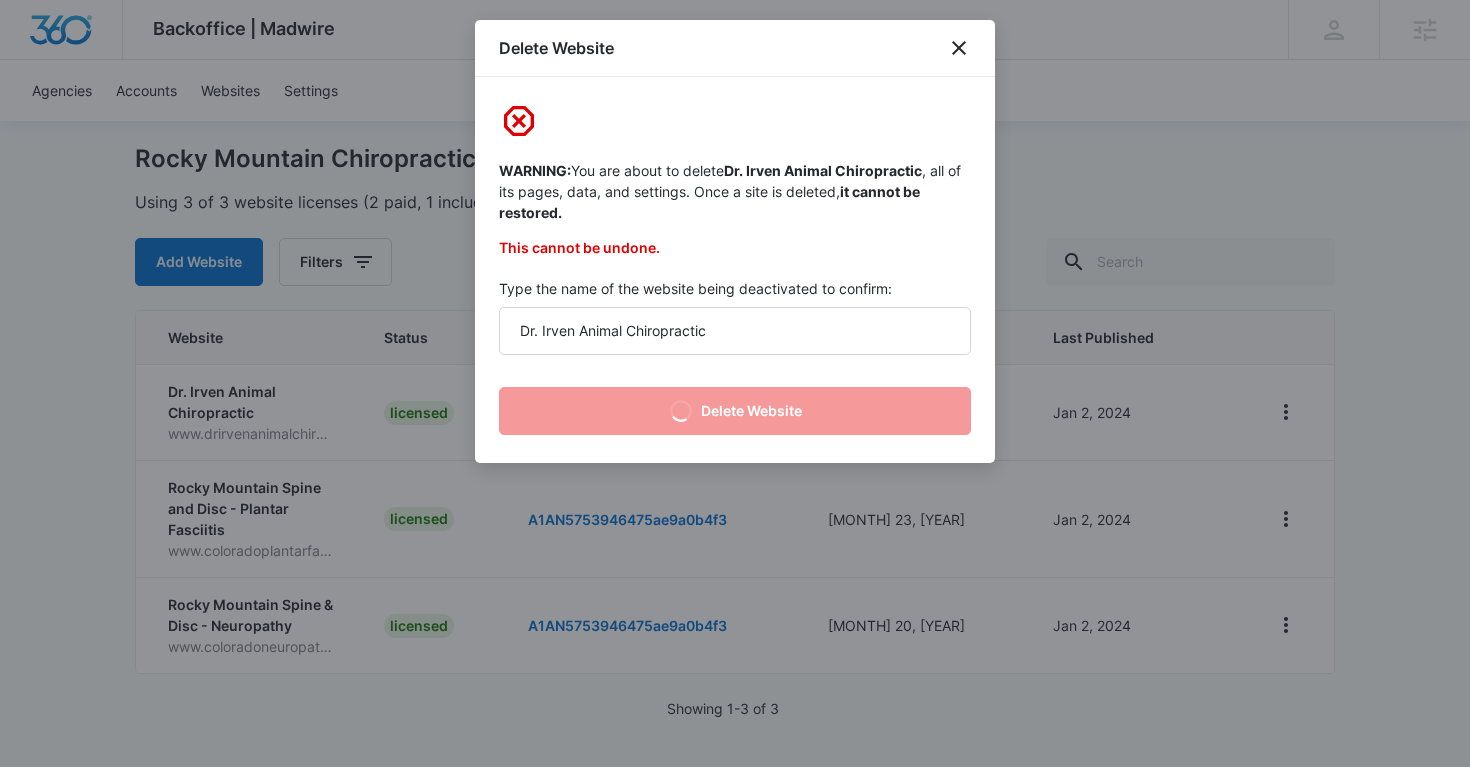 scroll, scrollTop: 0, scrollLeft: 0, axis: both 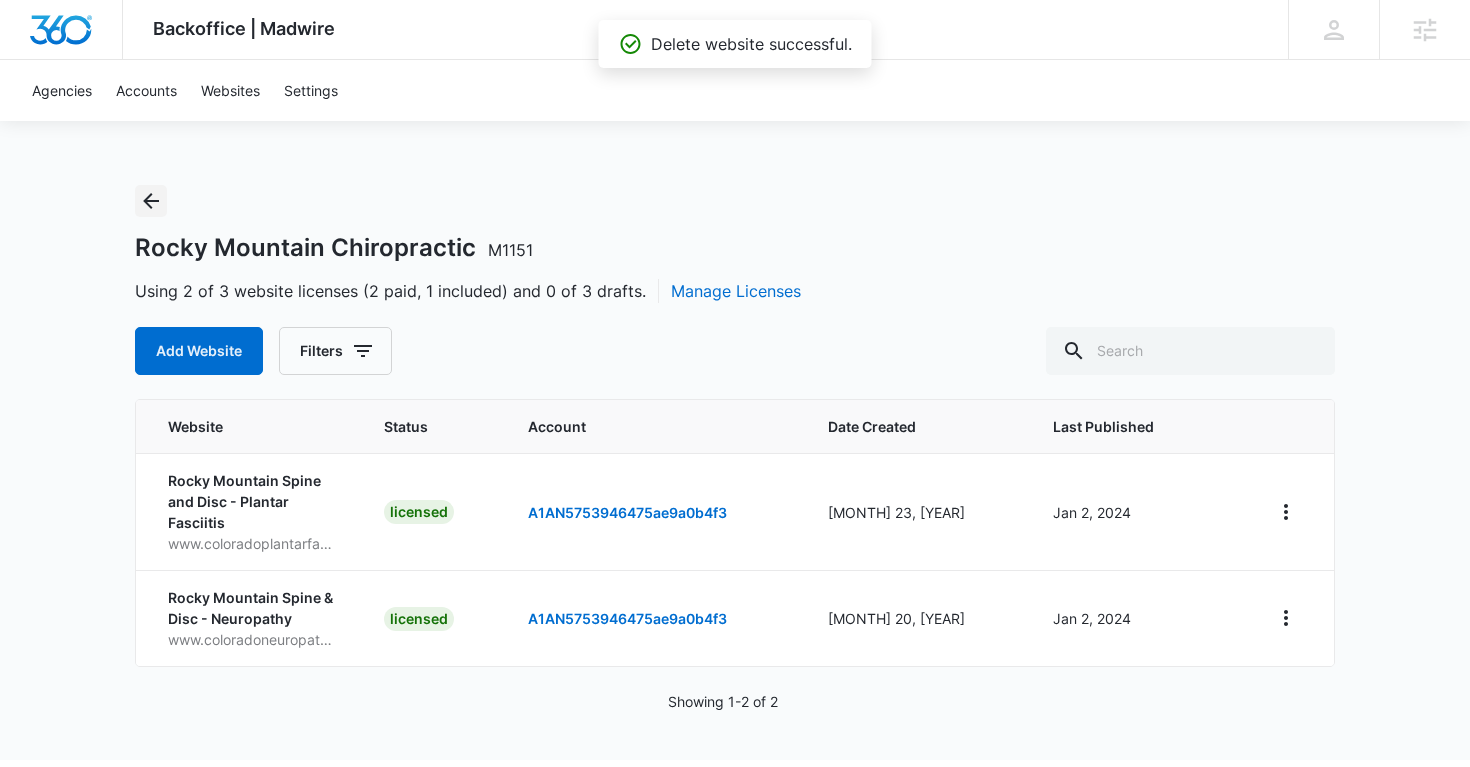 click 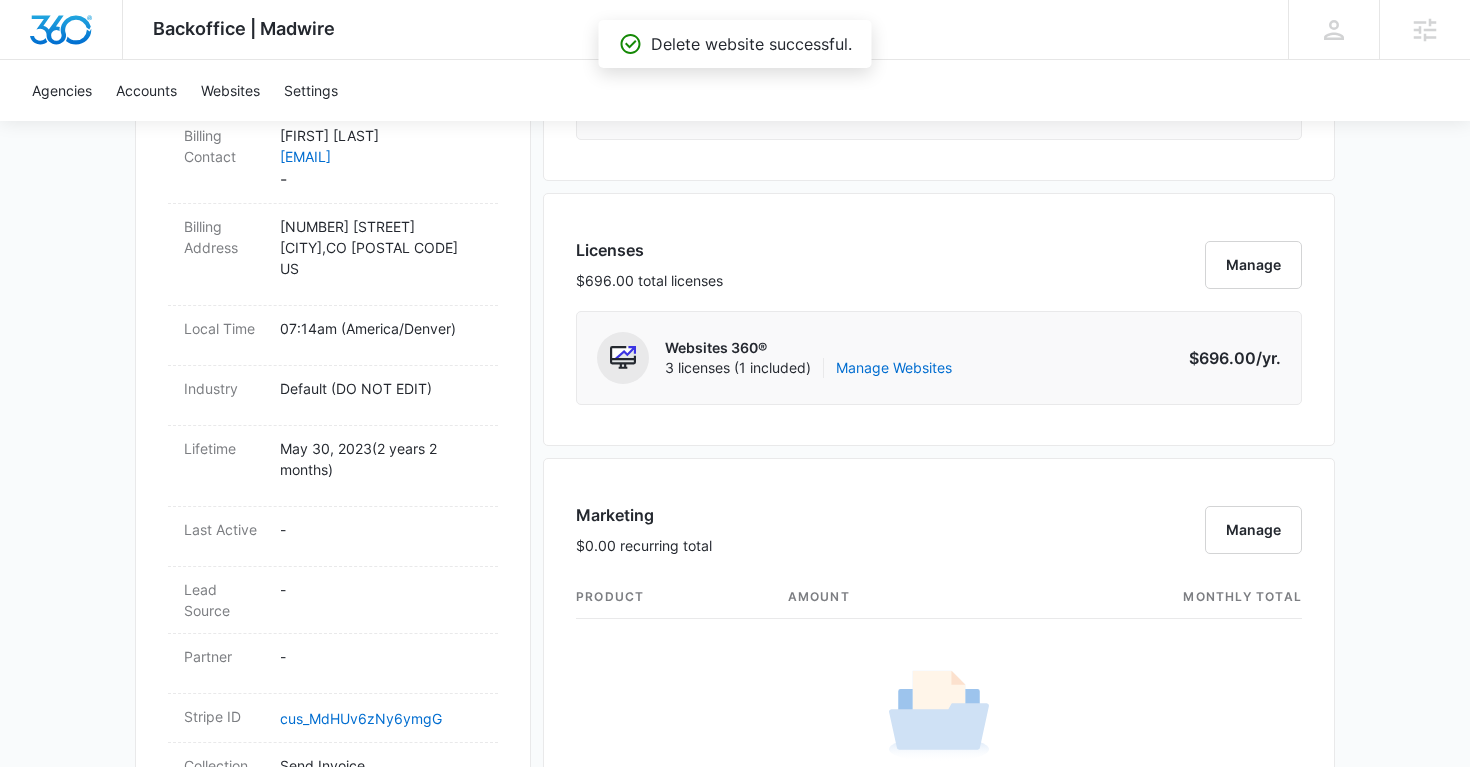 scroll, scrollTop: 737, scrollLeft: 0, axis: vertical 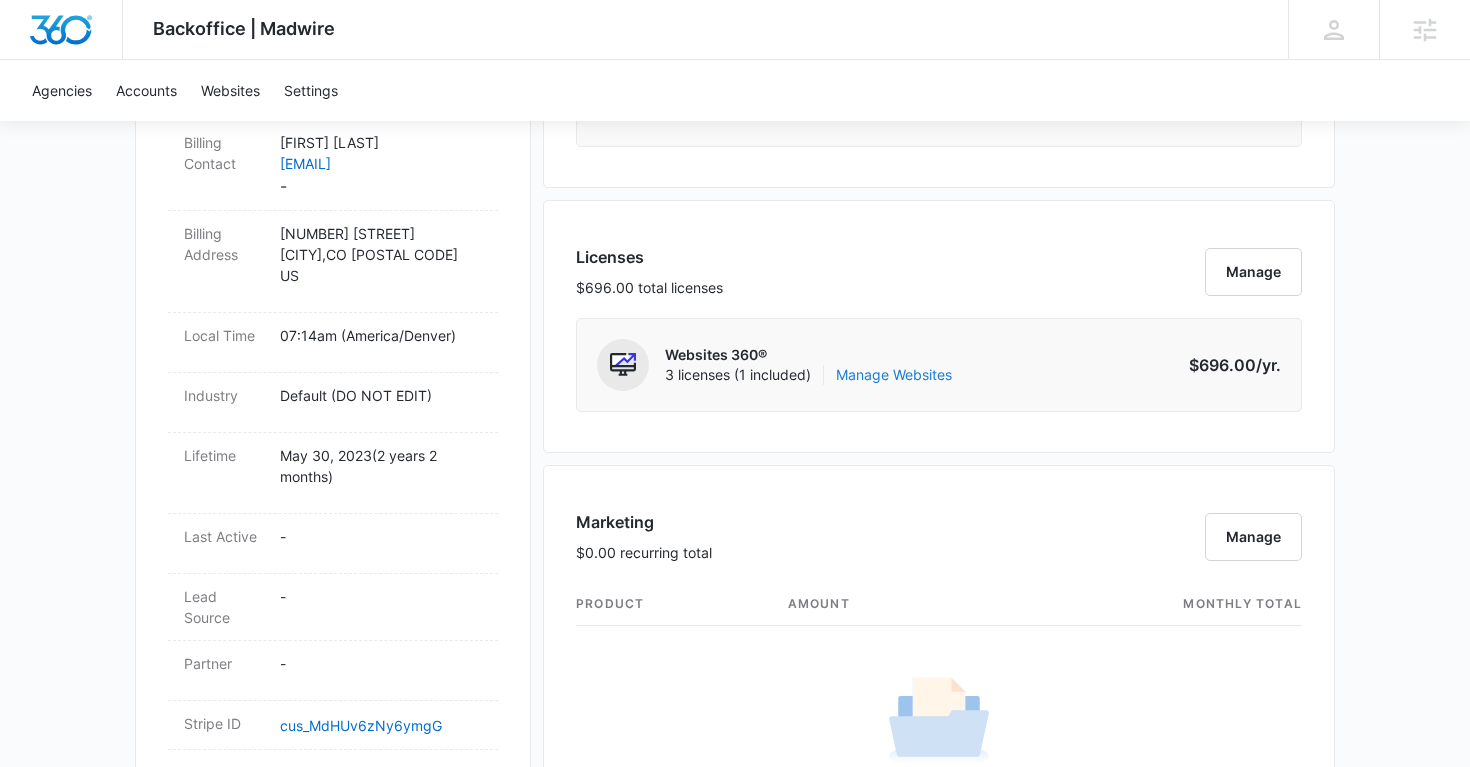 click on "Manage Websites" at bounding box center [894, 375] 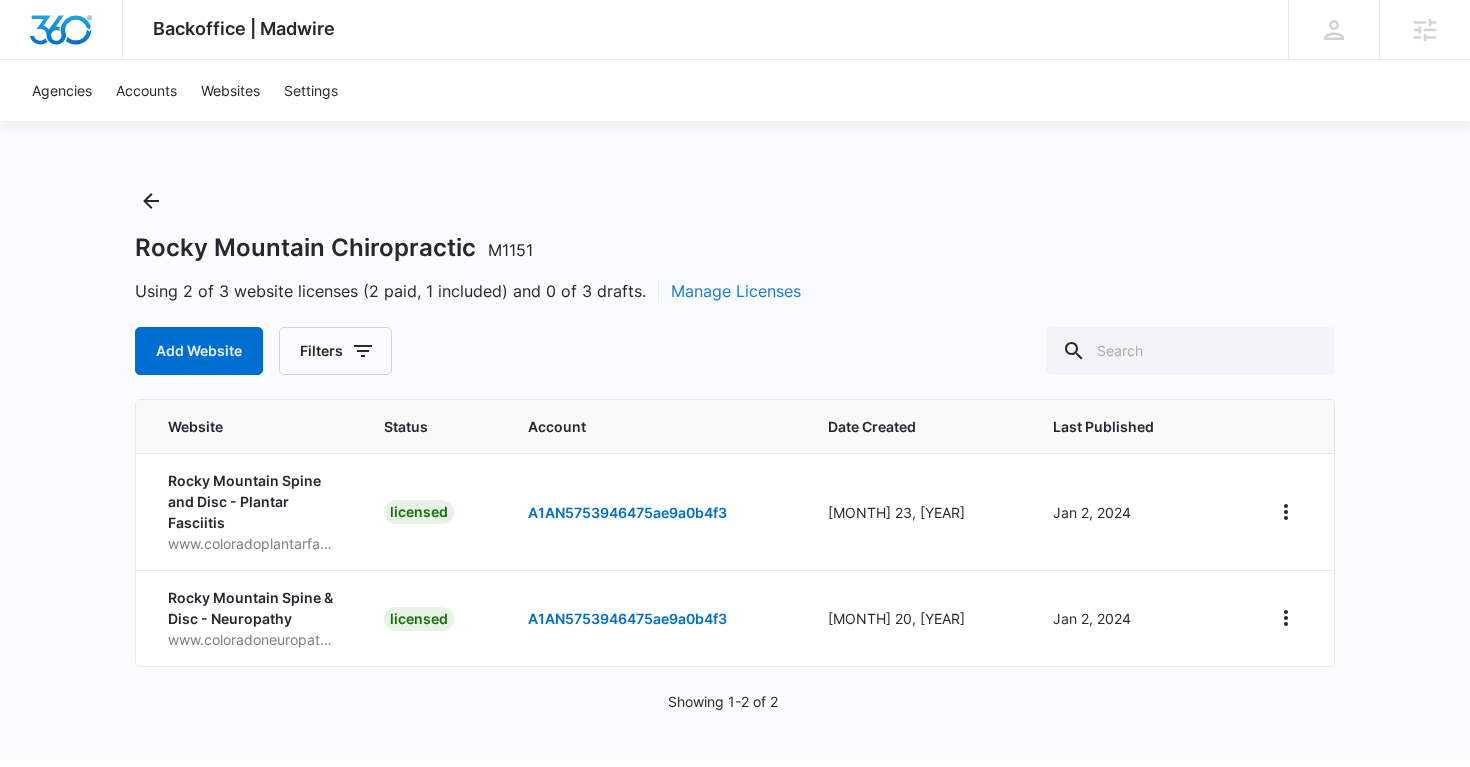 click on "Manage Licenses" at bounding box center [736, 291] 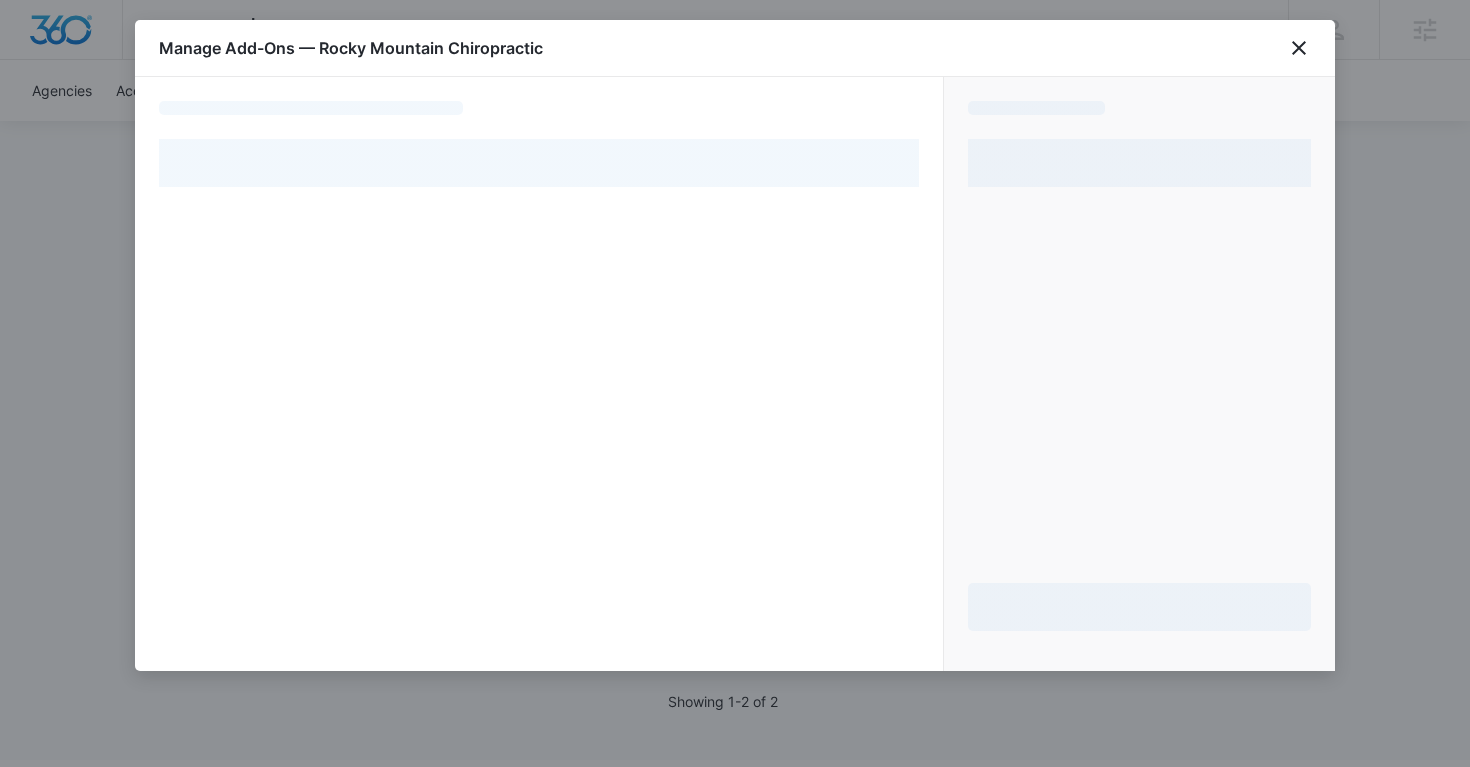 select on "MANUAL_INVOICE" 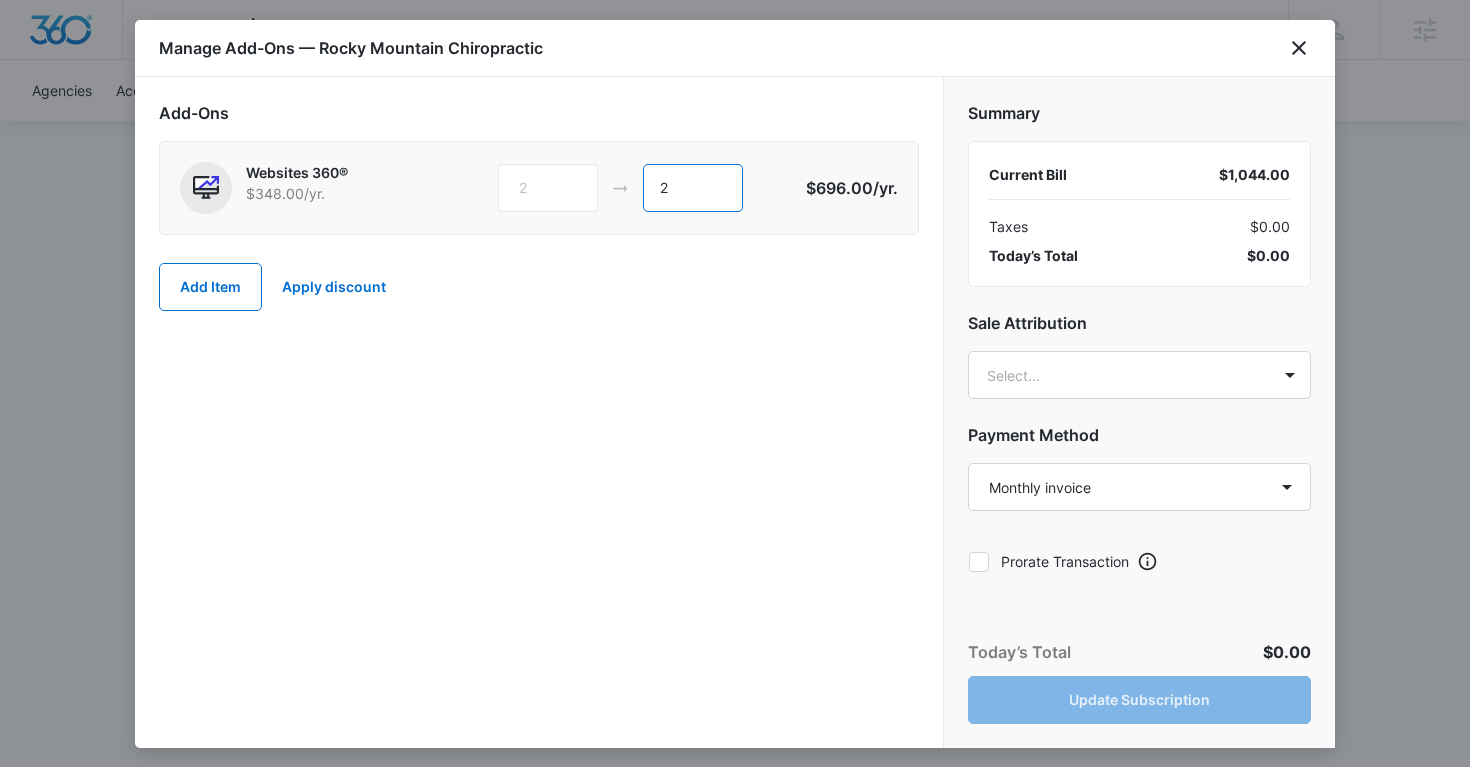 click on "2" at bounding box center (693, 188) 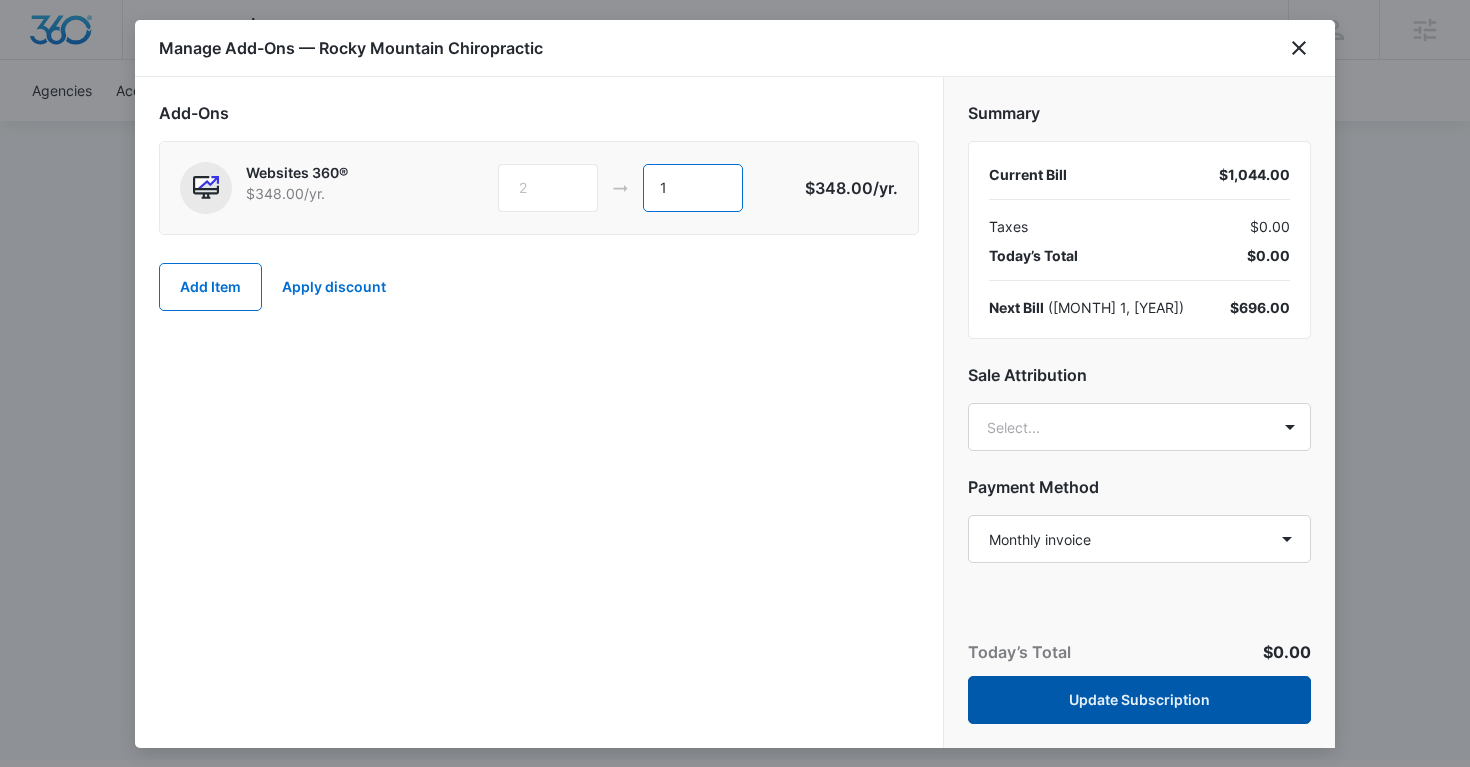 type on "1" 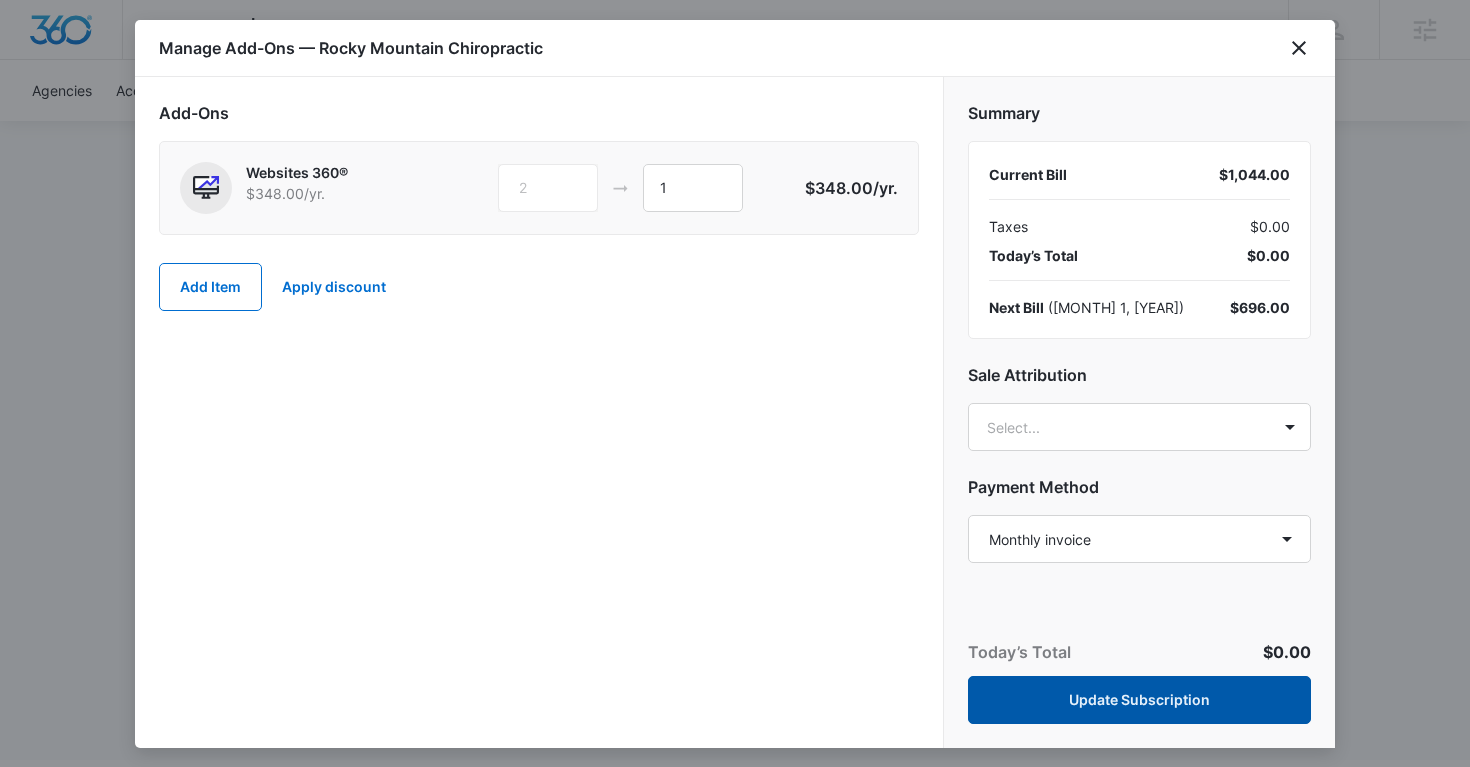 click on "Update Subscription" at bounding box center (1139, 700) 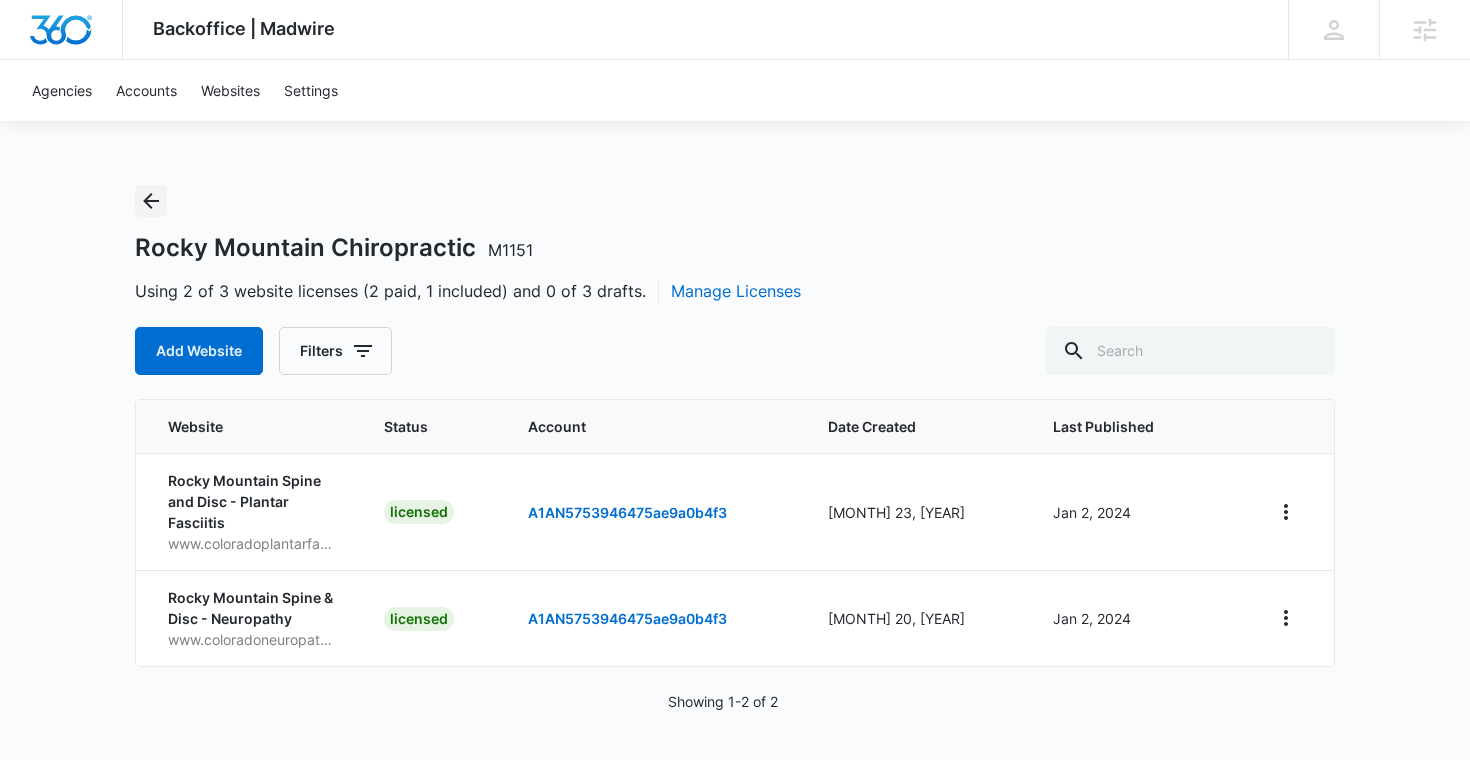 click 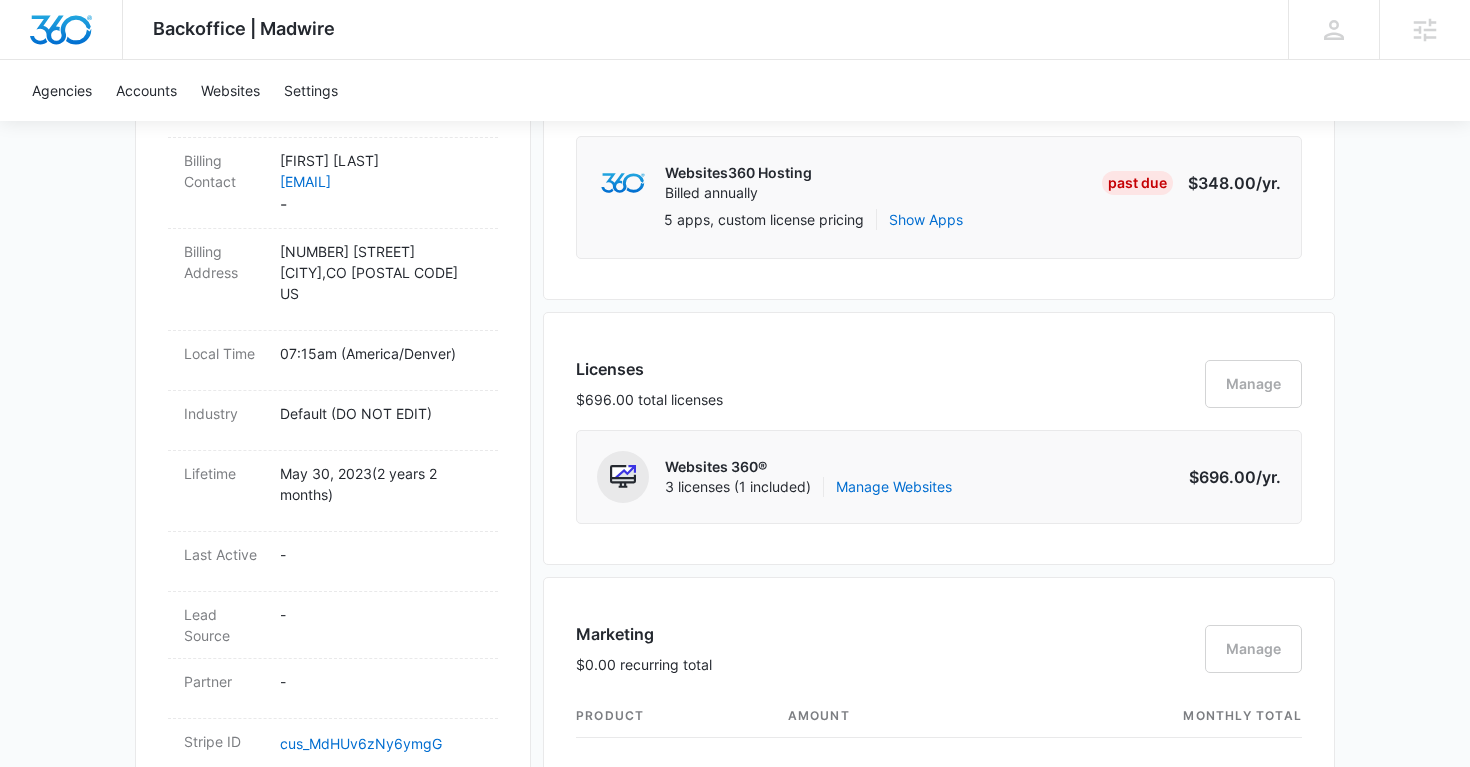 scroll, scrollTop: 718, scrollLeft: 0, axis: vertical 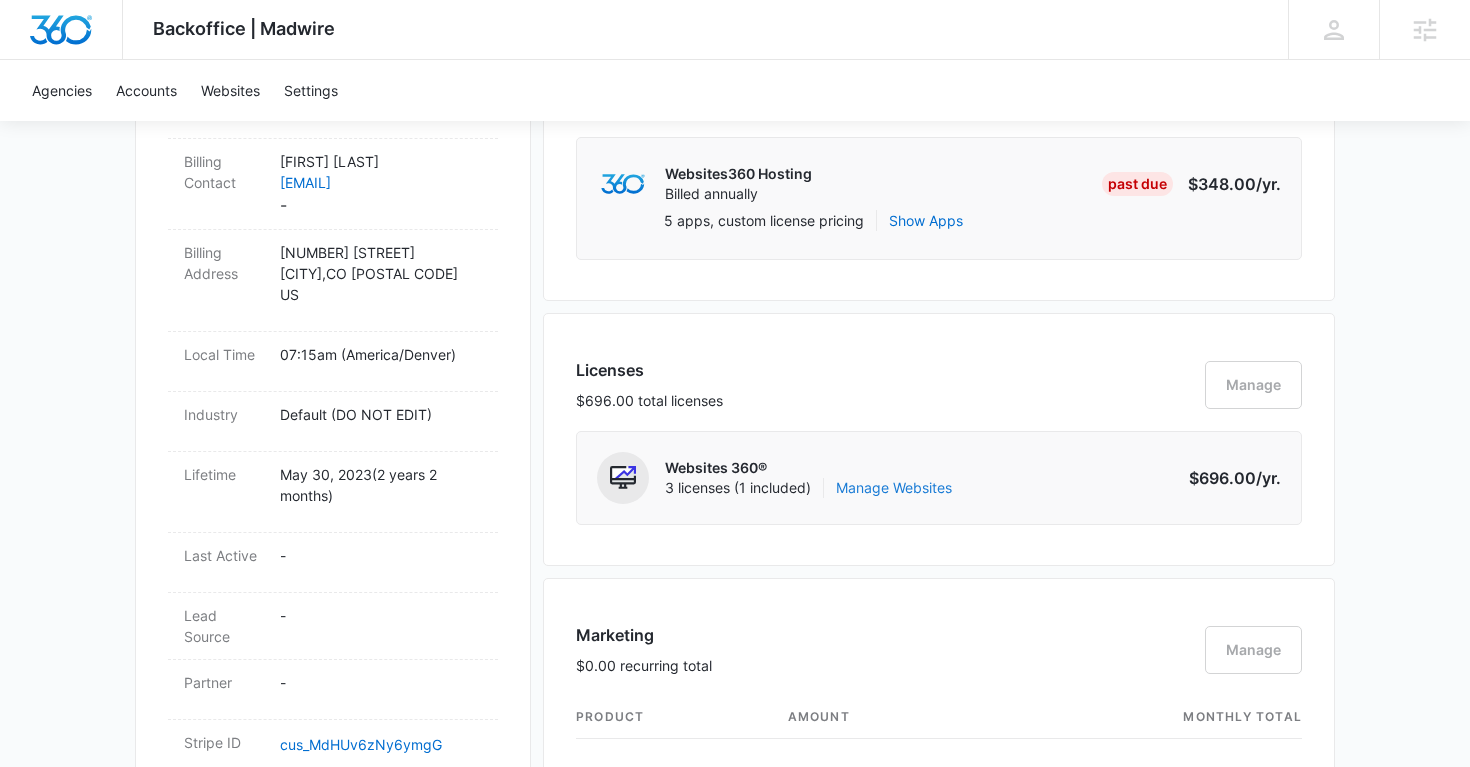 click on "Manage Websites" at bounding box center (894, 488) 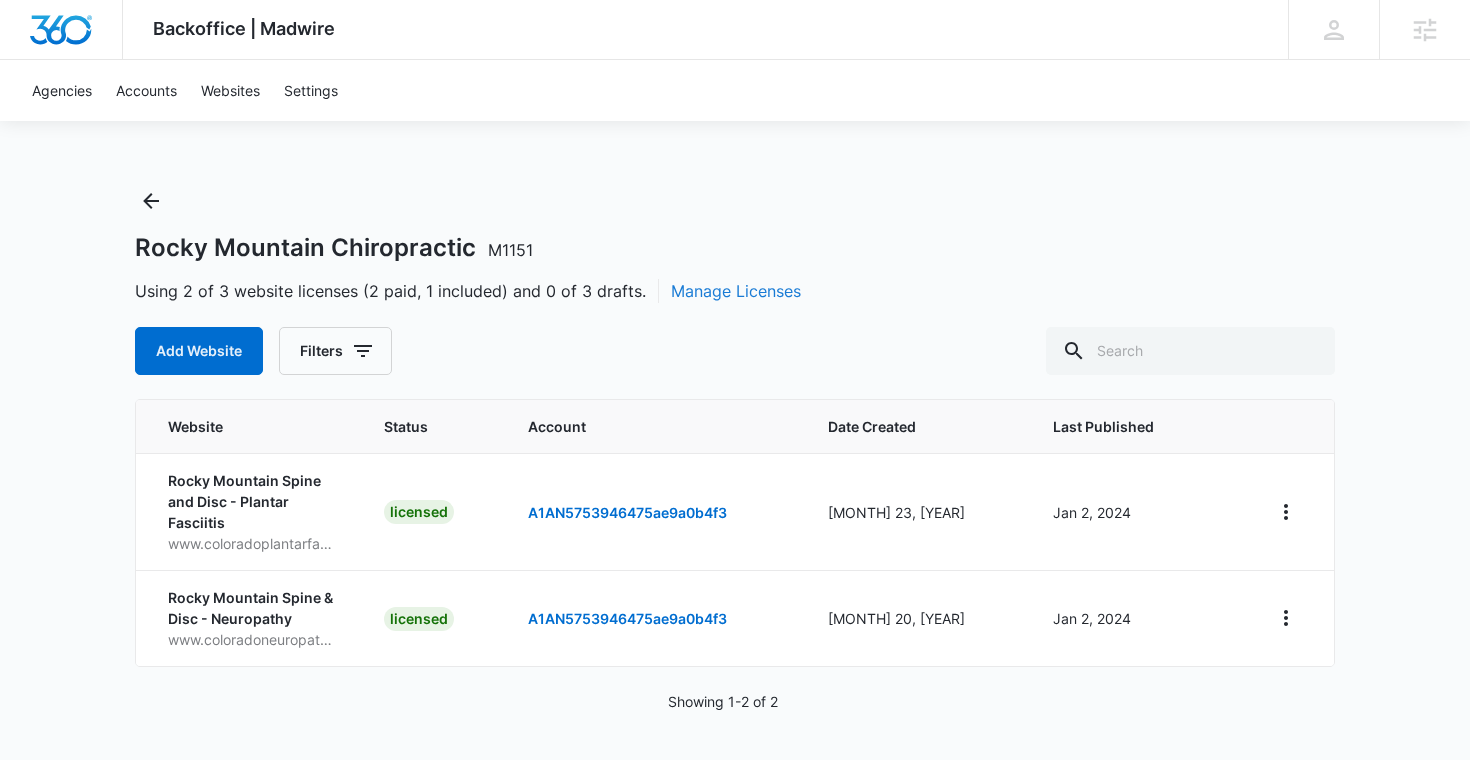 click on "Manage Licenses" at bounding box center [736, 291] 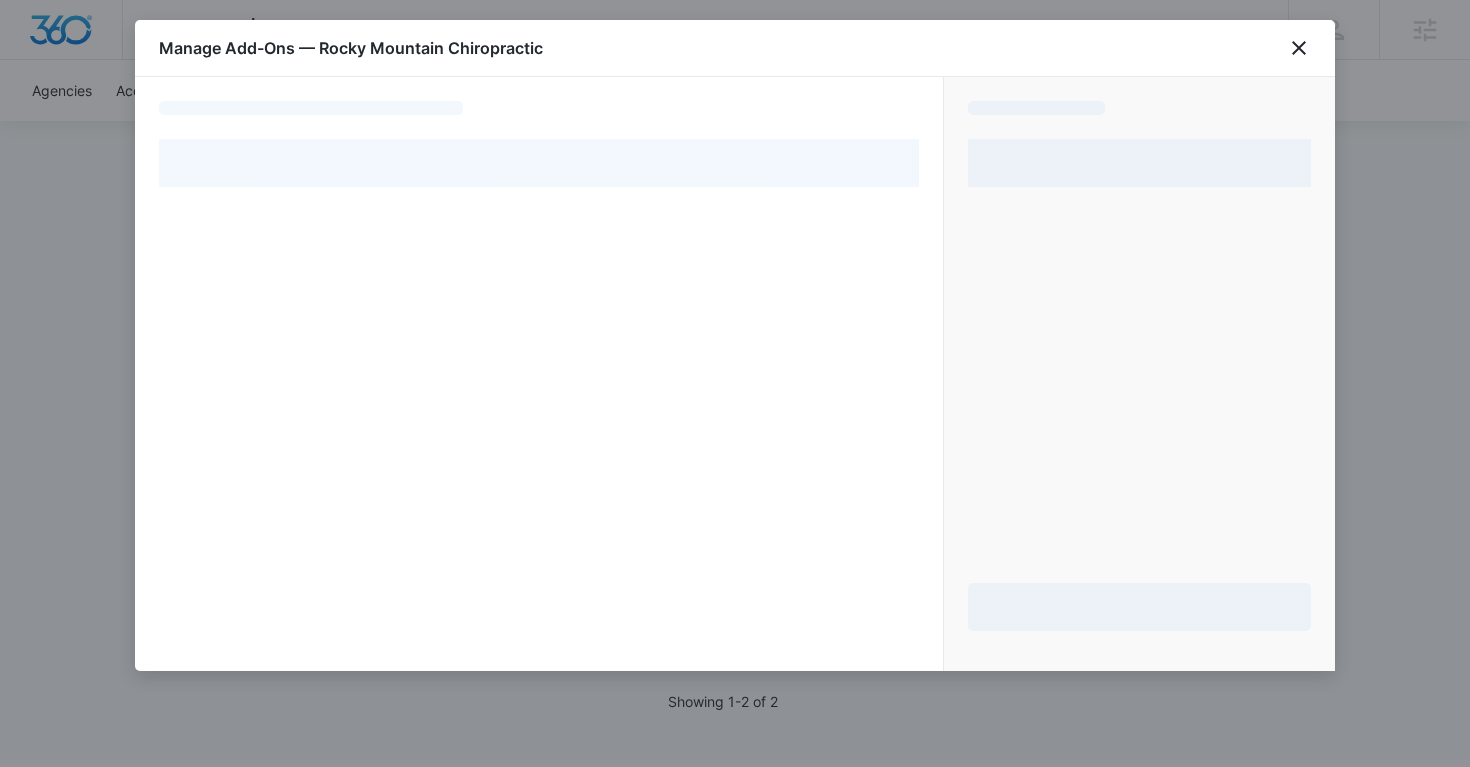 select on "MANUAL_INVOICE" 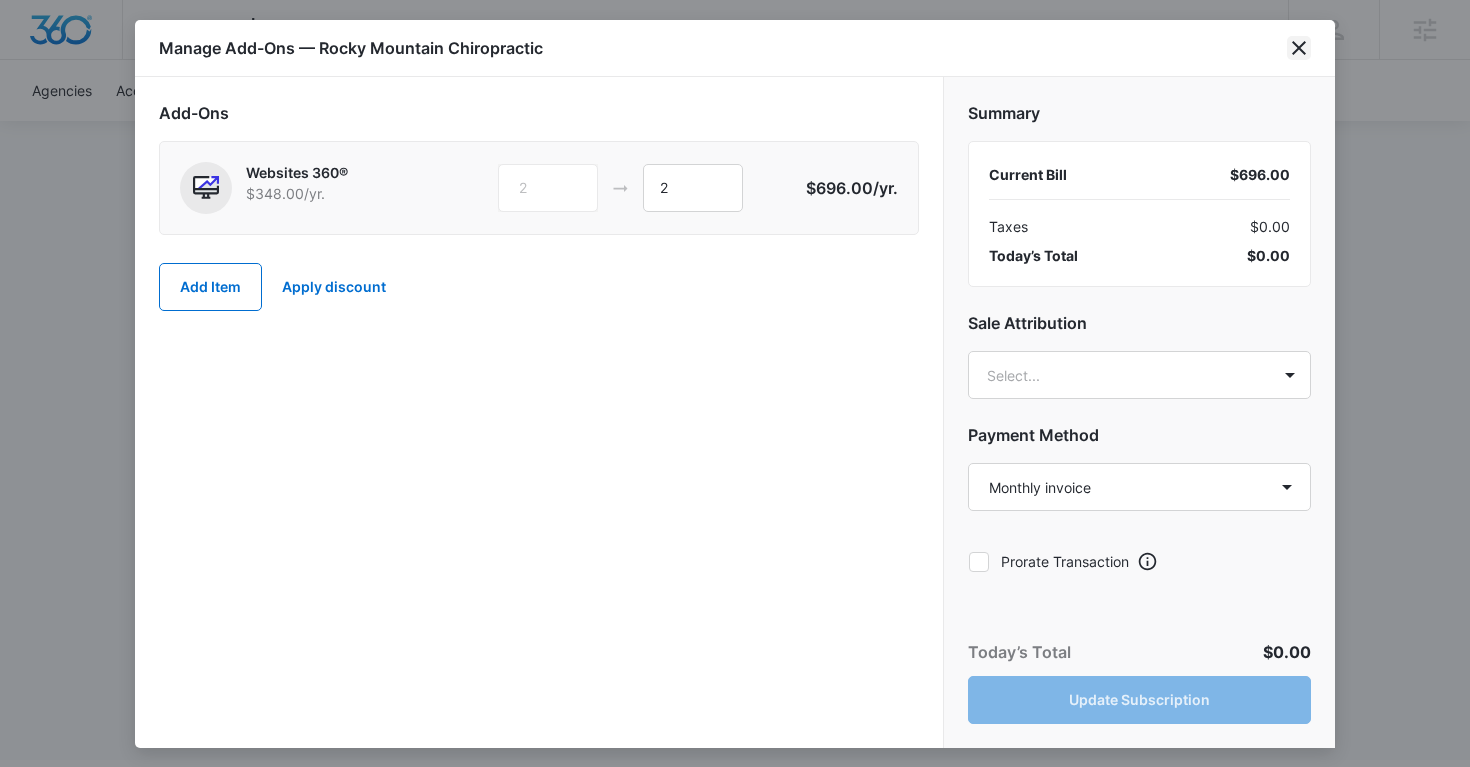 click 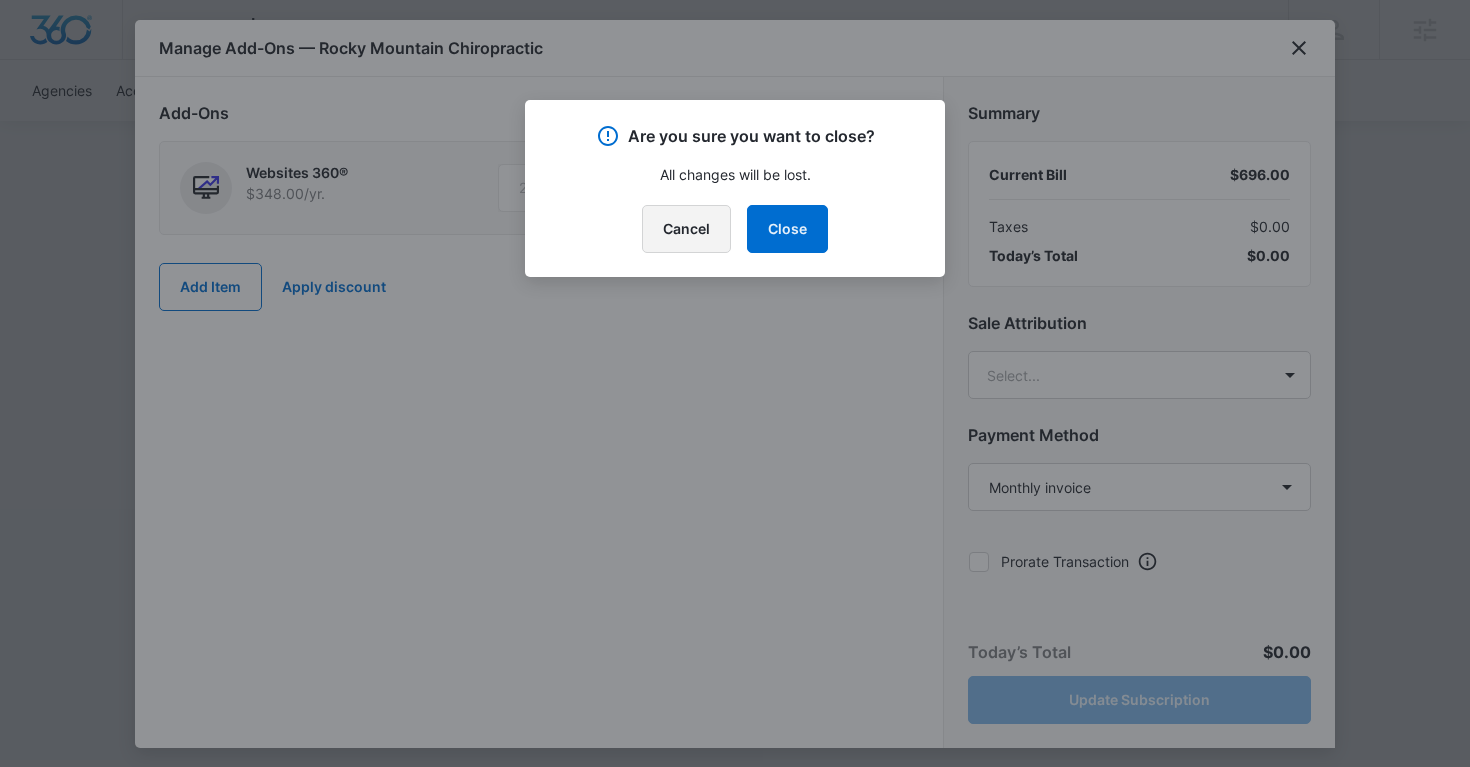 click on "Cancel" at bounding box center [686, 229] 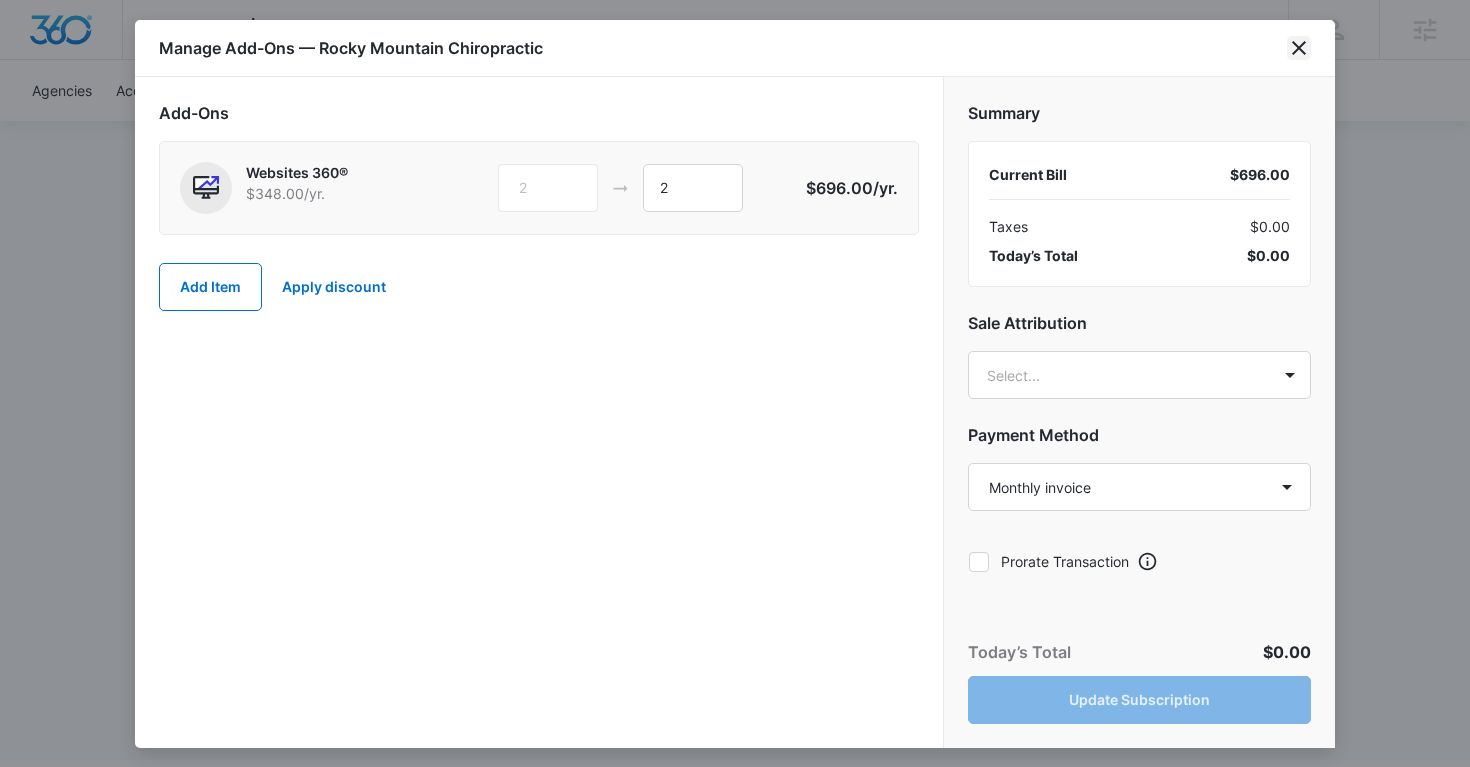 click 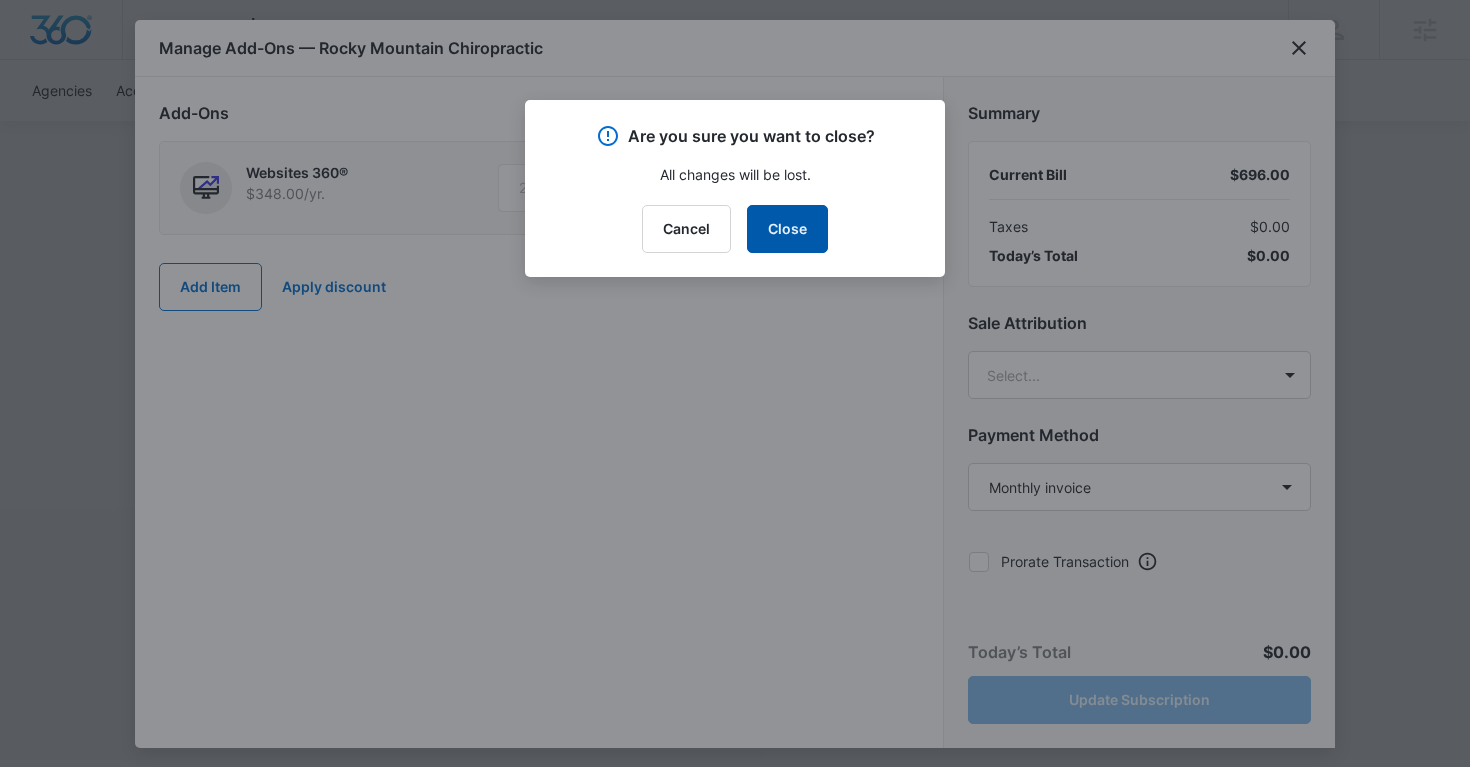 click on "Close" at bounding box center (787, 229) 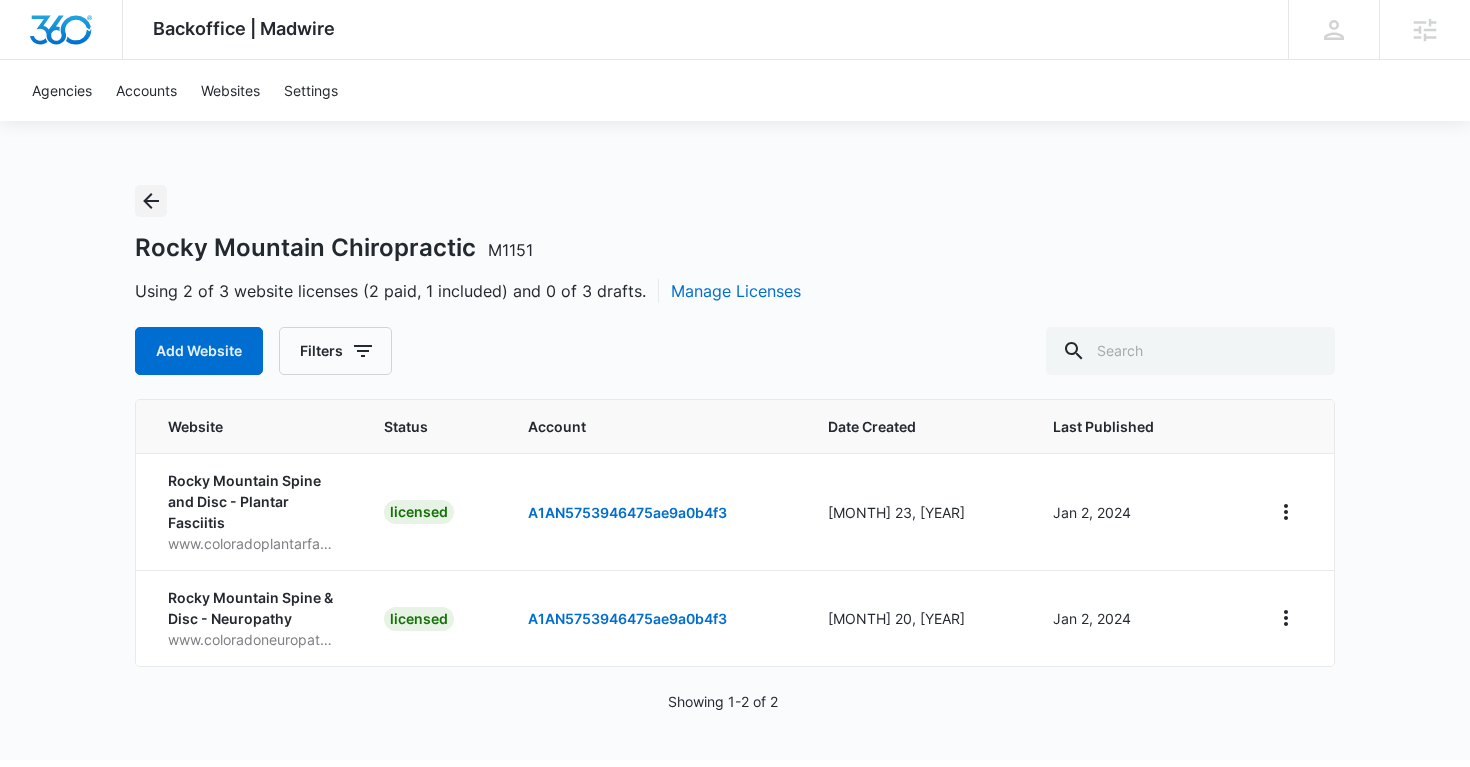 click 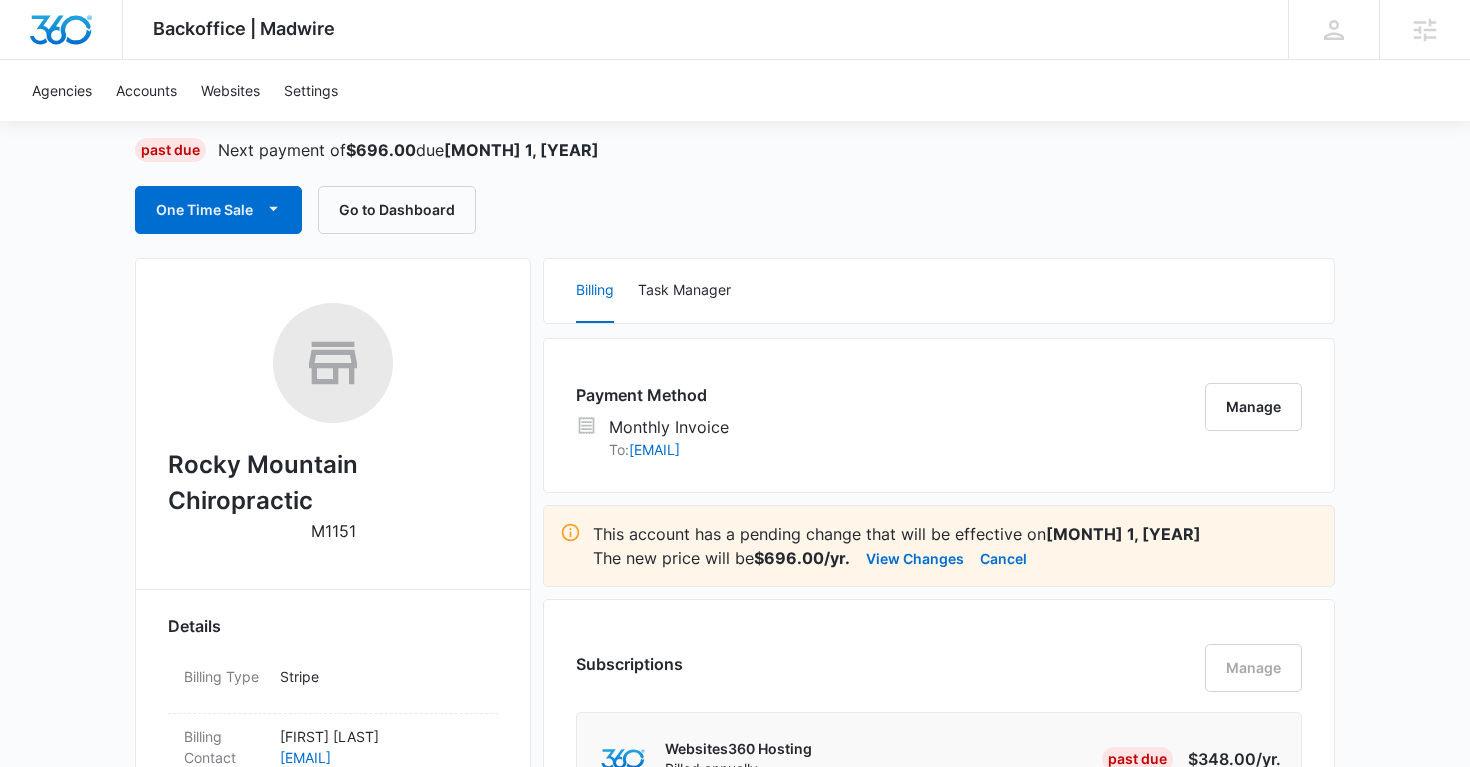 scroll, scrollTop: 177, scrollLeft: 0, axis: vertical 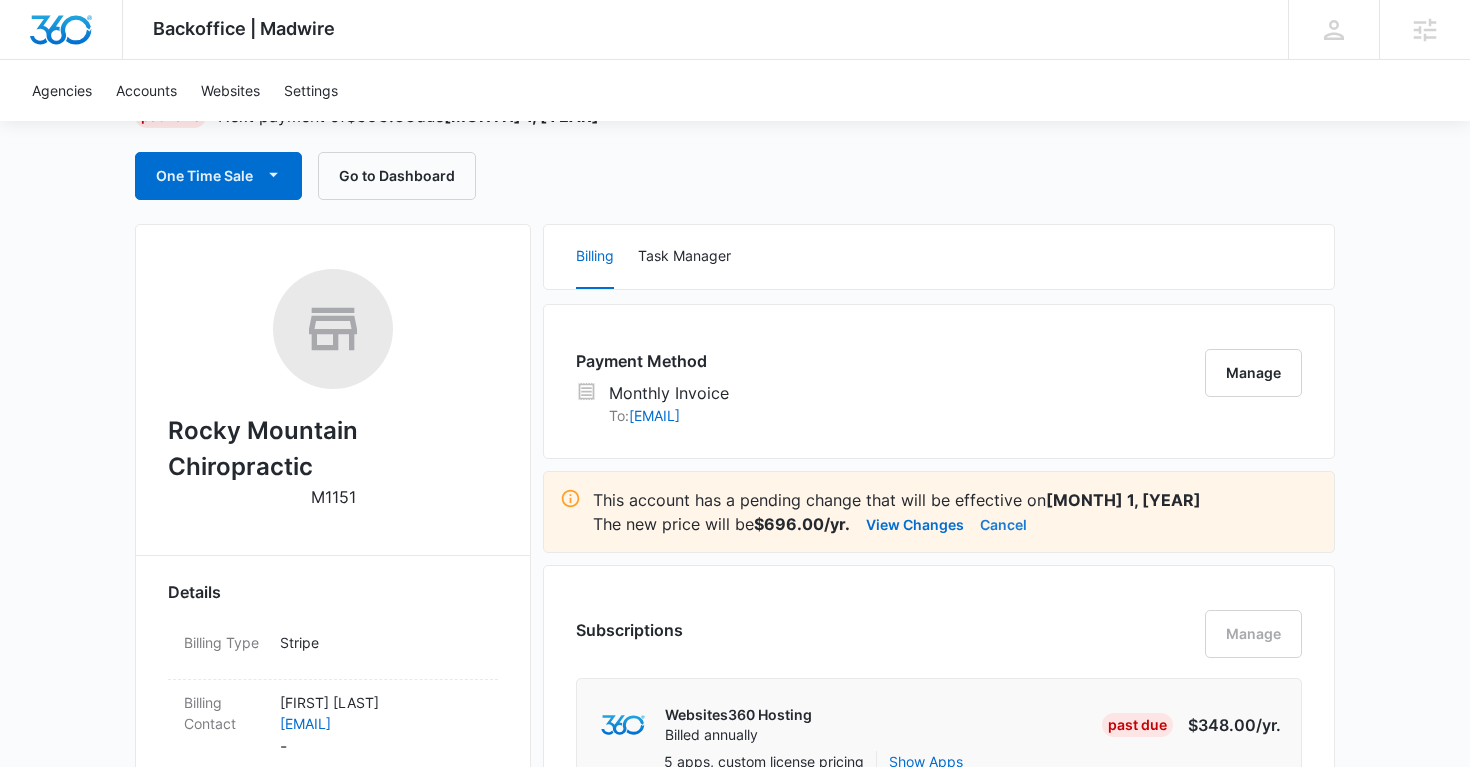 click on "Cancel" at bounding box center [1003, 524] 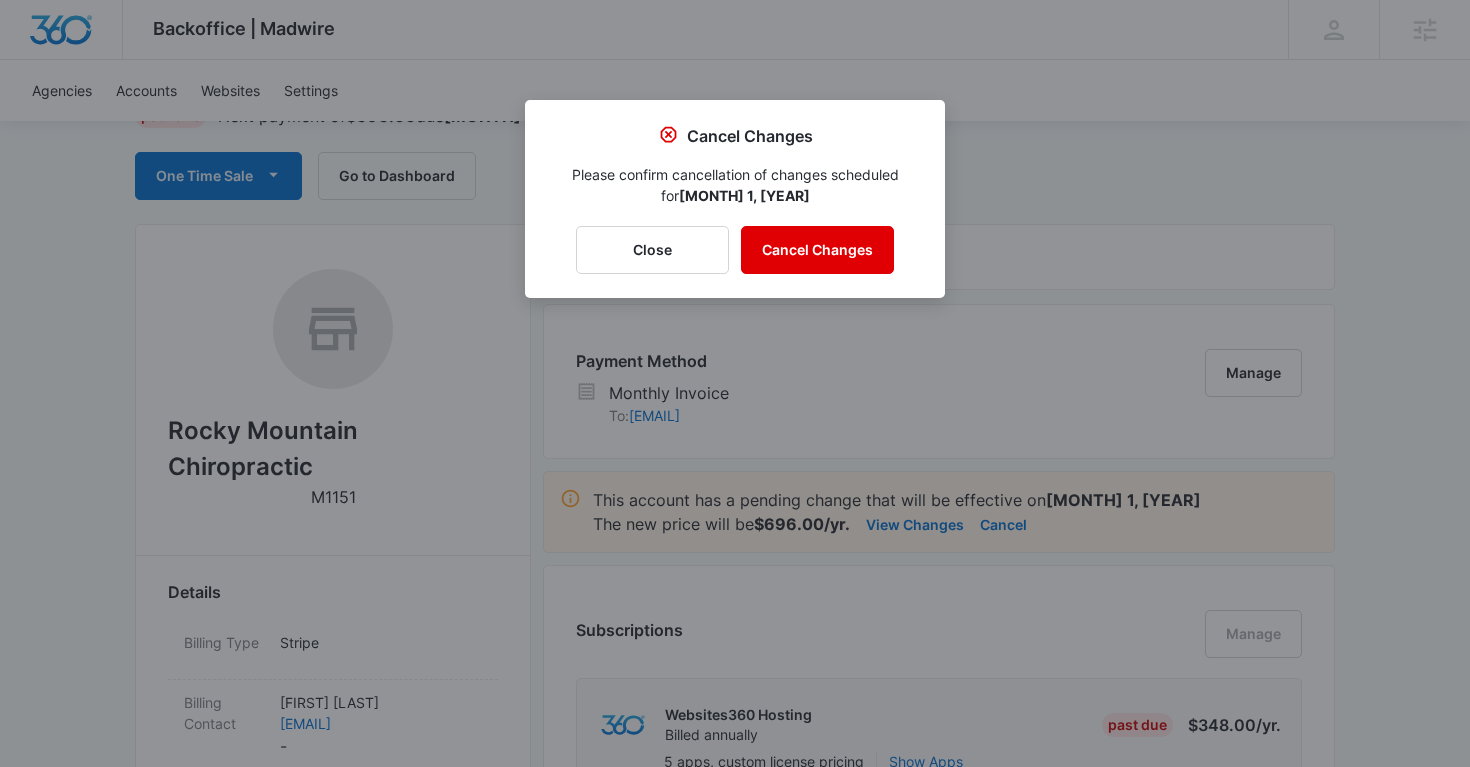 click on "Cancel Changes" at bounding box center (817, 250) 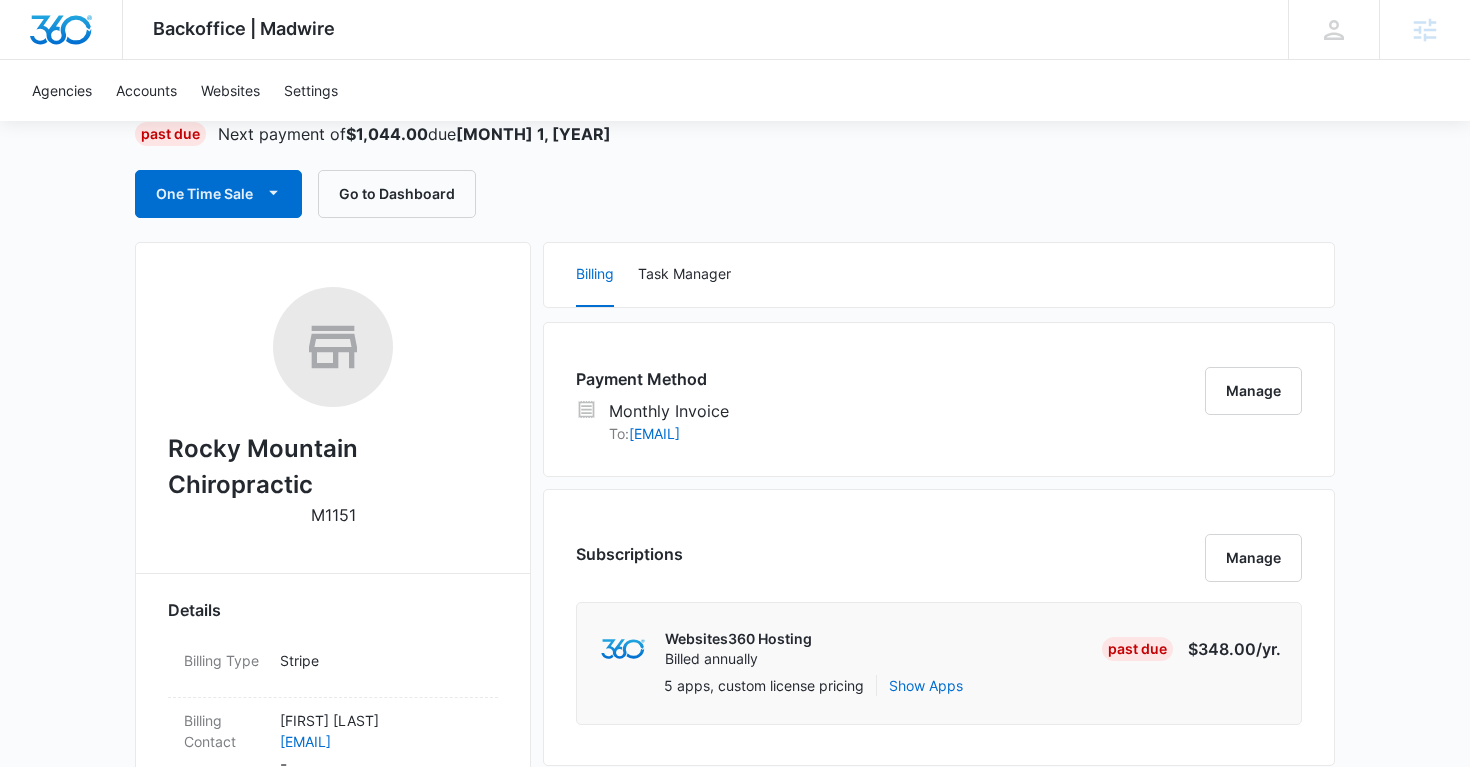 scroll, scrollTop: 29, scrollLeft: 0, axis: vertical 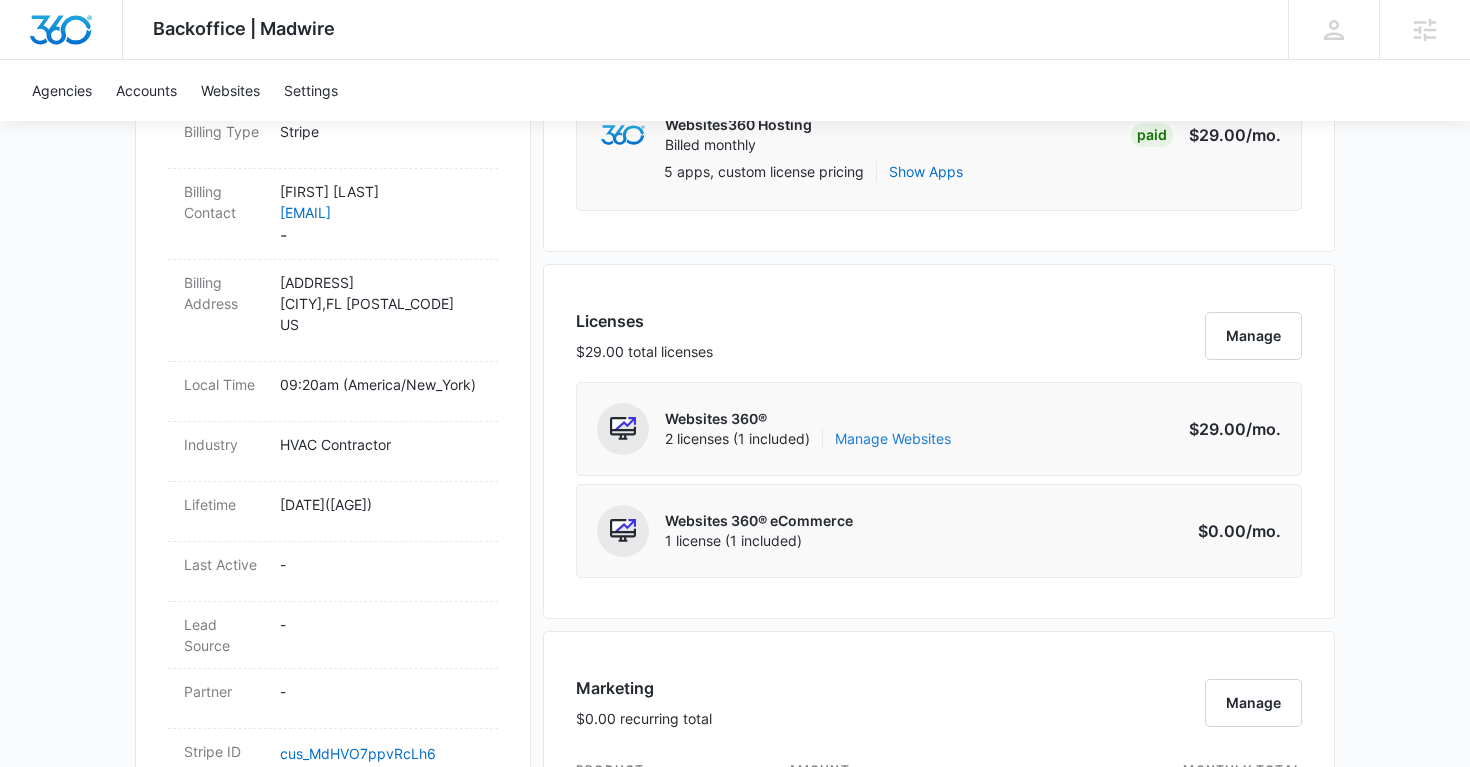 click on "Manage Websites" at bounding box center [893, 439] 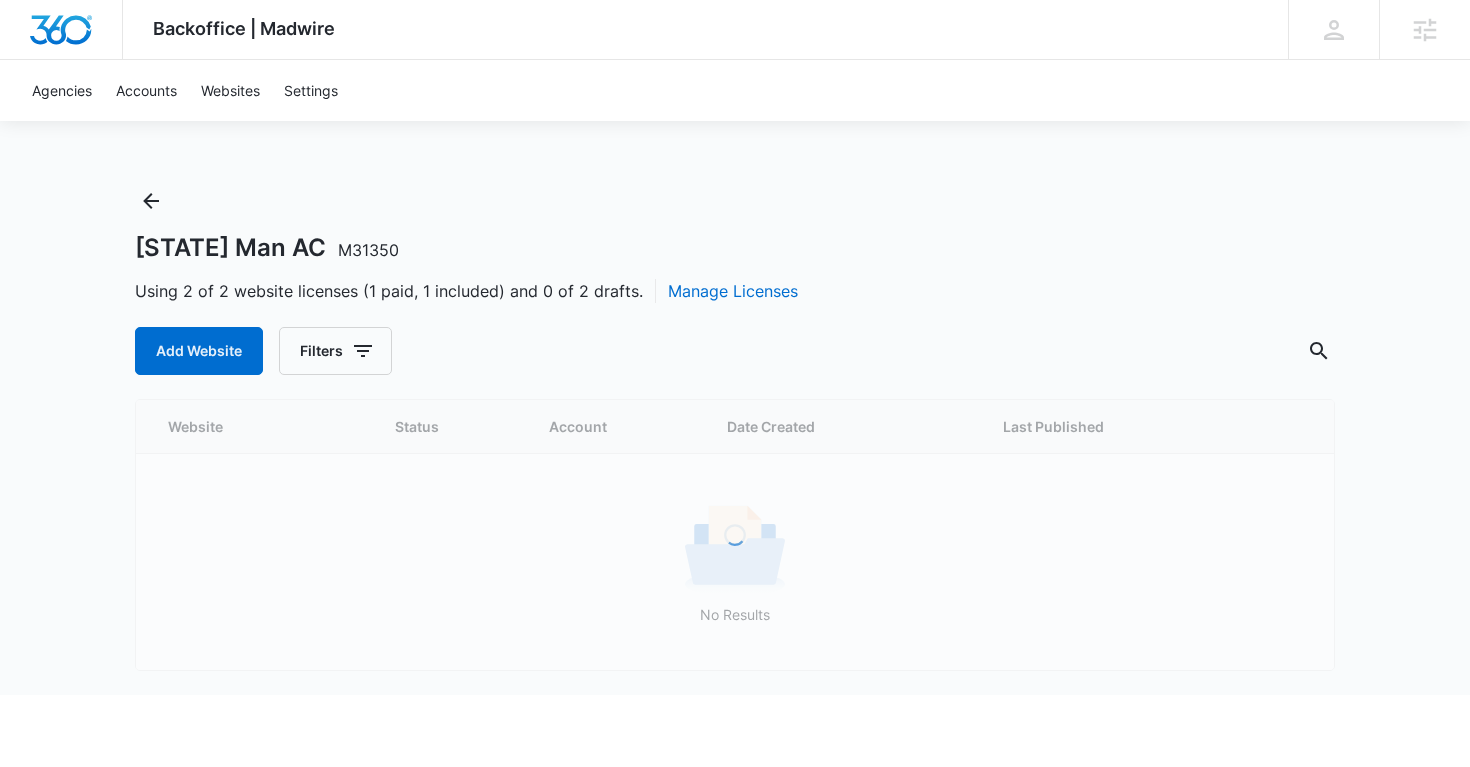 scroll, scrollTop: 0, scrollLeft: 0, axis: both 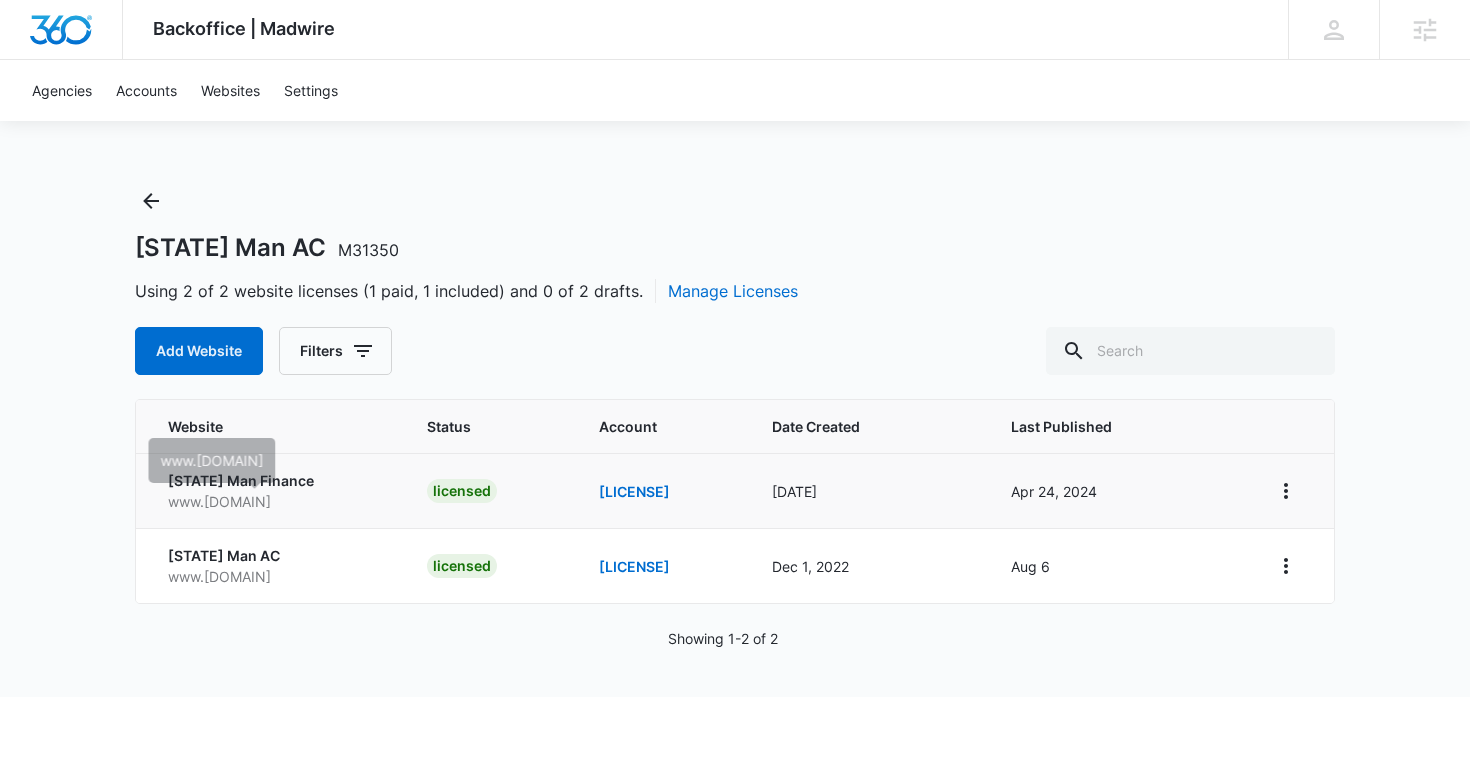 click on "www.[DOMAIN]" at bounding box center (273, 501) 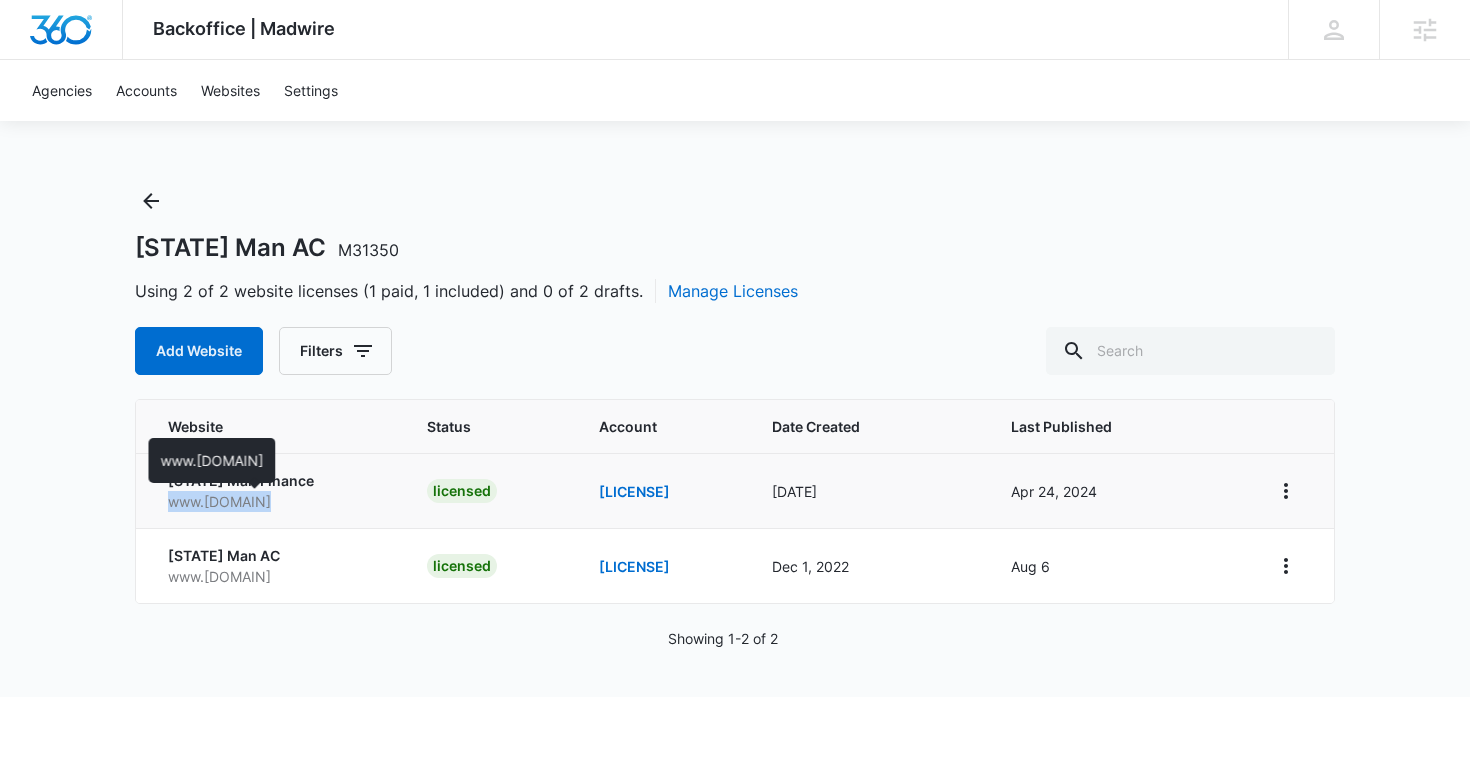 click on "www.[DOMAIN]" at bounding box center [273, 501] 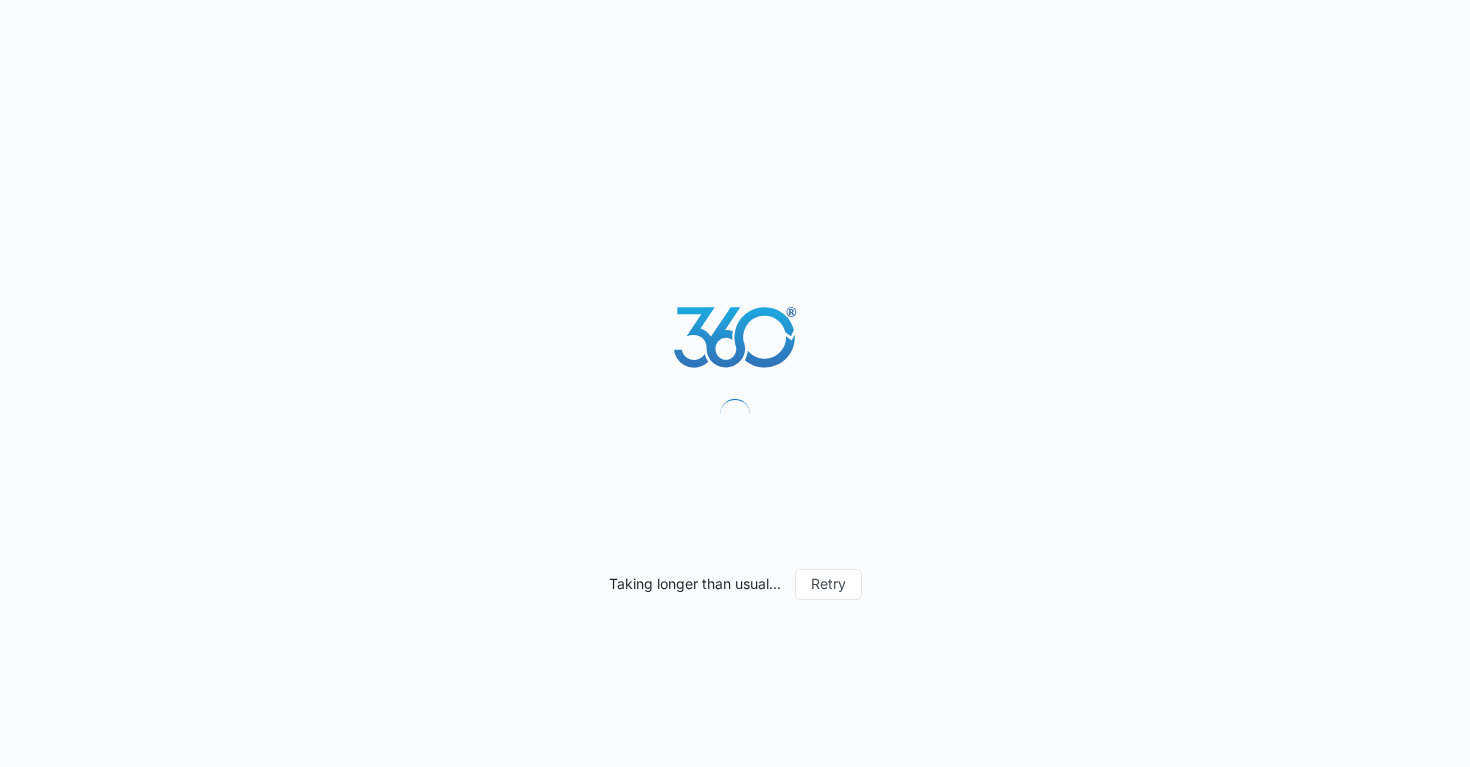 scroll, scrollTop: 0, scrollLeft: 0, axis: both 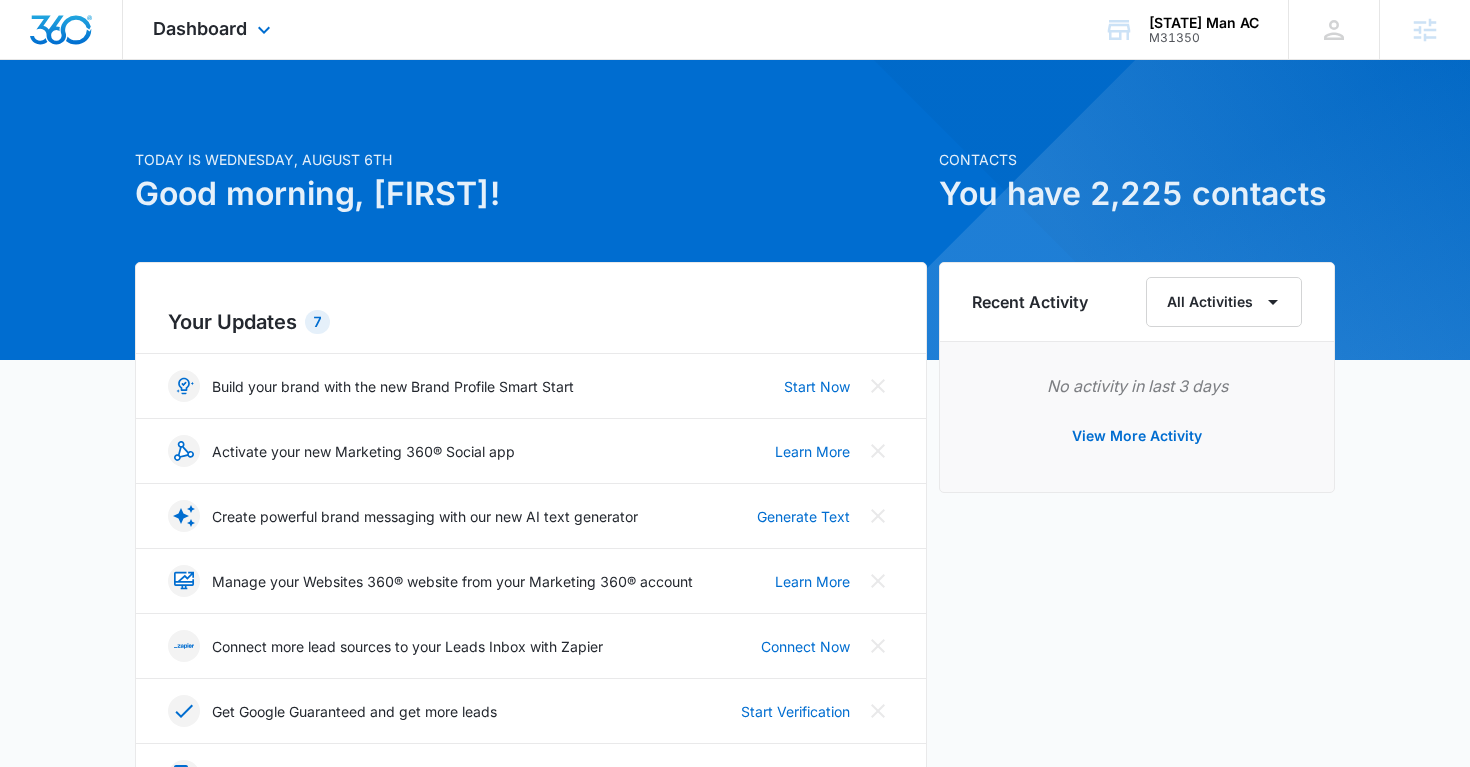 click on "Dashboard Apps Reputation Websites Forms CRM Email Social Shop Payments POS Content Ads Intelligence Files Brand Settings" at bounding box center [214, 29] 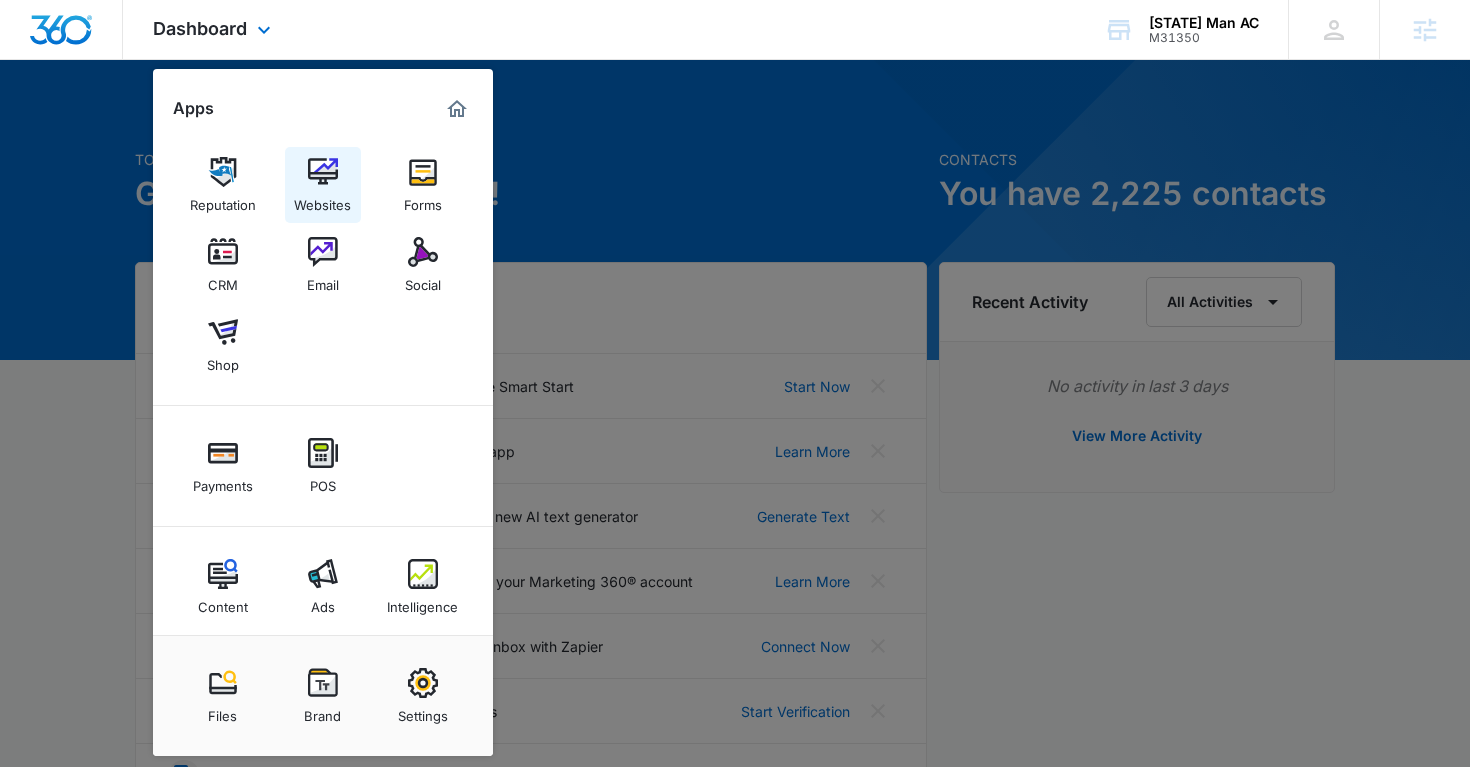click at bounding box center (323, 172) 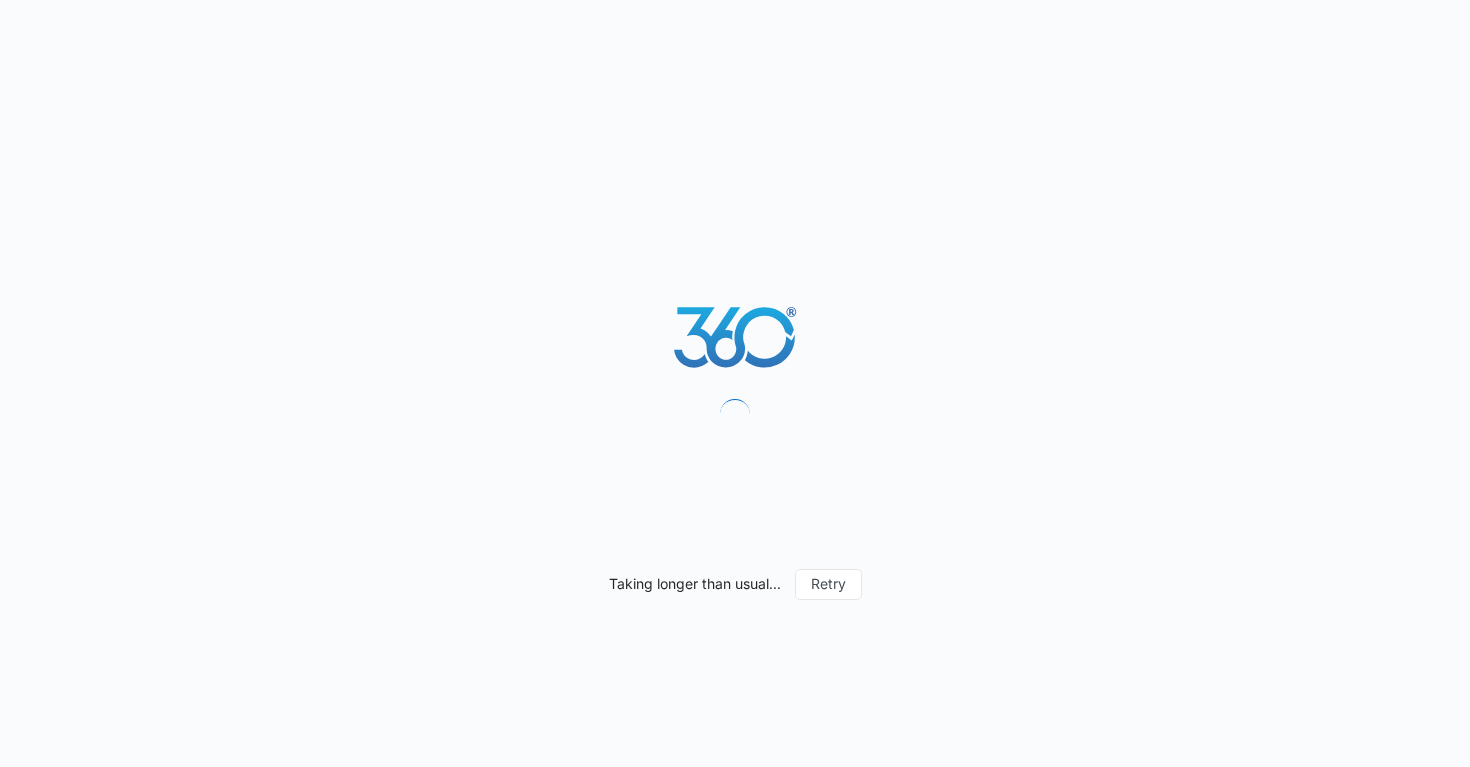 scroll, scrollTop: 0, scrollLeft: 0, axis: both 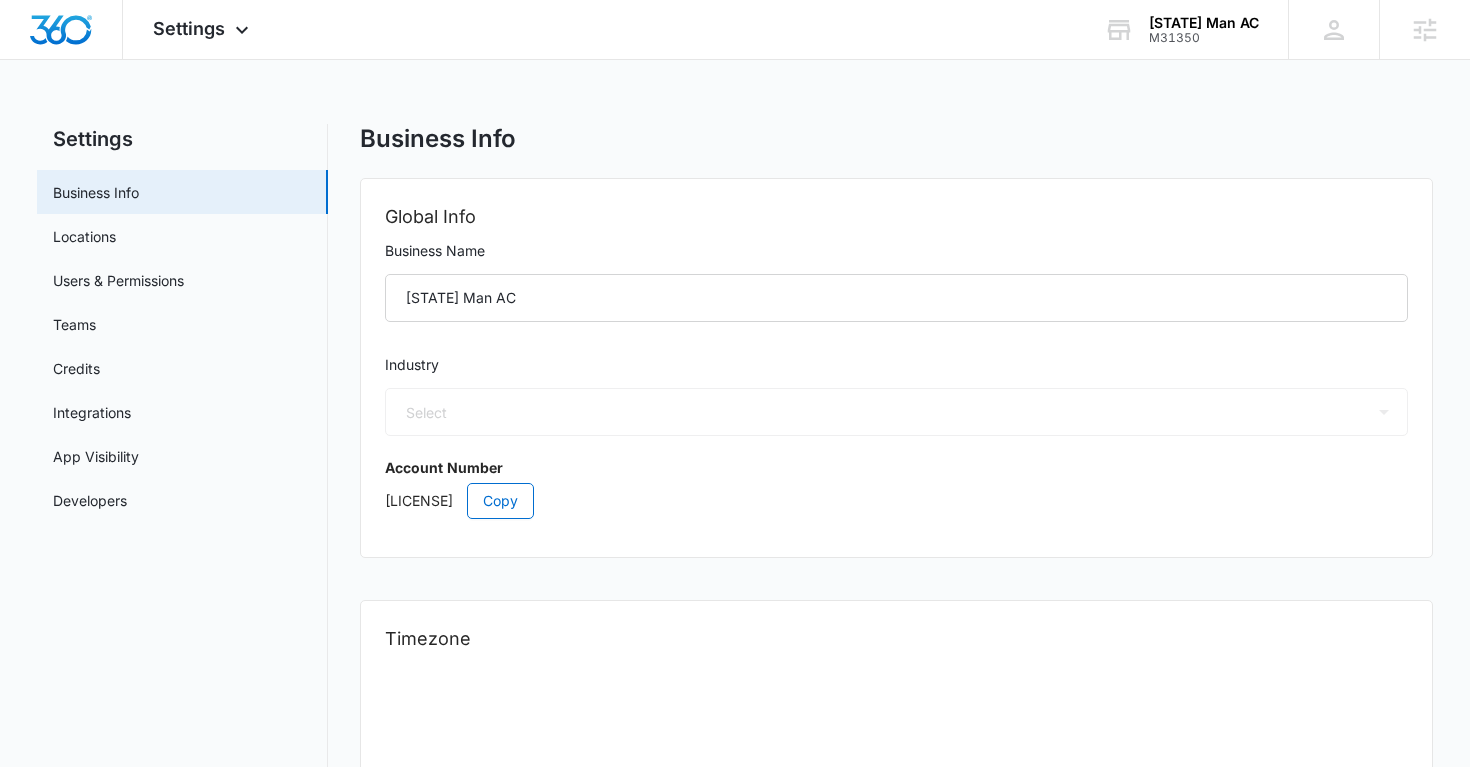 select on "3" 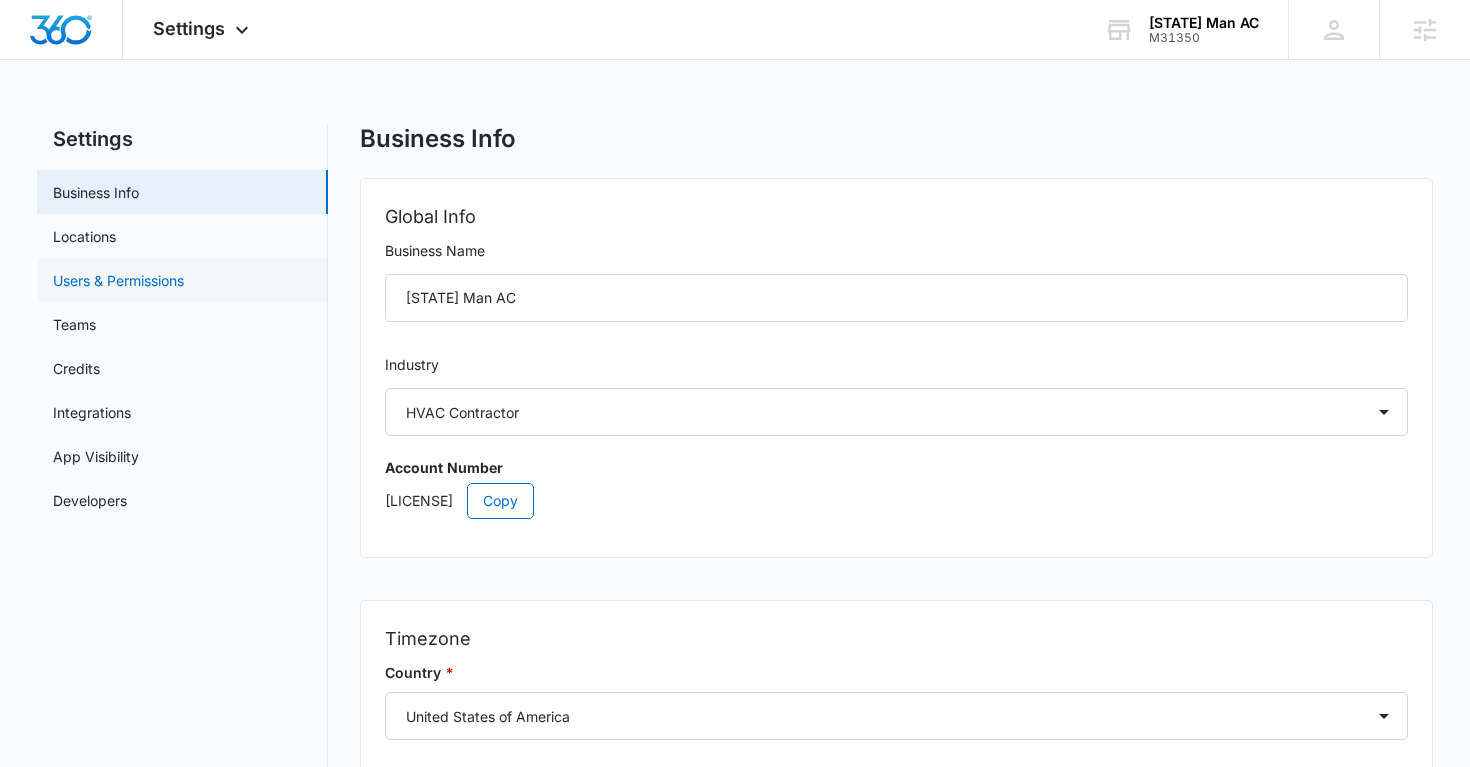 click on "Users & Permissions" at bounding box center [118, 280] 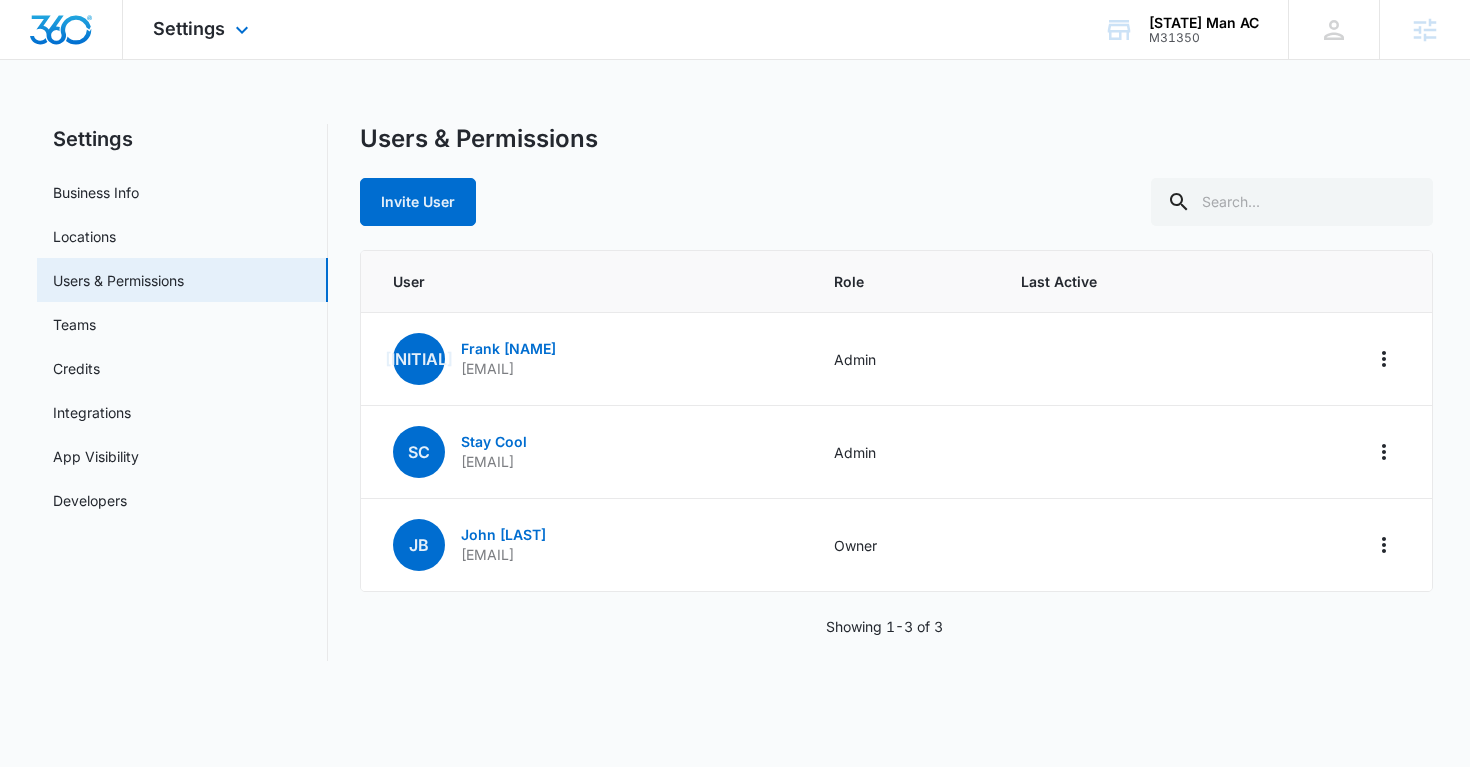 click on "Settings Apps Reputation Websites Forms CRM Email Social Shop Payments POS Content Ads Intelligence Files Brand Settings" at bounding box center [203, 29] 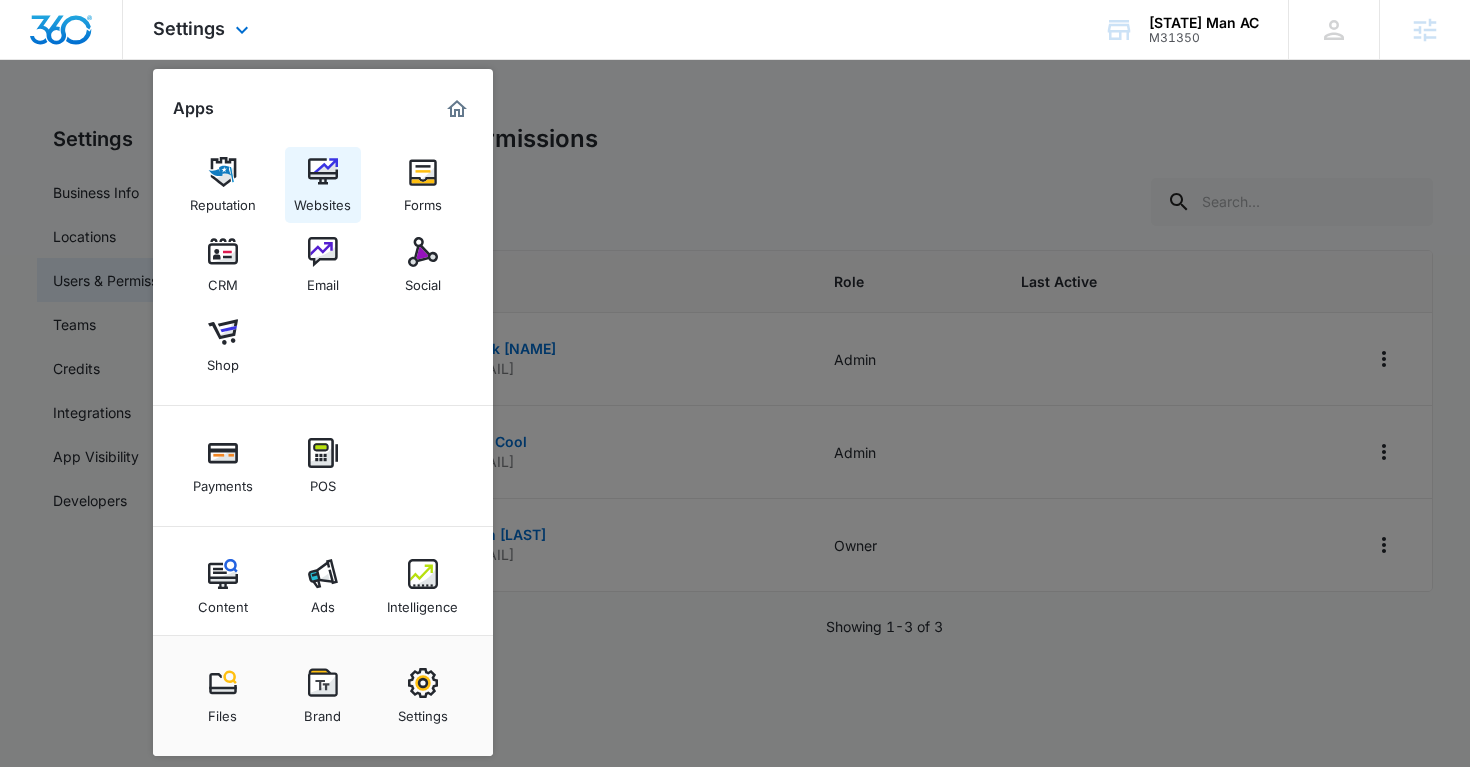 click on "Websites" at bounding box center (322, 200) 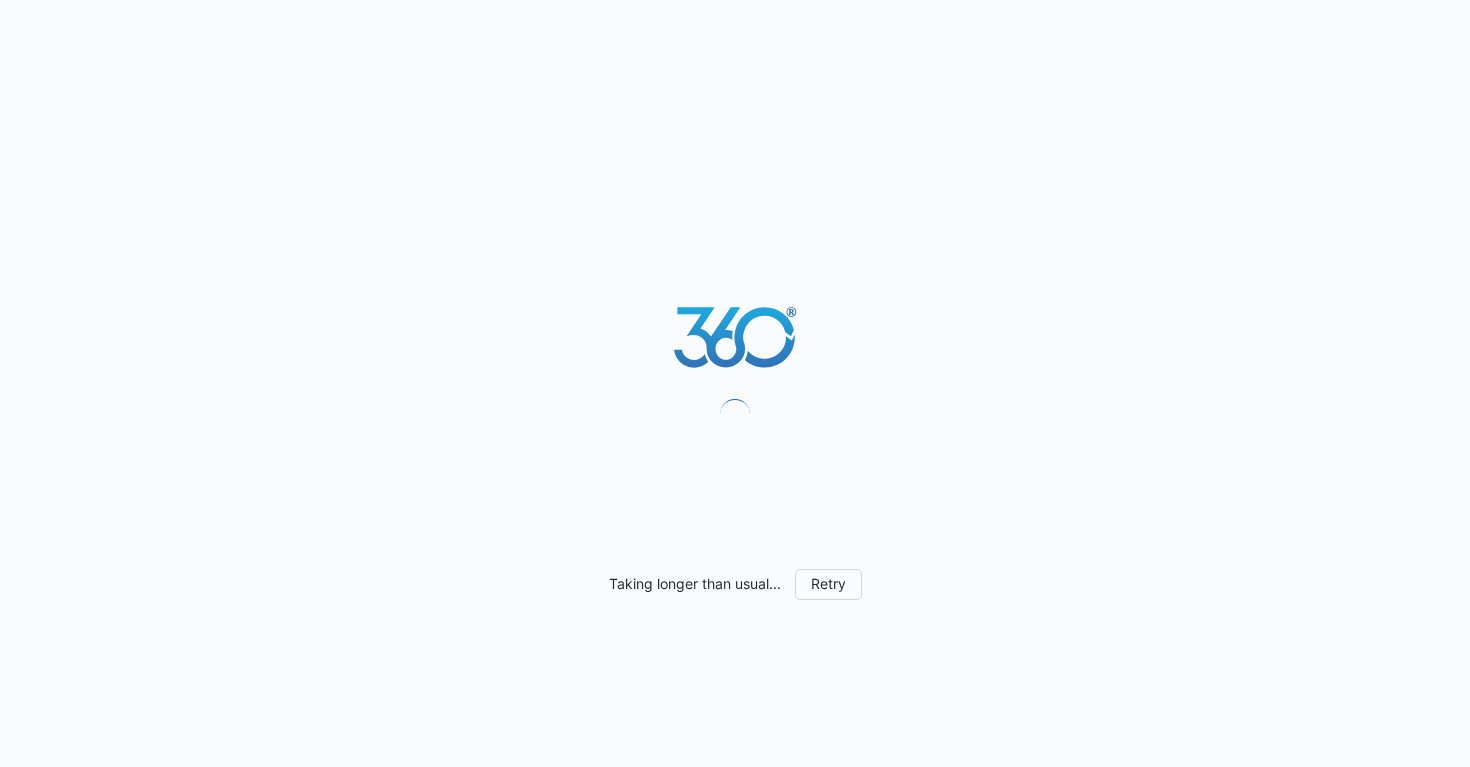 scroll, scrollTop: 0, scrollLeft: 0, axis: both 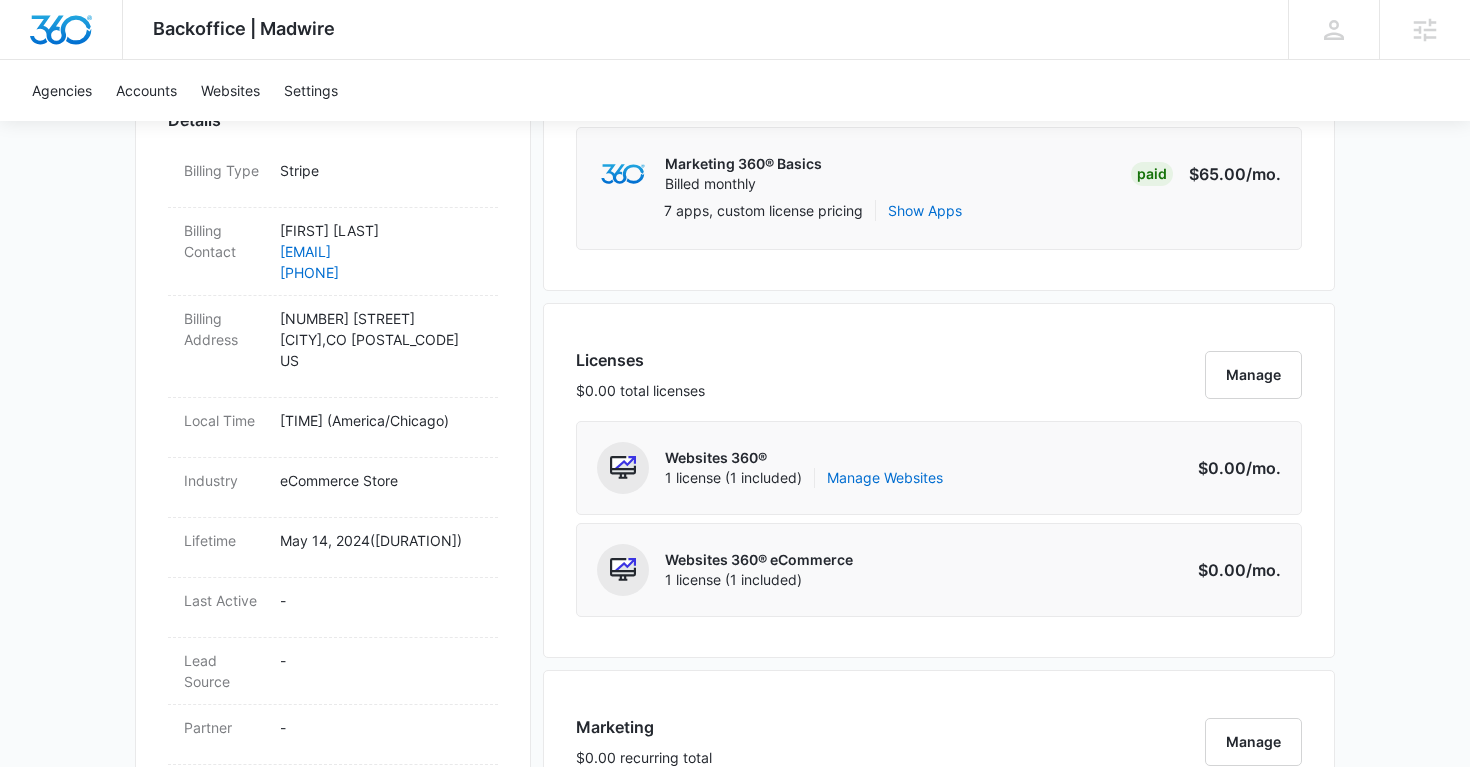 click on "Websites 360® 1 license   (1 included) Manage Websites" at bounding box center (804, 468) 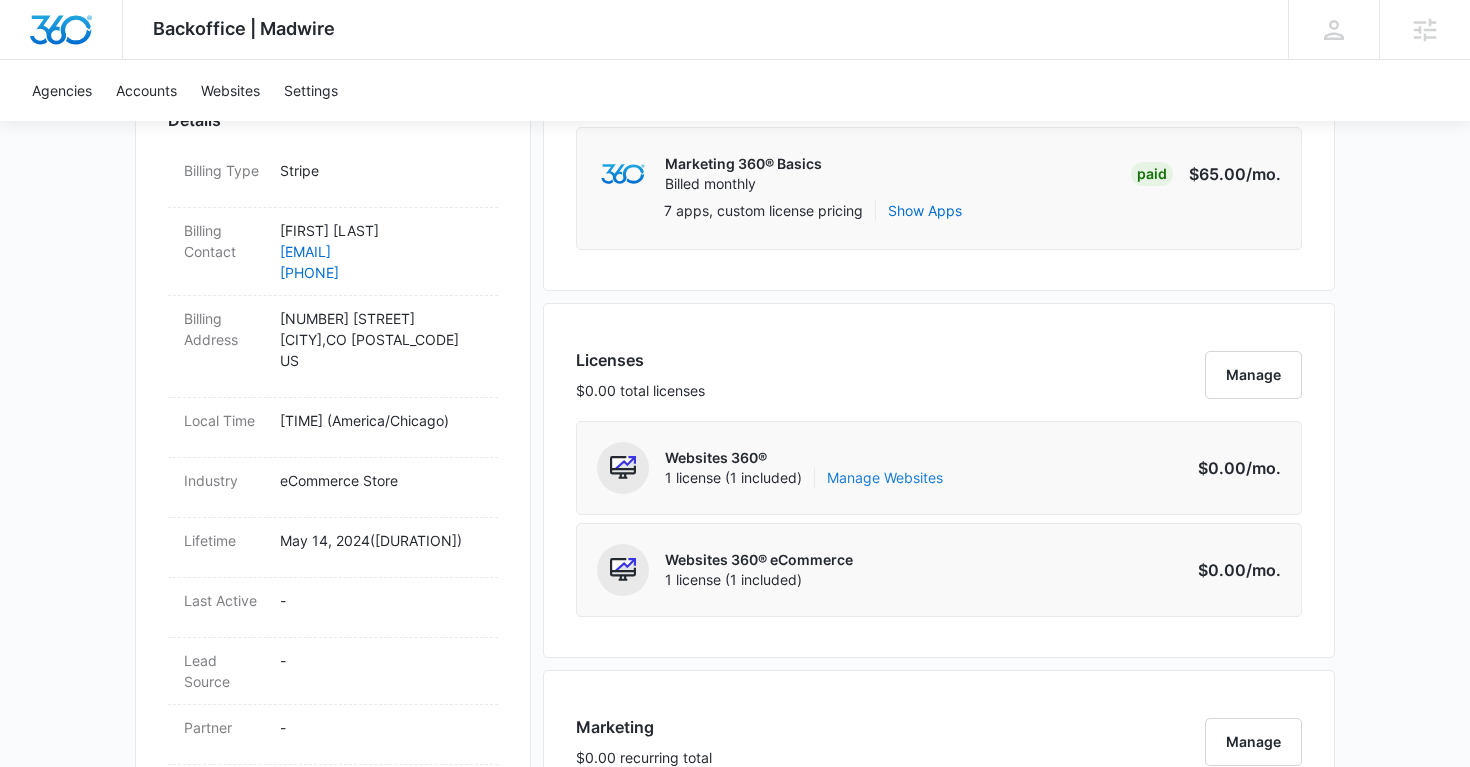 click on "Manage Websites" at bounding box center [885, 478] 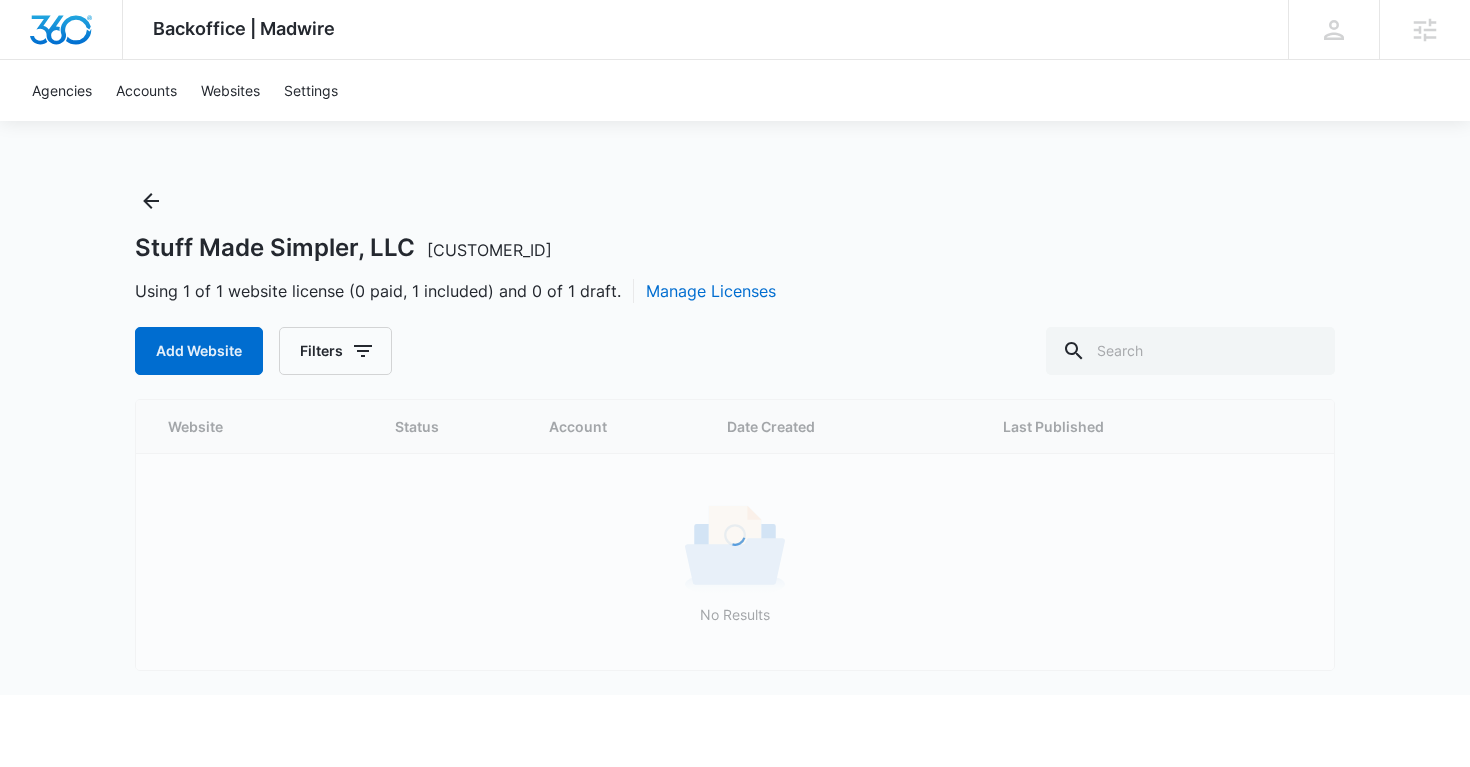 scroll, scrollTop: 0, scrollLeft: 0, axis: both 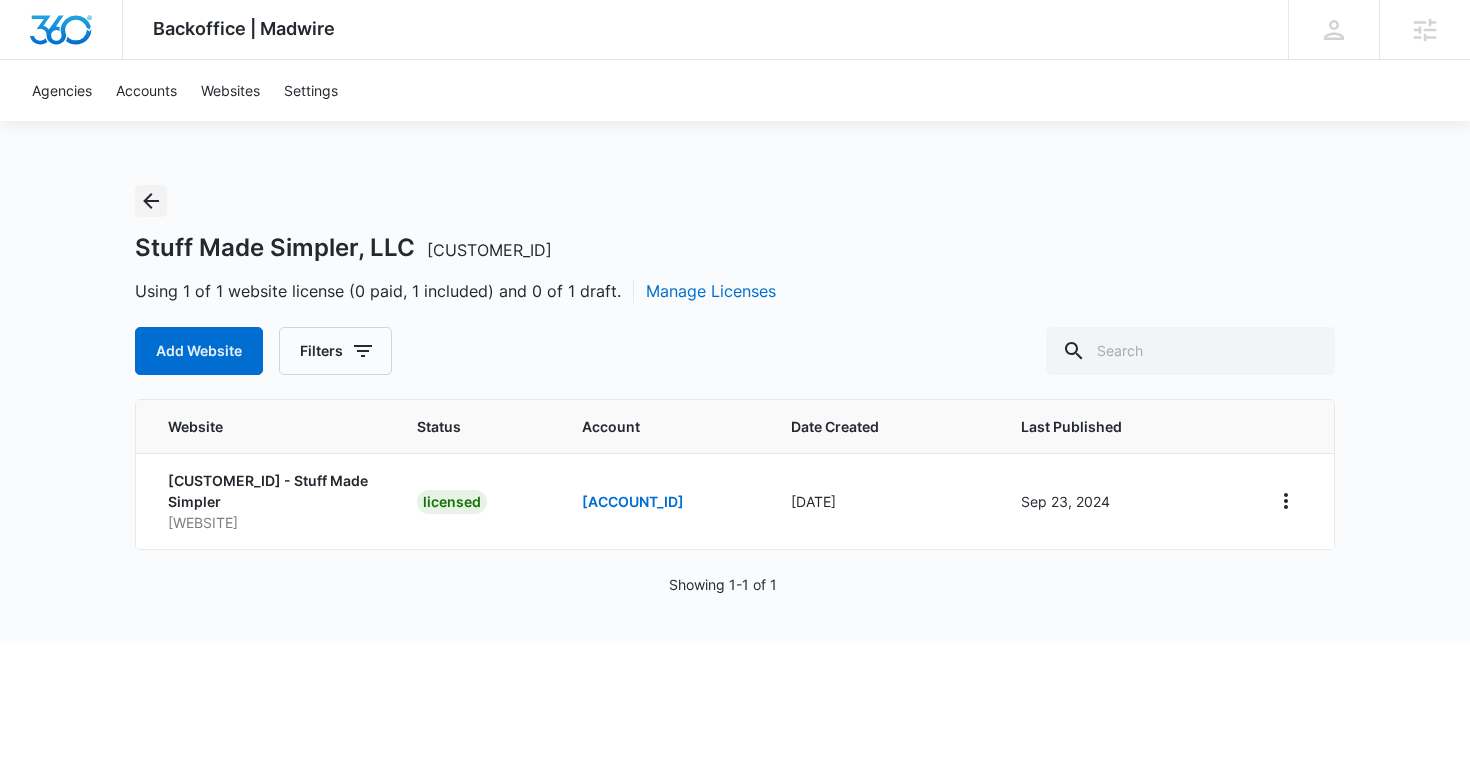 click 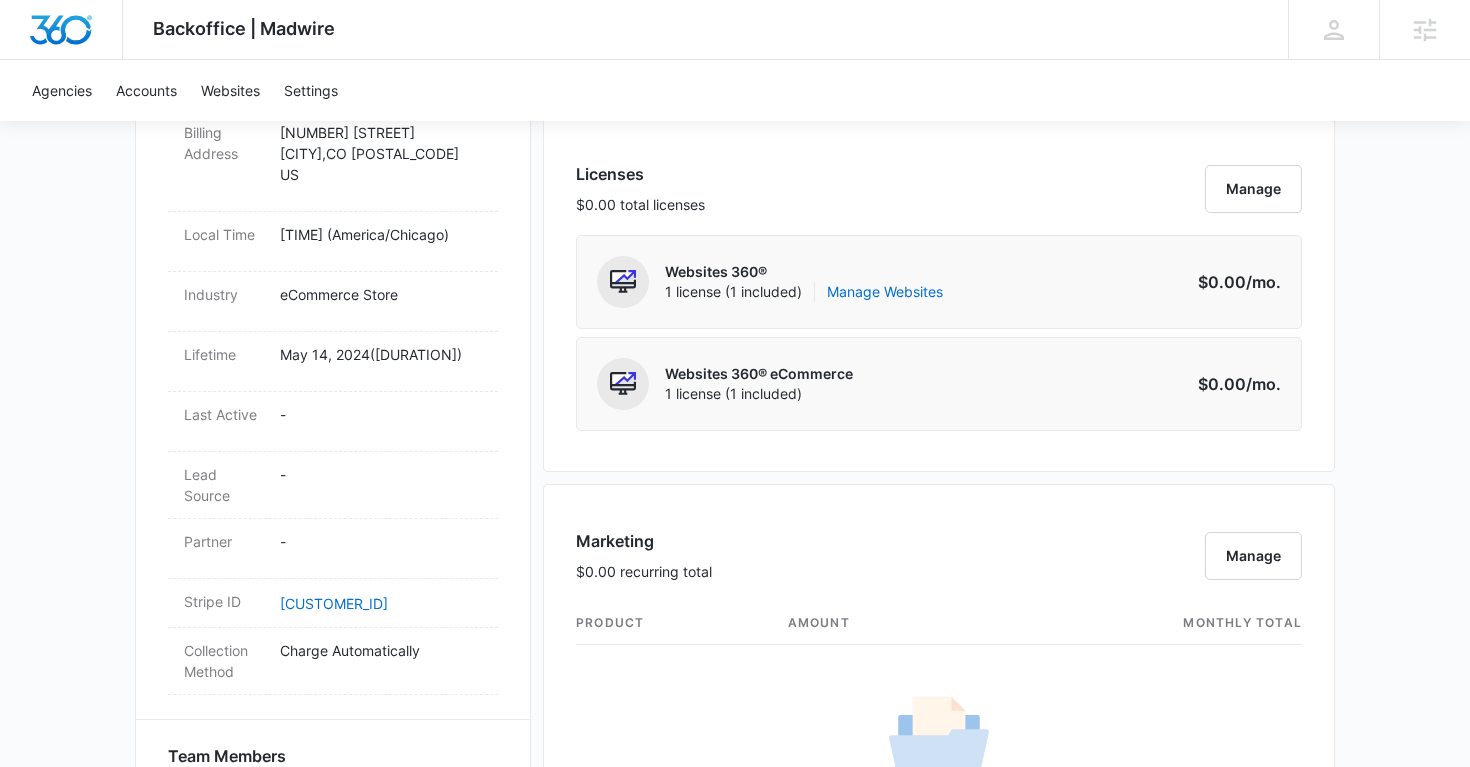 scroll, scrollTop: 805, scrollLeft: 0, axis: vertical 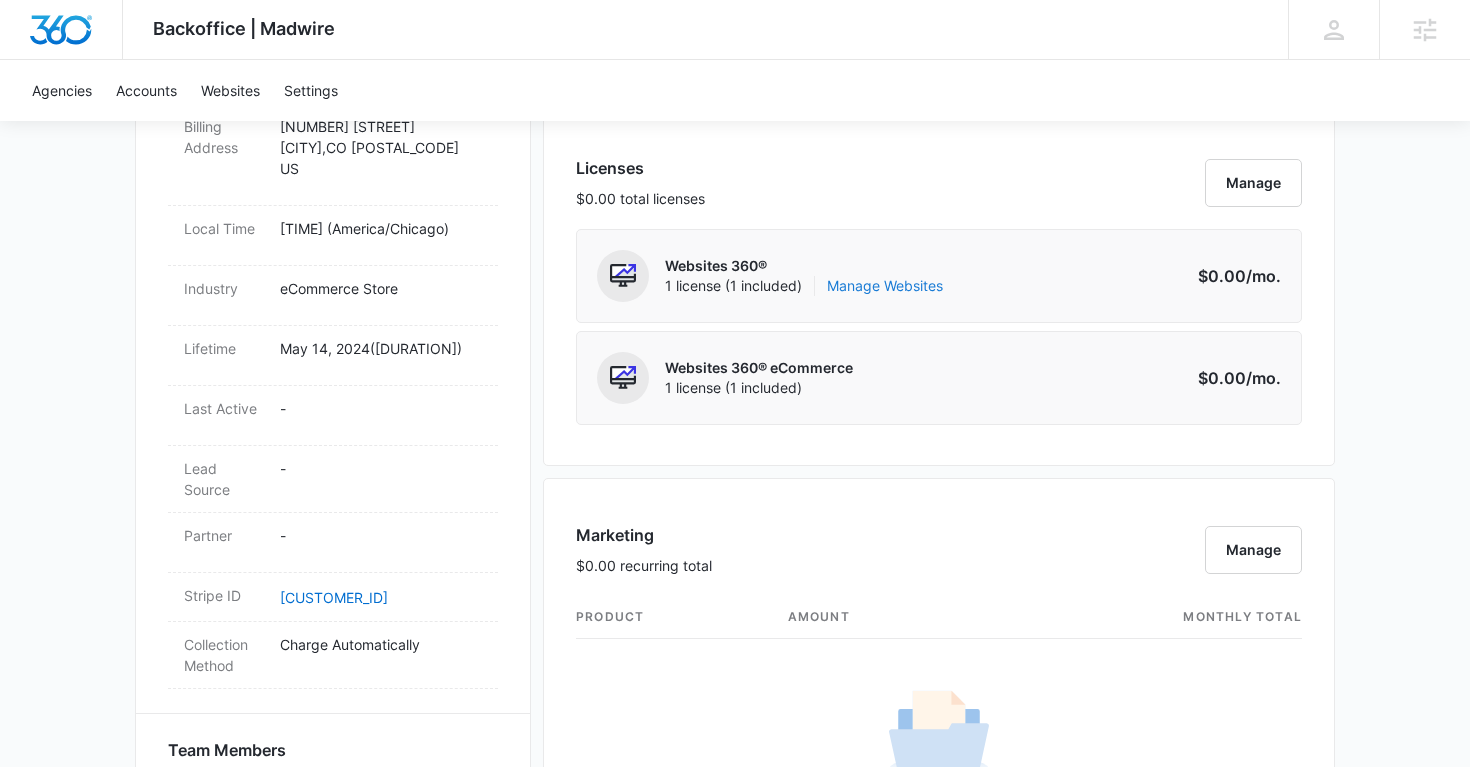 click on "Manage Websites" at bounding box center [885, 286] 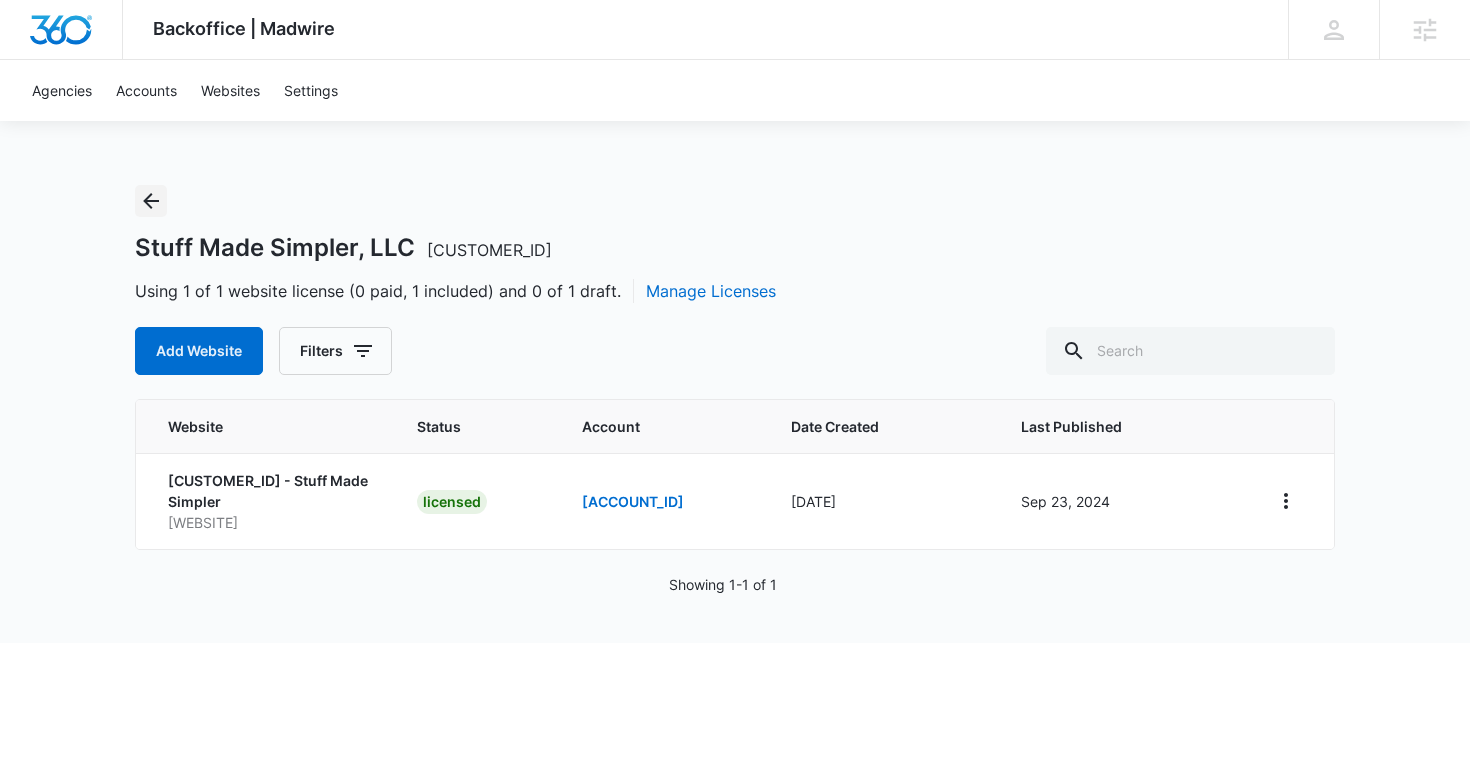 click 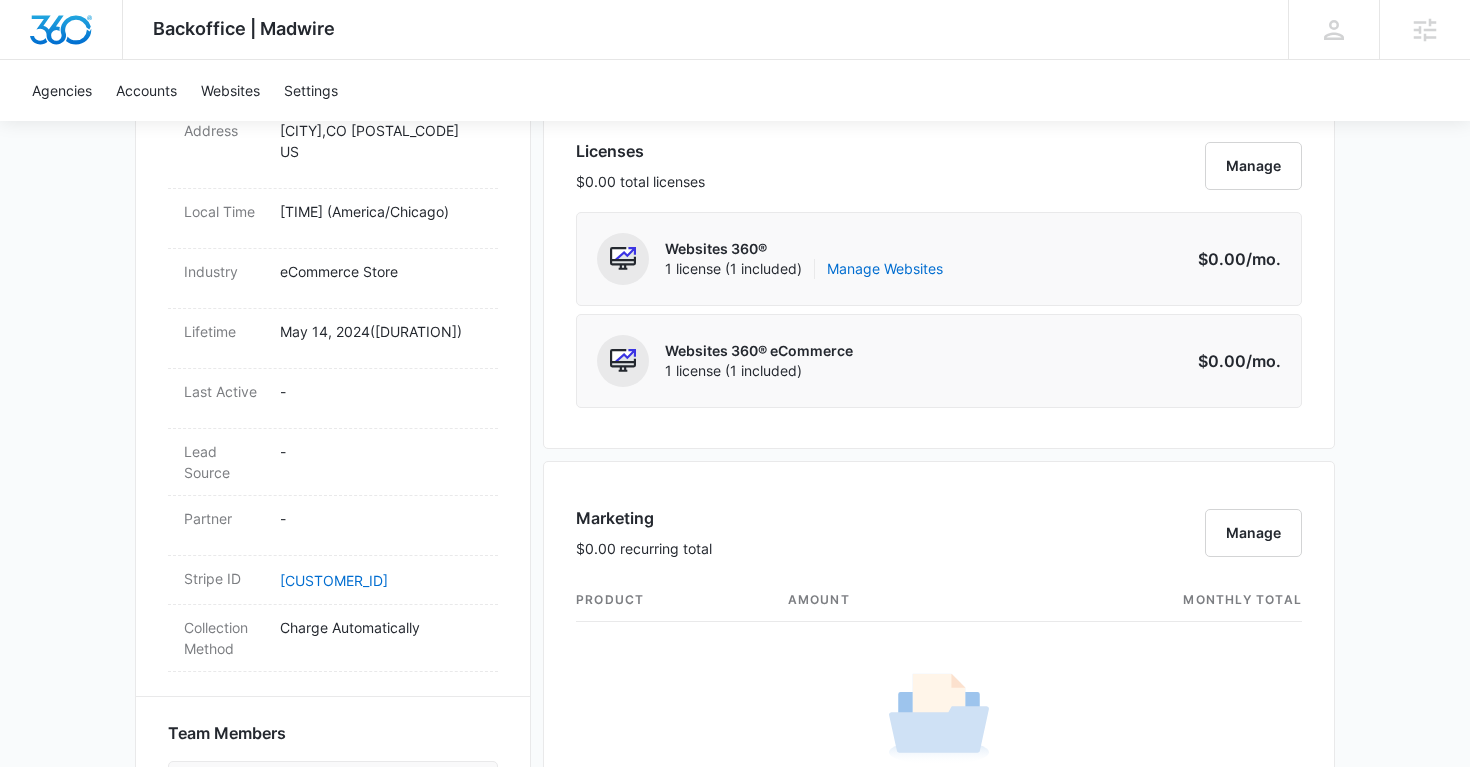 scroll, scrollTop: 827, scrollLeft: 0, axis: vertical 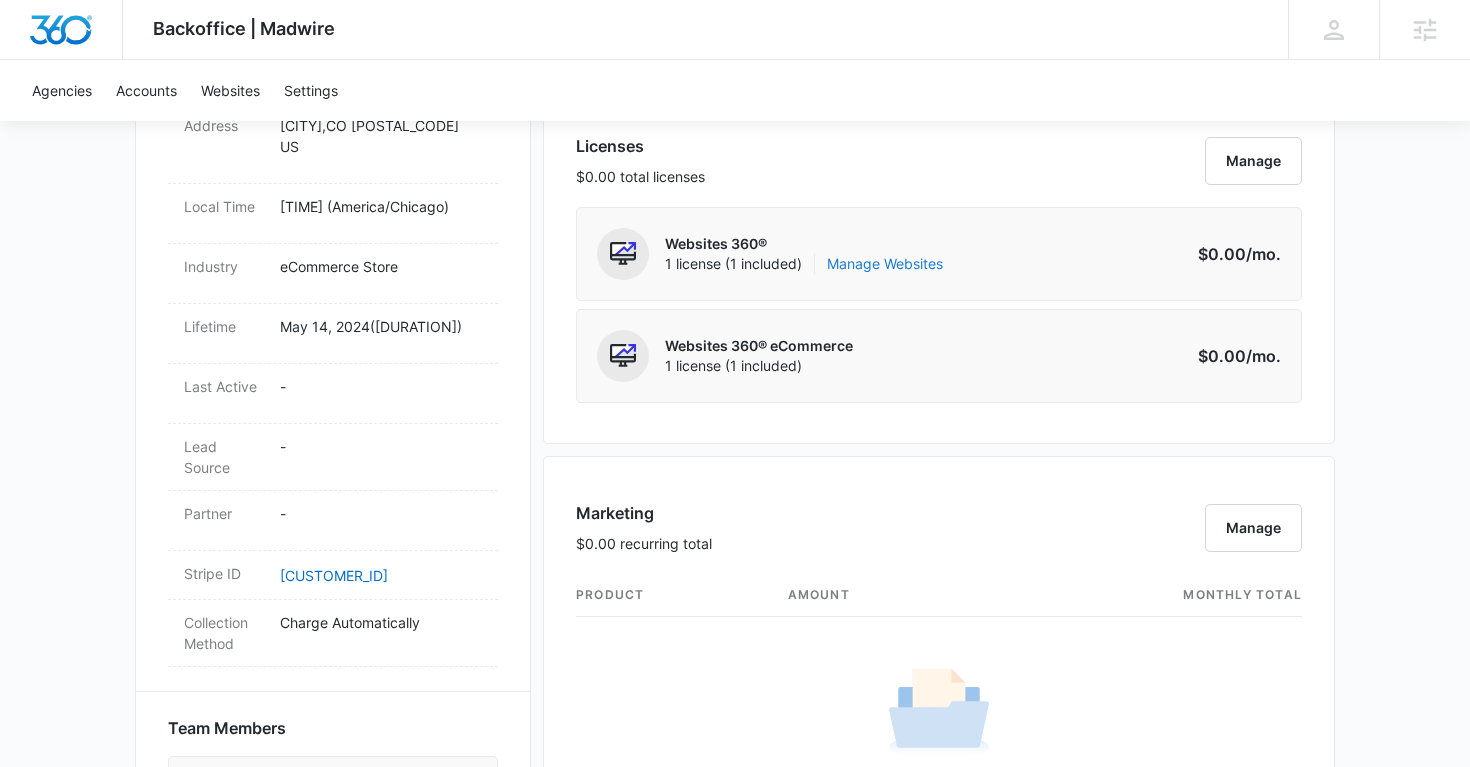 click on "Manage Websites" at bounding box center (885, 264) 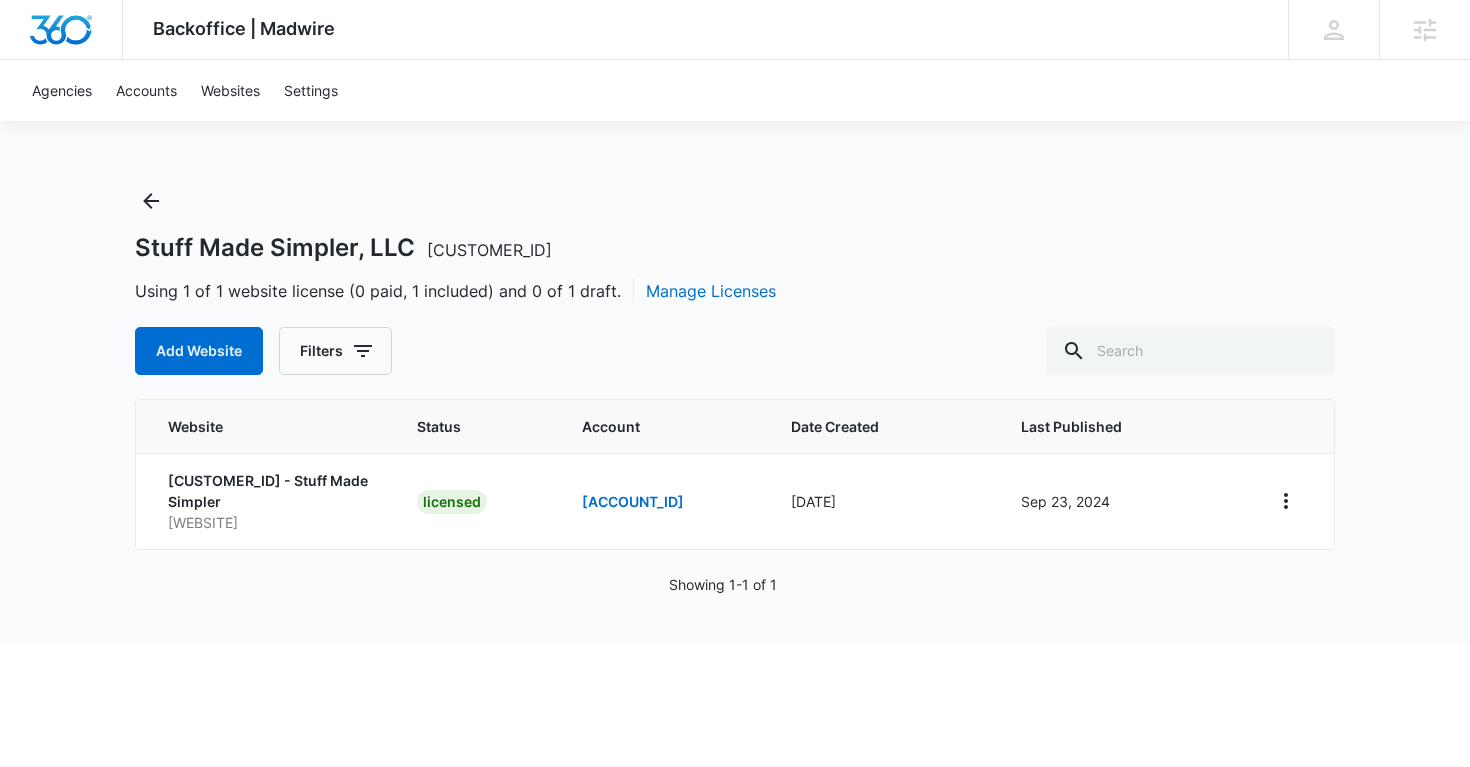 scroll, scrollTop: 0, scrollLeft: 0, axis: both 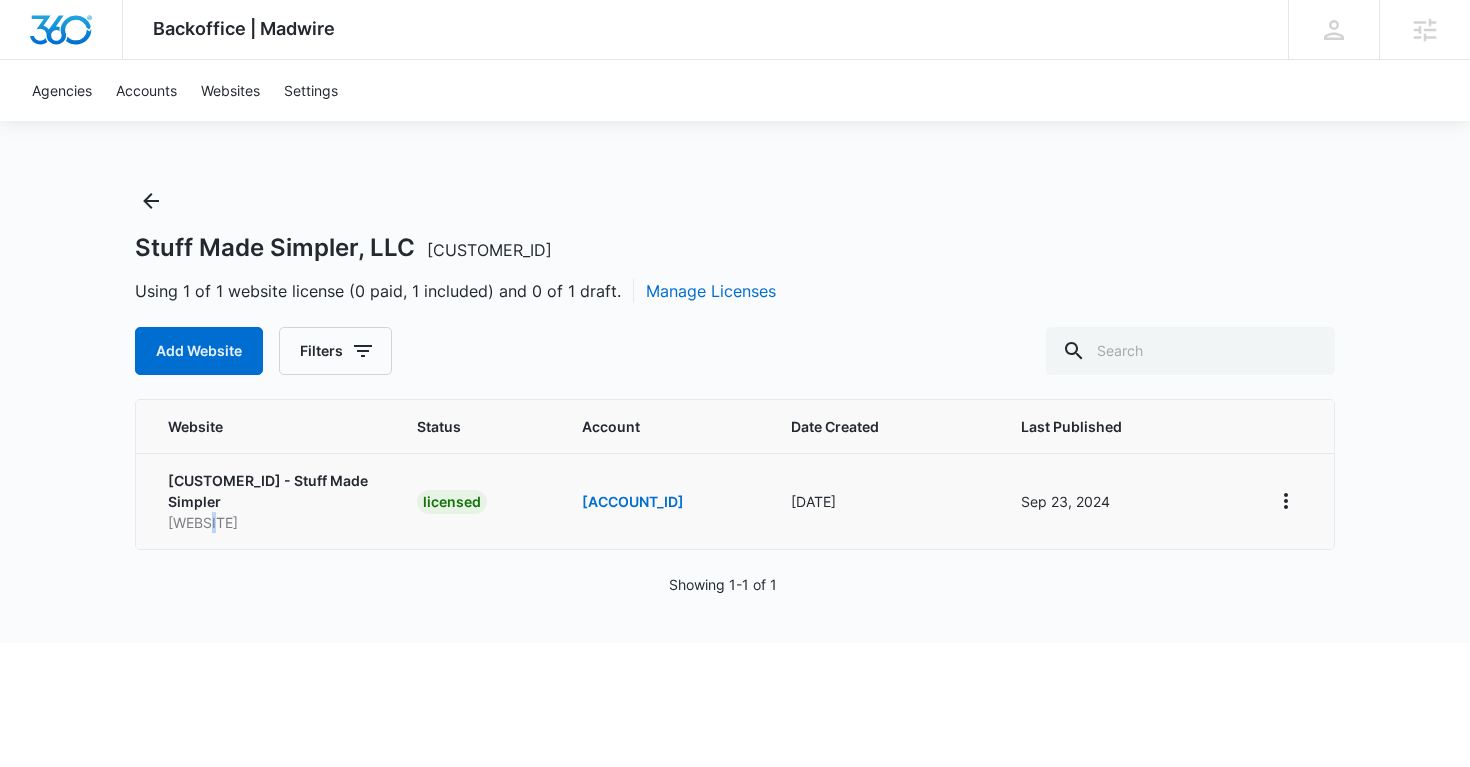 click on "mymix2go.com" at bounding box center (268, 522) 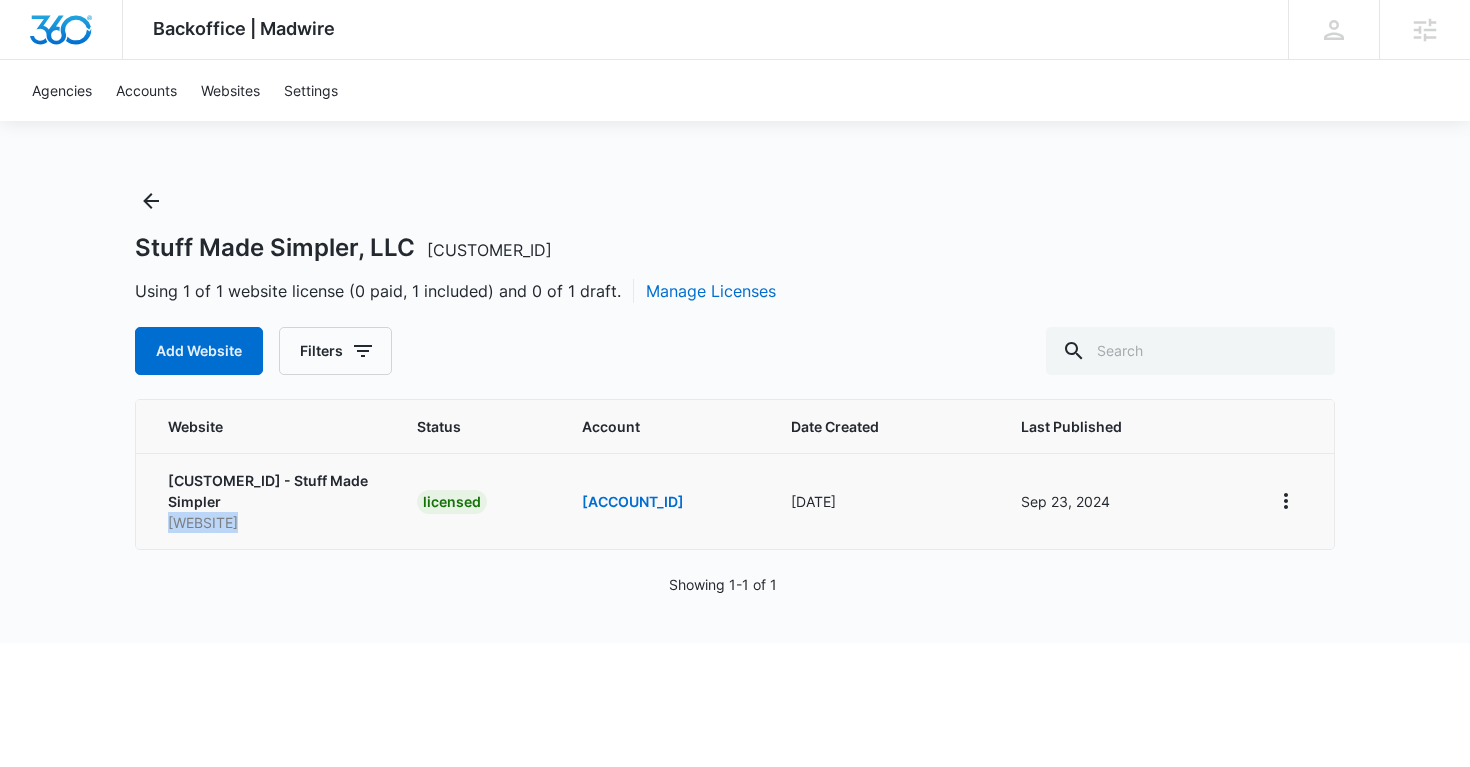 click on "mymix2go.com" at bounding box center (268, 522) 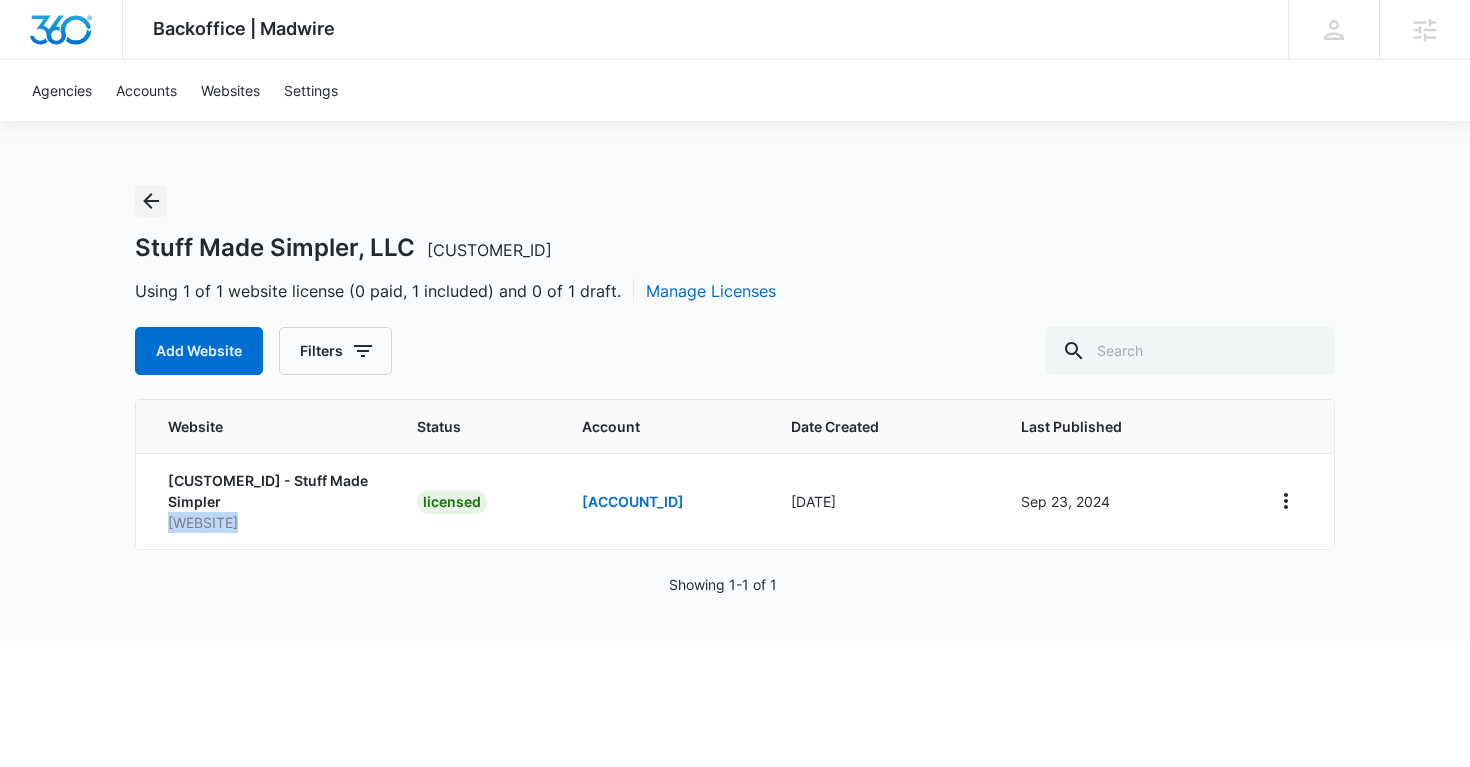 click 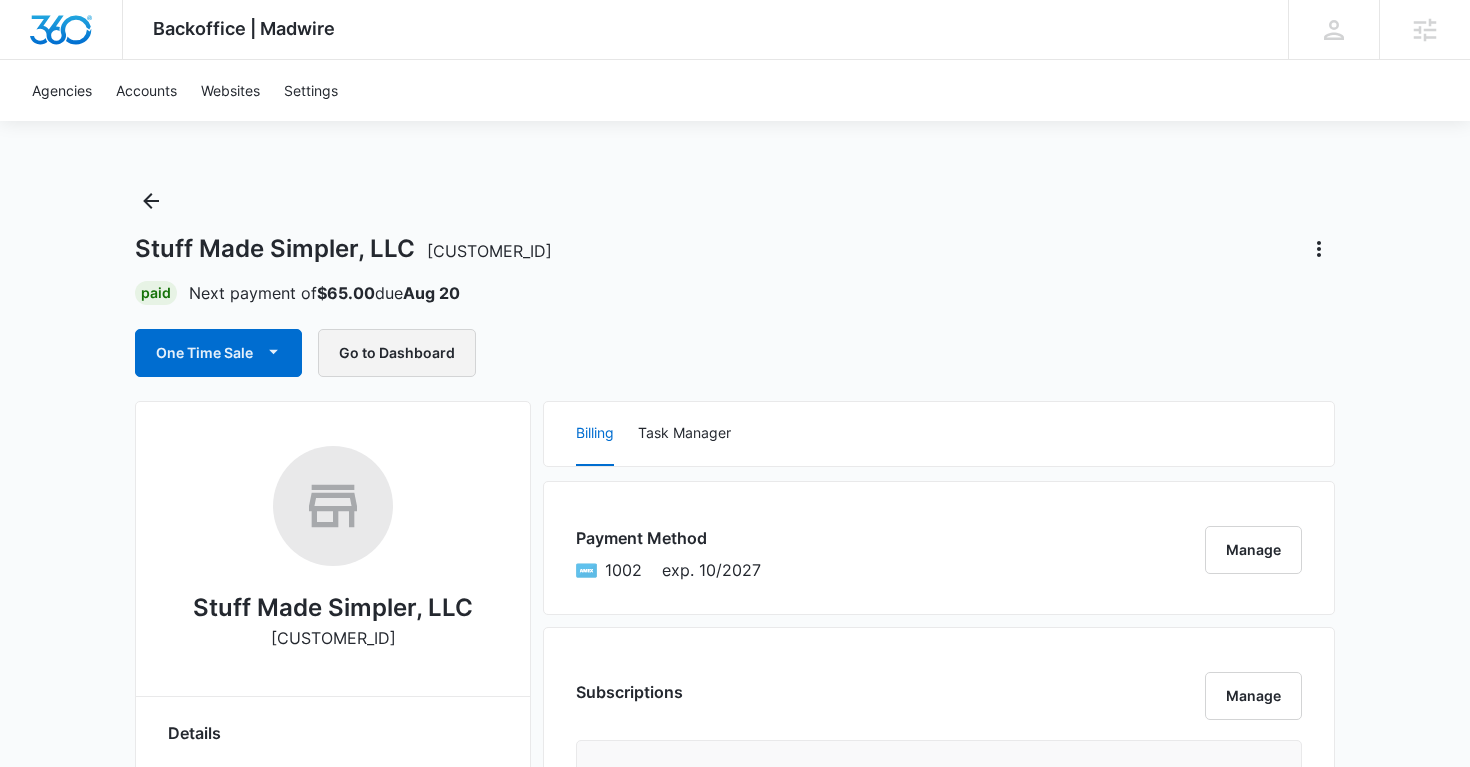 click on "Go to Dashboard" at bounding box center [397, 353] 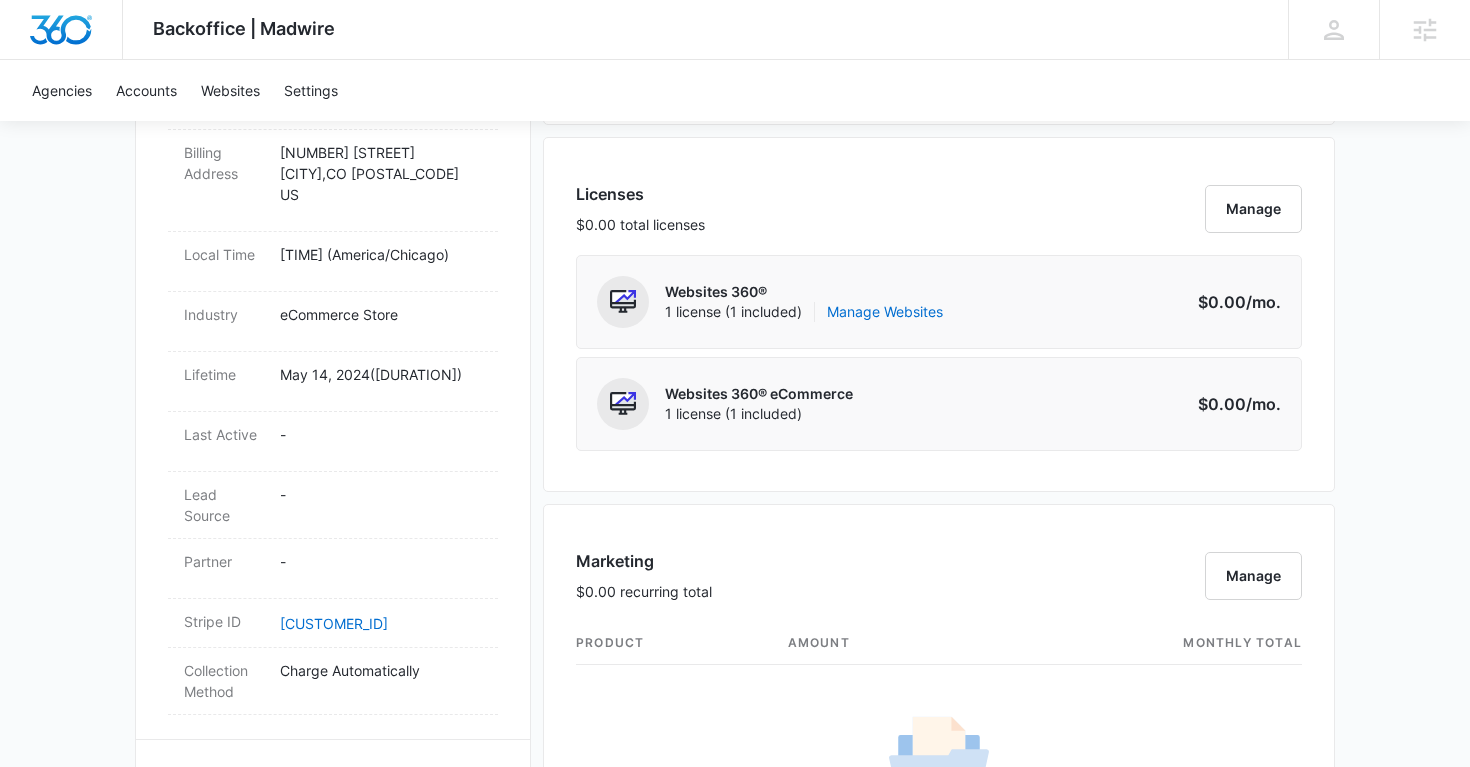 scroll, scrollTop: 763, scrollLeft: 0, axis: vertical 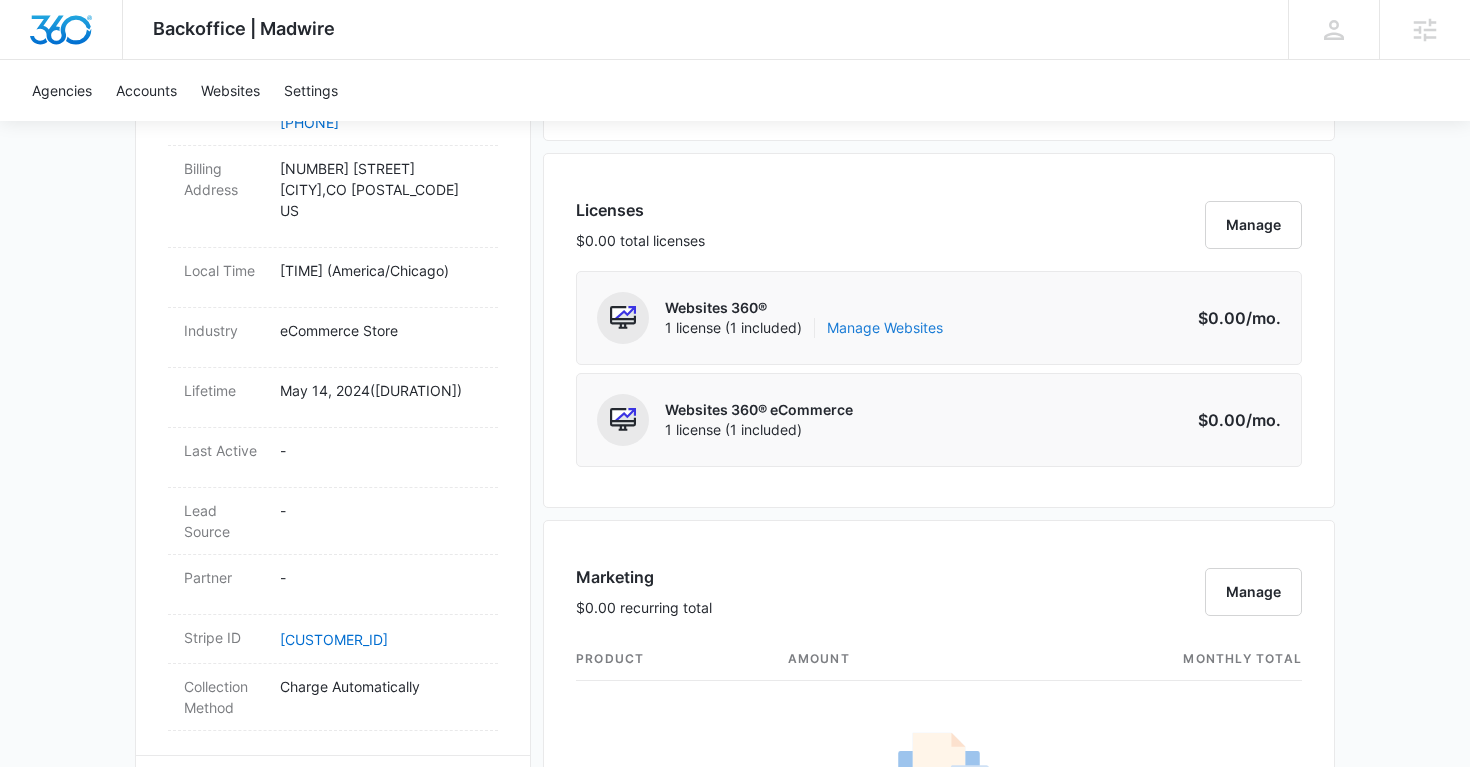 click on "Manage Websites" at bounding box center (885, 328) 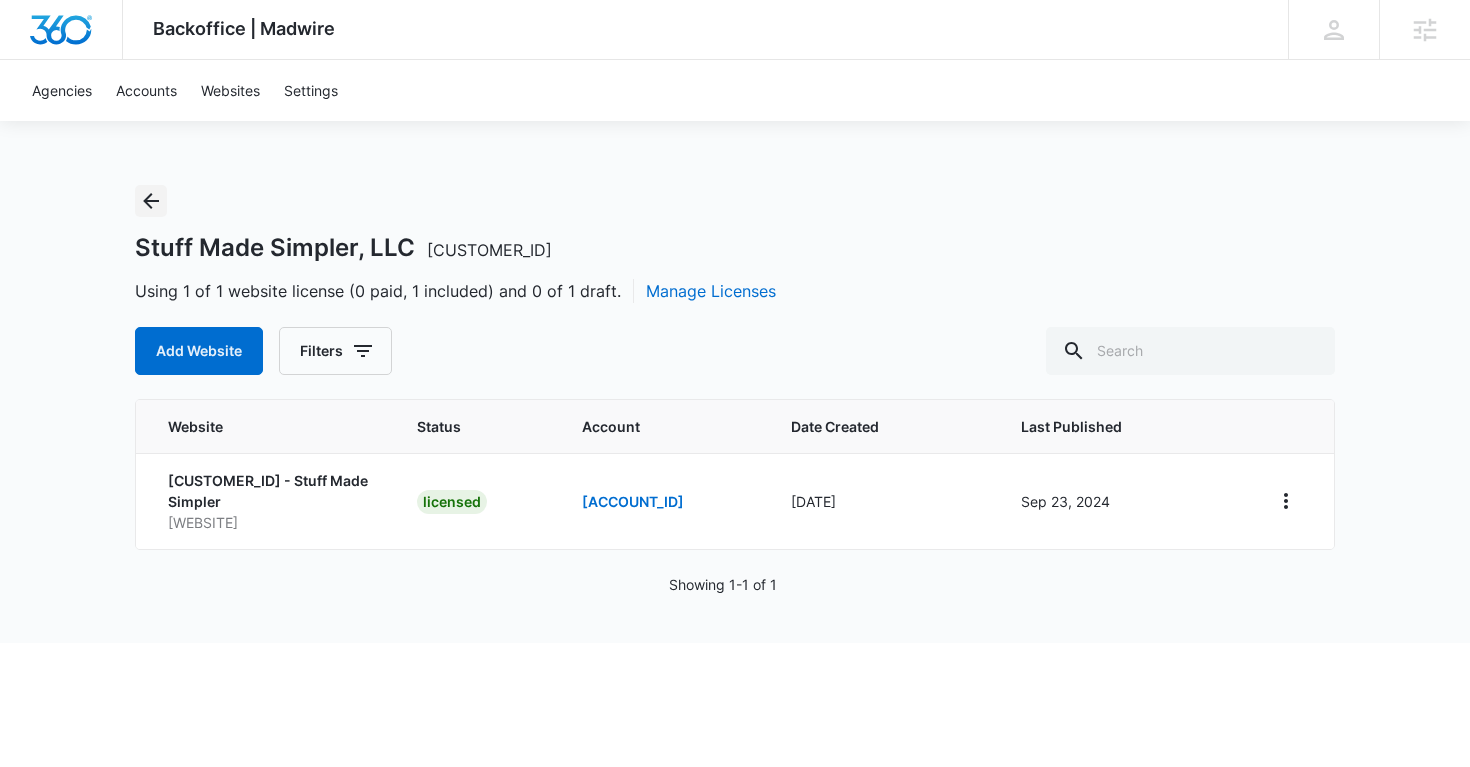 click 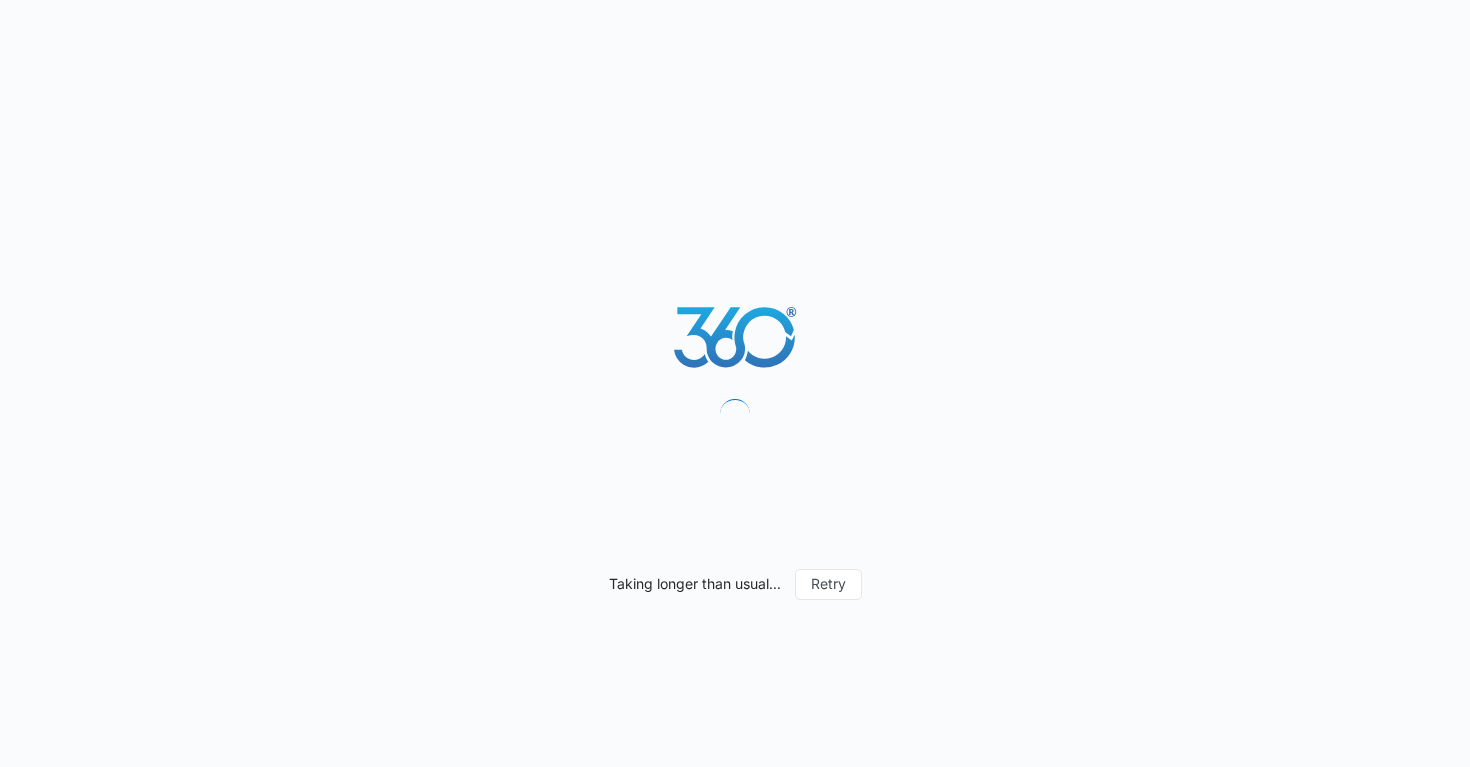 scroll, scrollTop: 0, scrollLeft: 0, axis: both 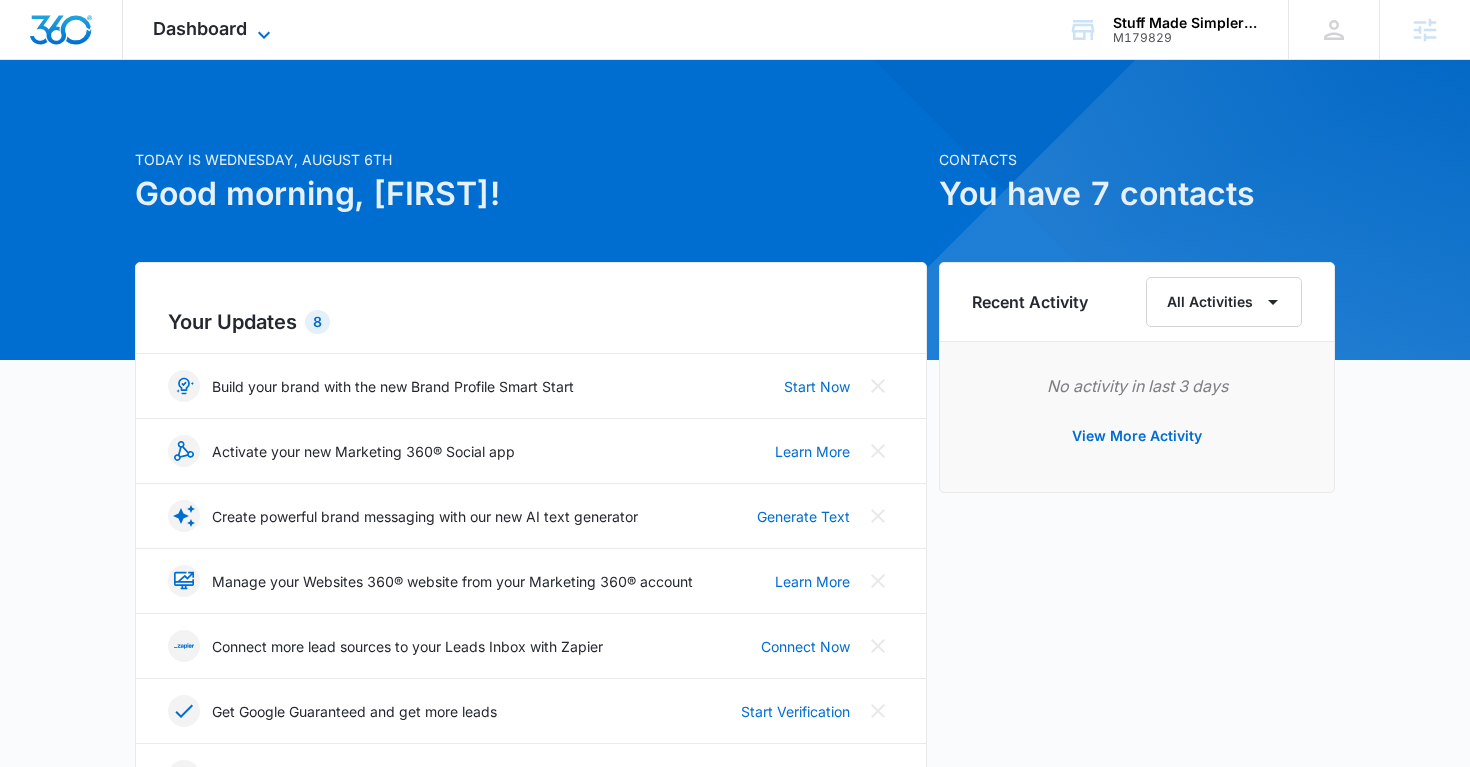click on "Dashboard" at bounding box center [200, 28] 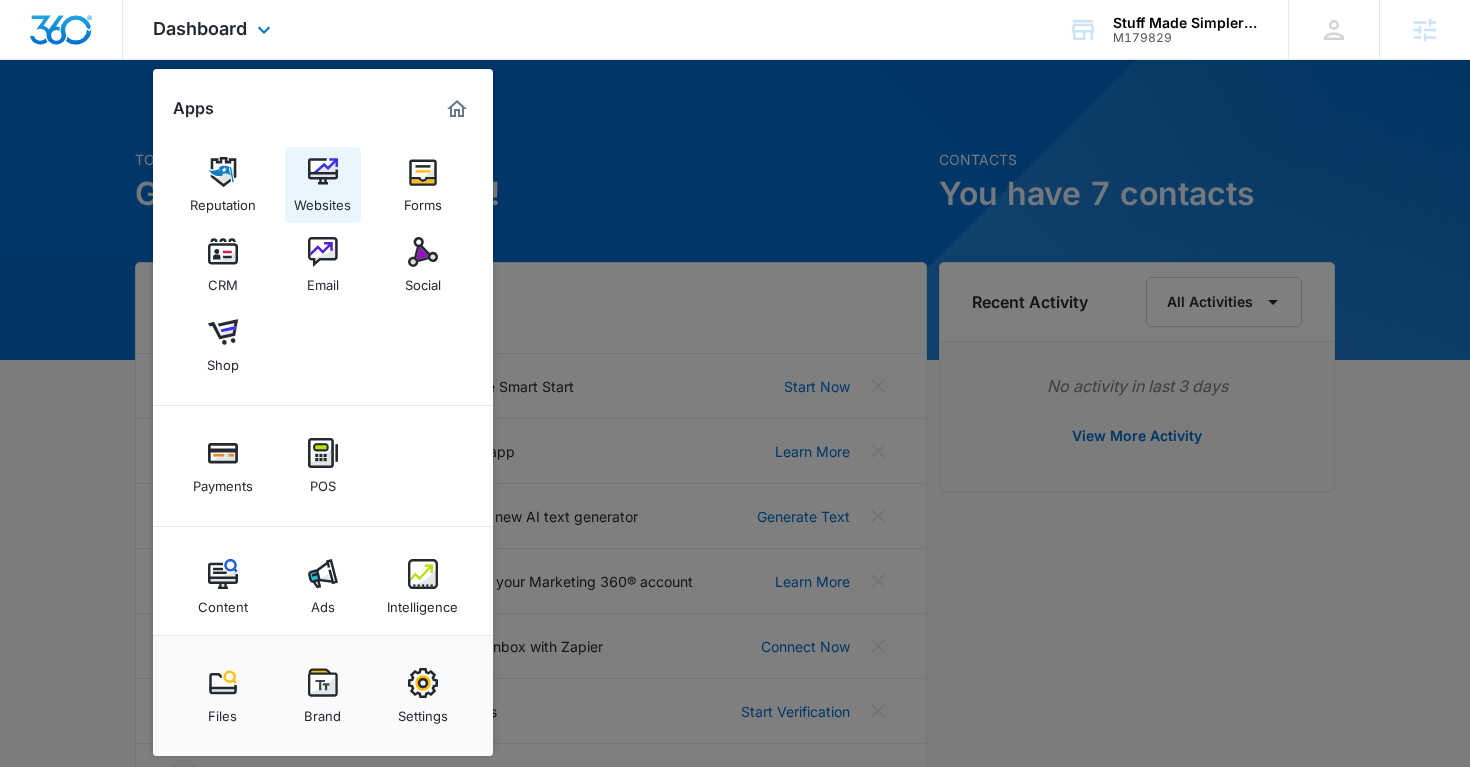 click at bounding box center (323, 172) 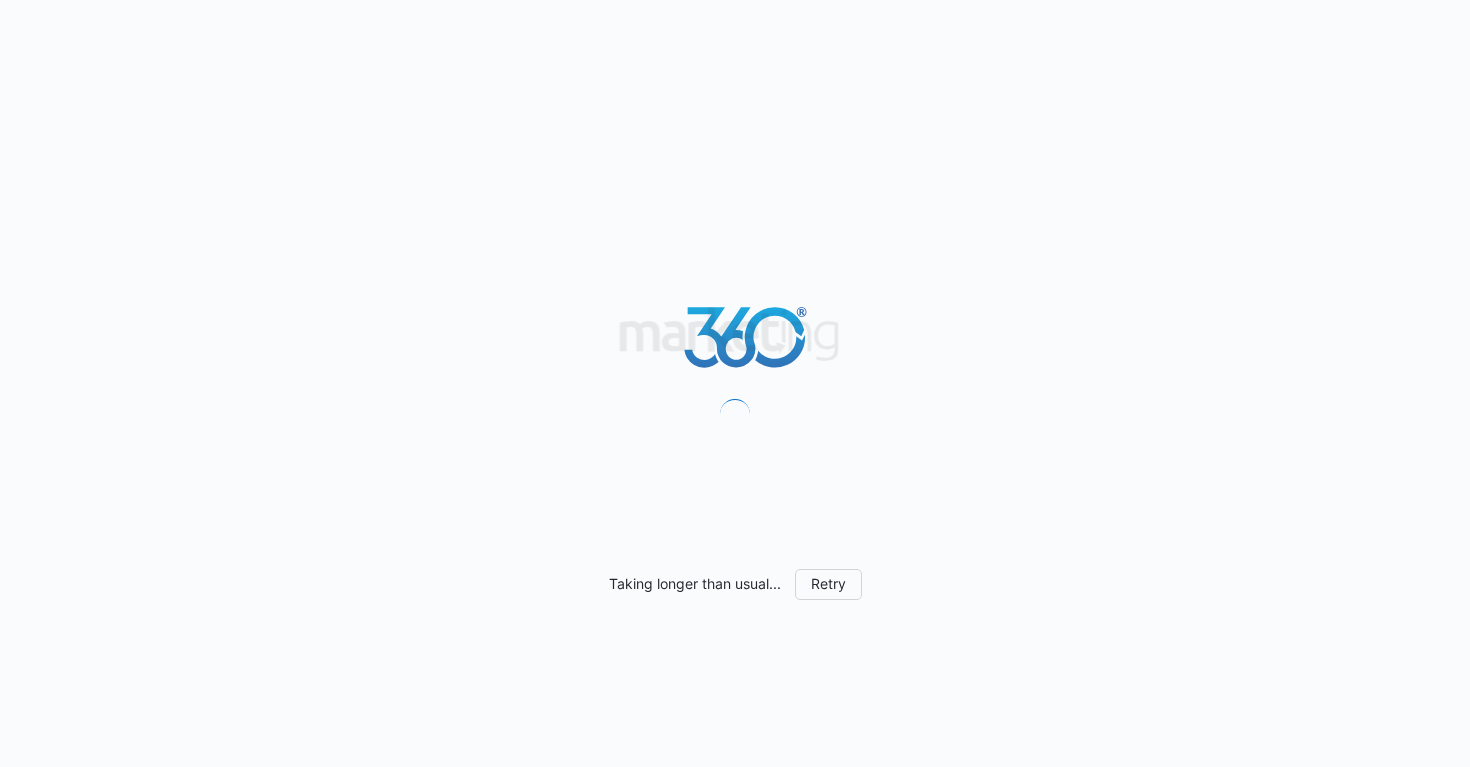scroll, scrollTop: 0, scrollLeft: 0, axis: both 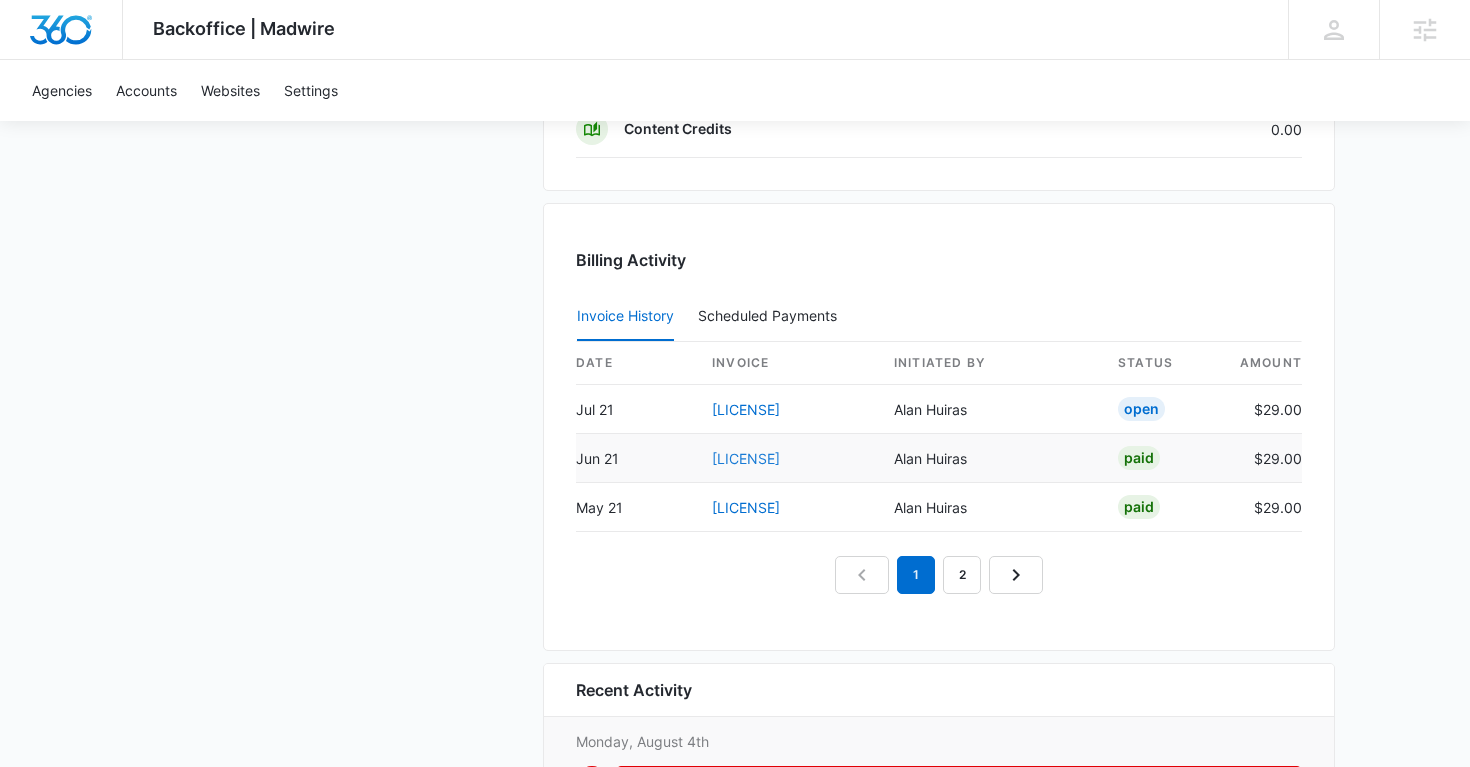 click on "B9035C6C-0007" at bounding box center [746, 458] 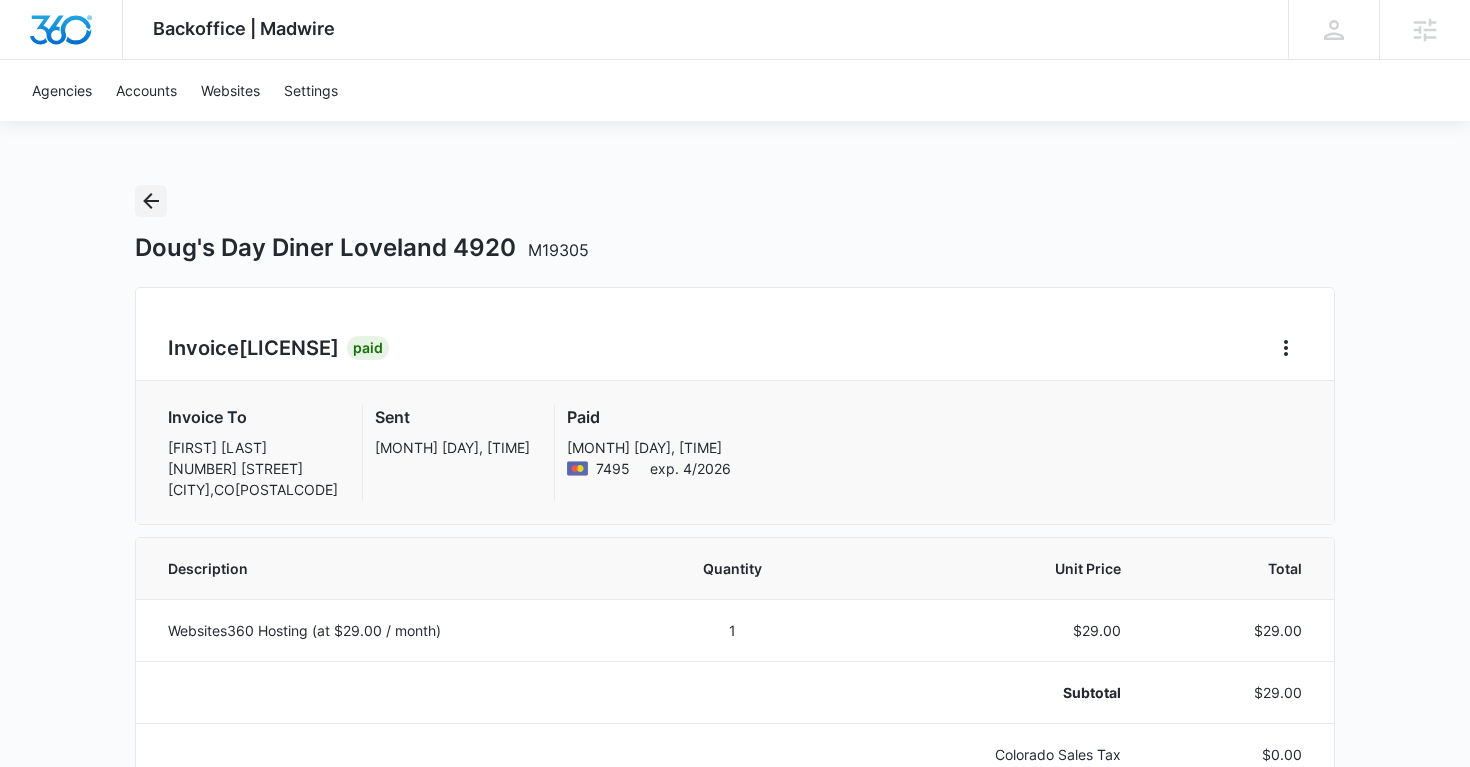 click 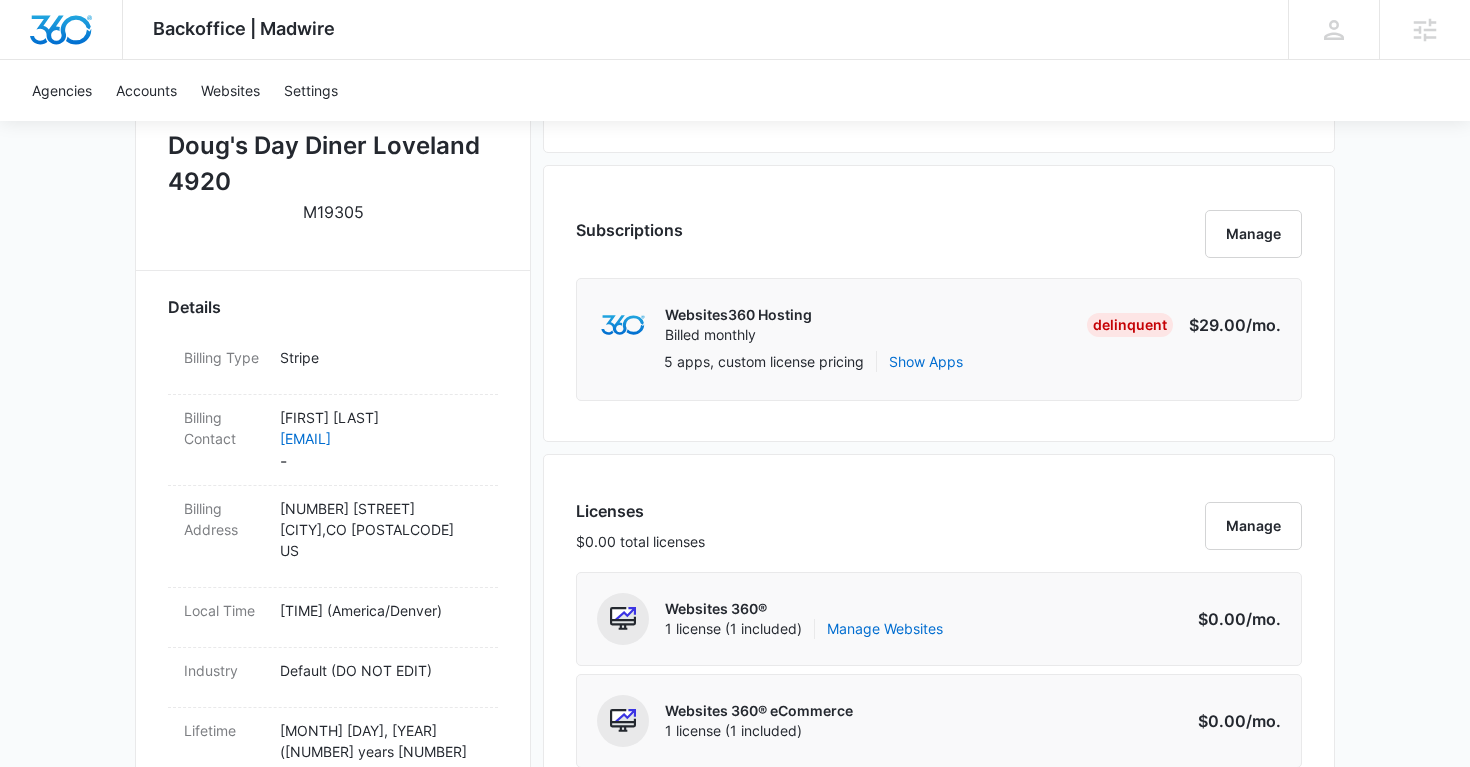 scroll, scrollTop: 469, scrollLeft: 0, axis: vertical 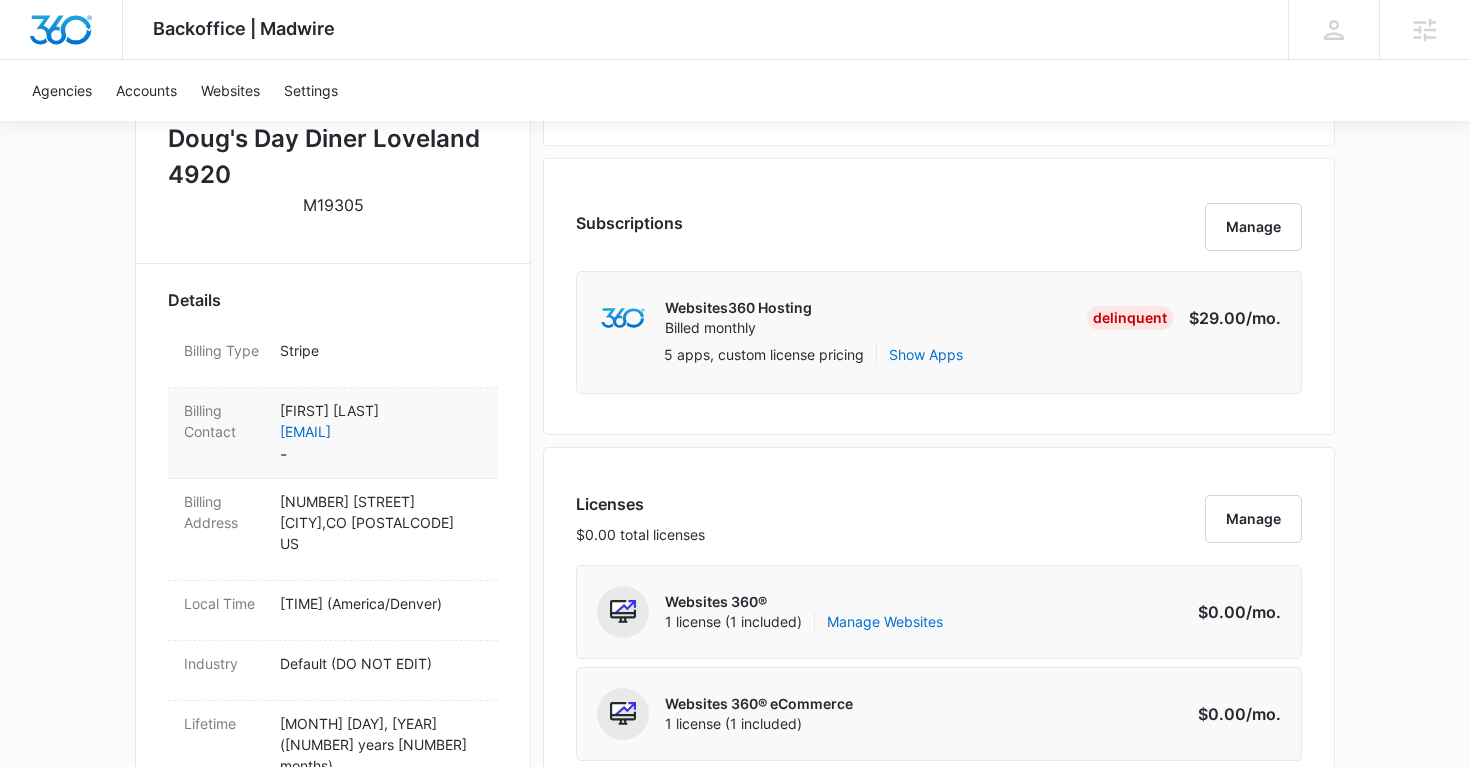 click on "Alison Nolby" at bounding box center [381, 410] 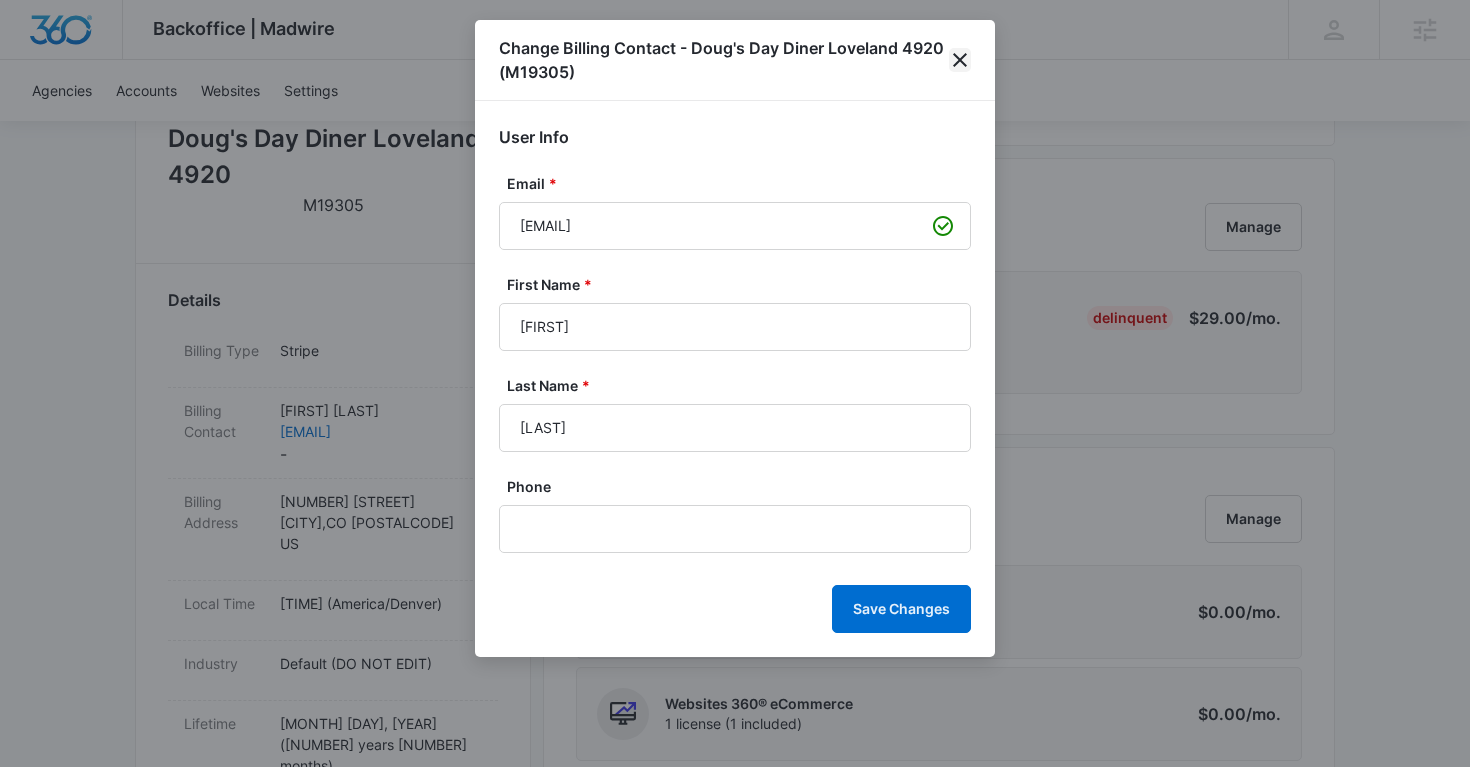 click 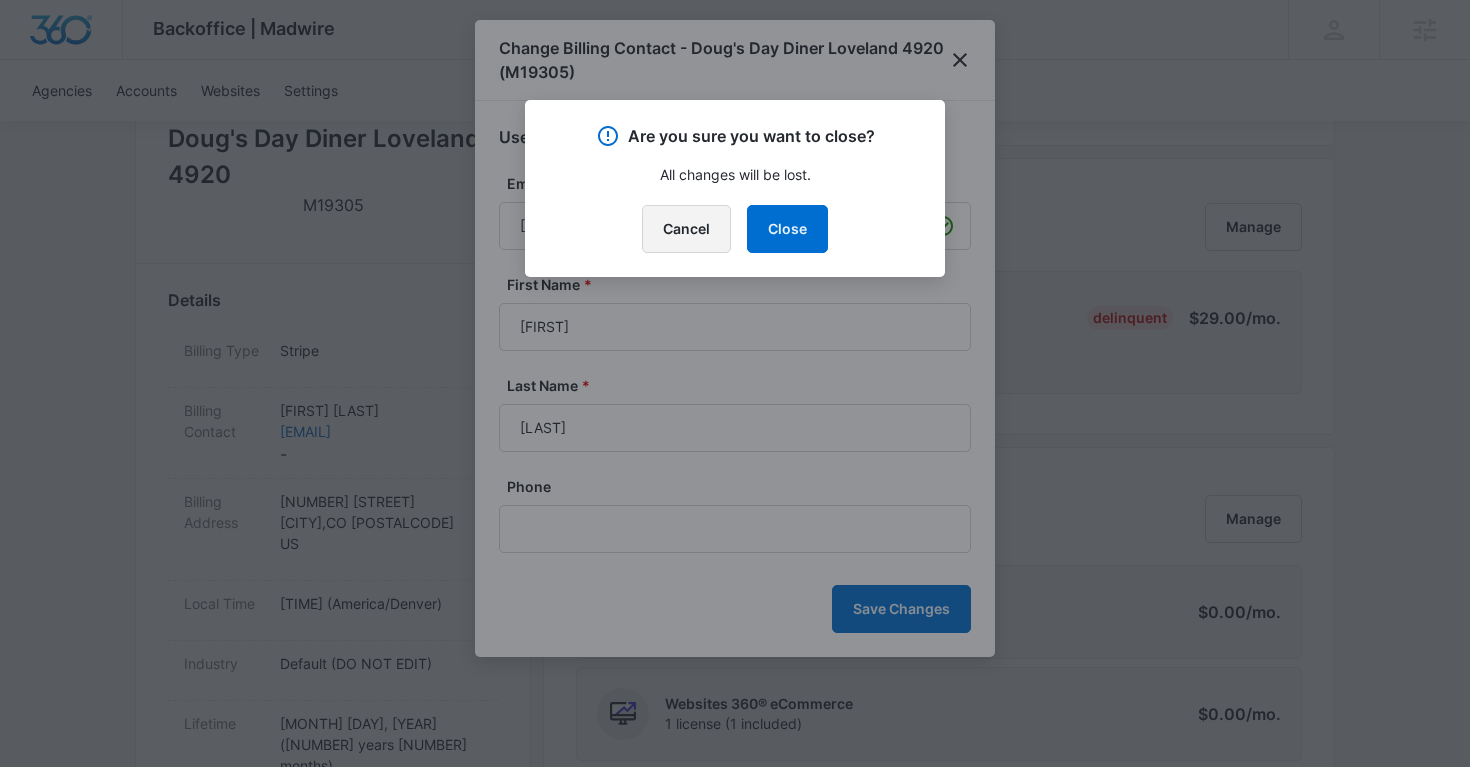 click on "Cancel" at bounding box center (686, 229) 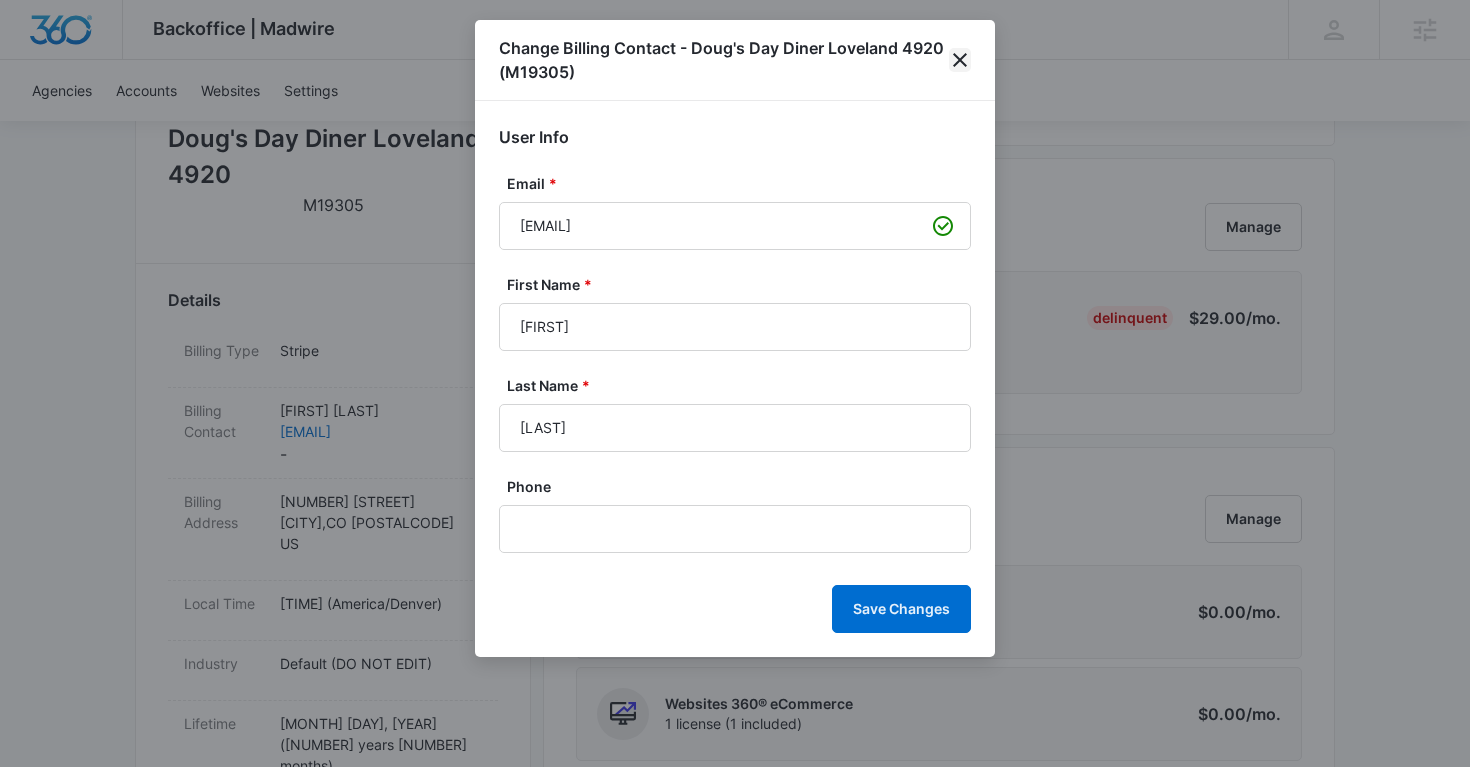 click 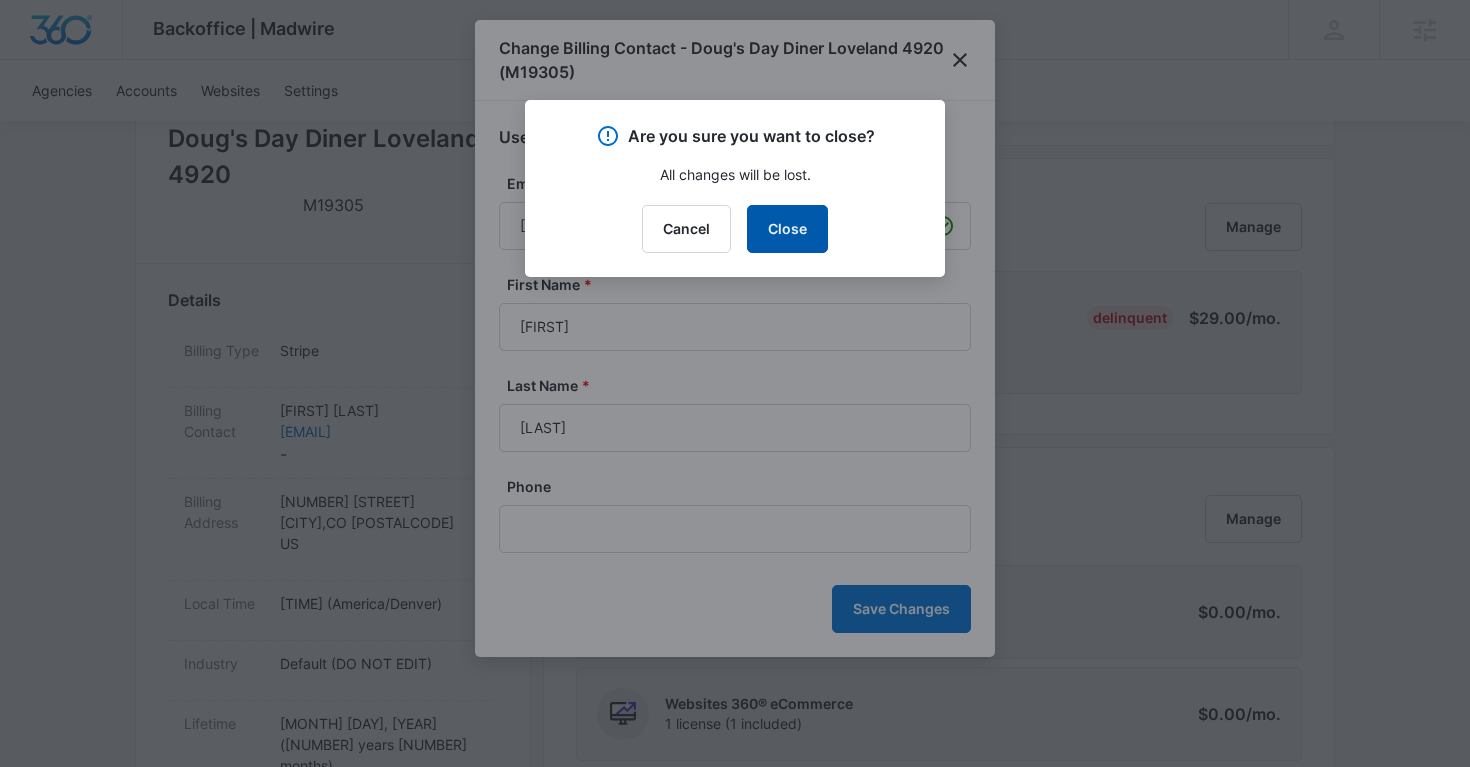 click on "Close" at bounding box center [787, 229] 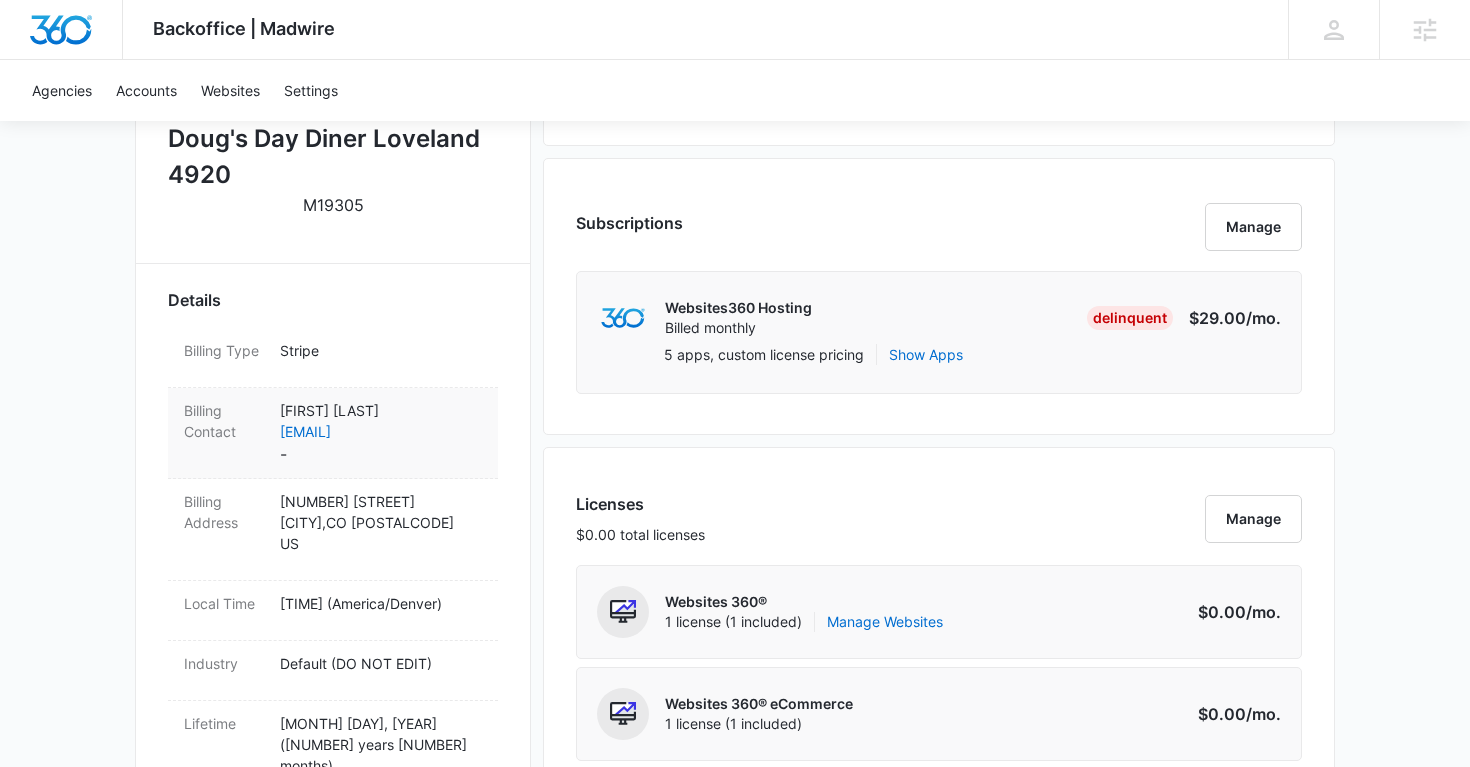 click on "Alison Nolby" at bounding box center (381, 410) 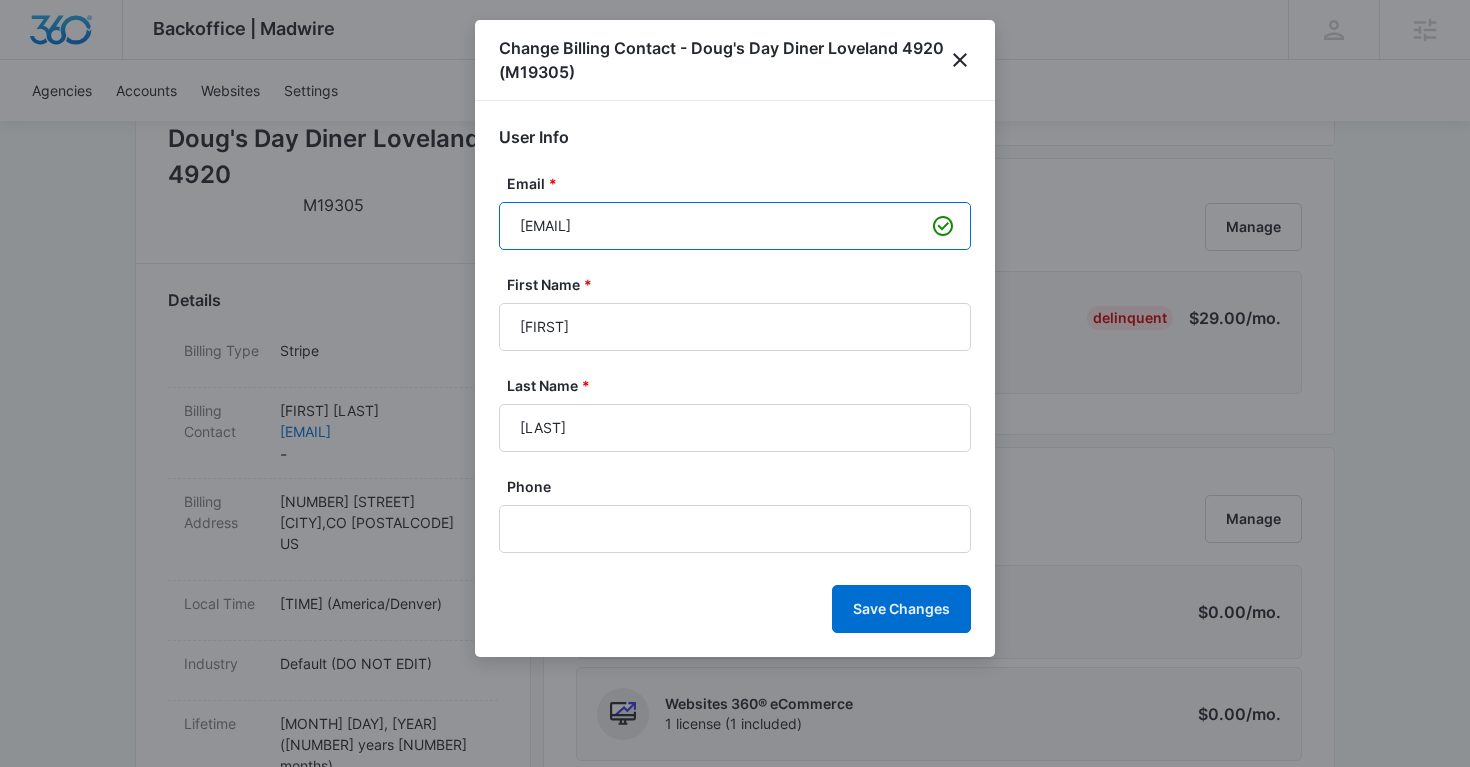 click on "noinfo@dougsdaydiner_loveland_newowner_.com" at bounding box center (735, 226) 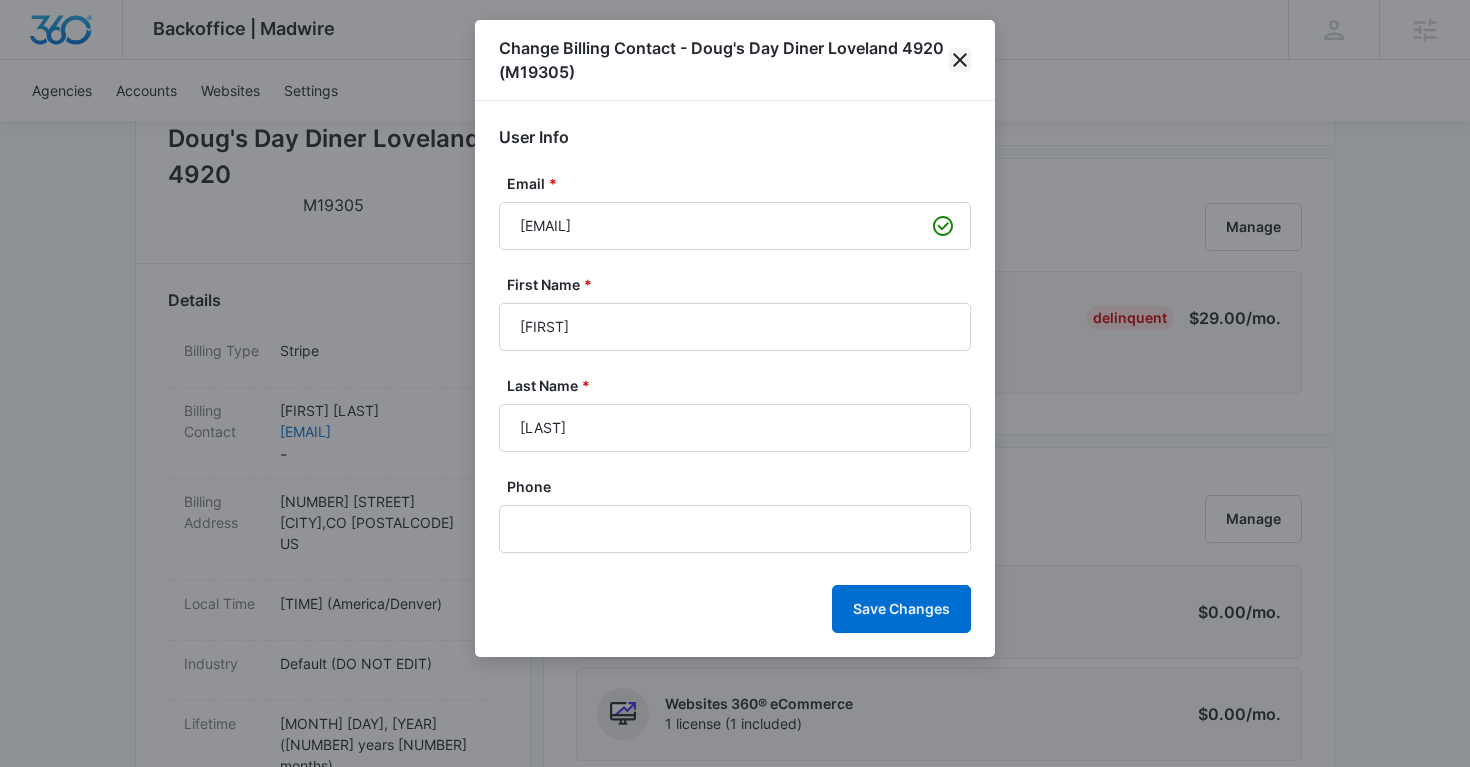 click 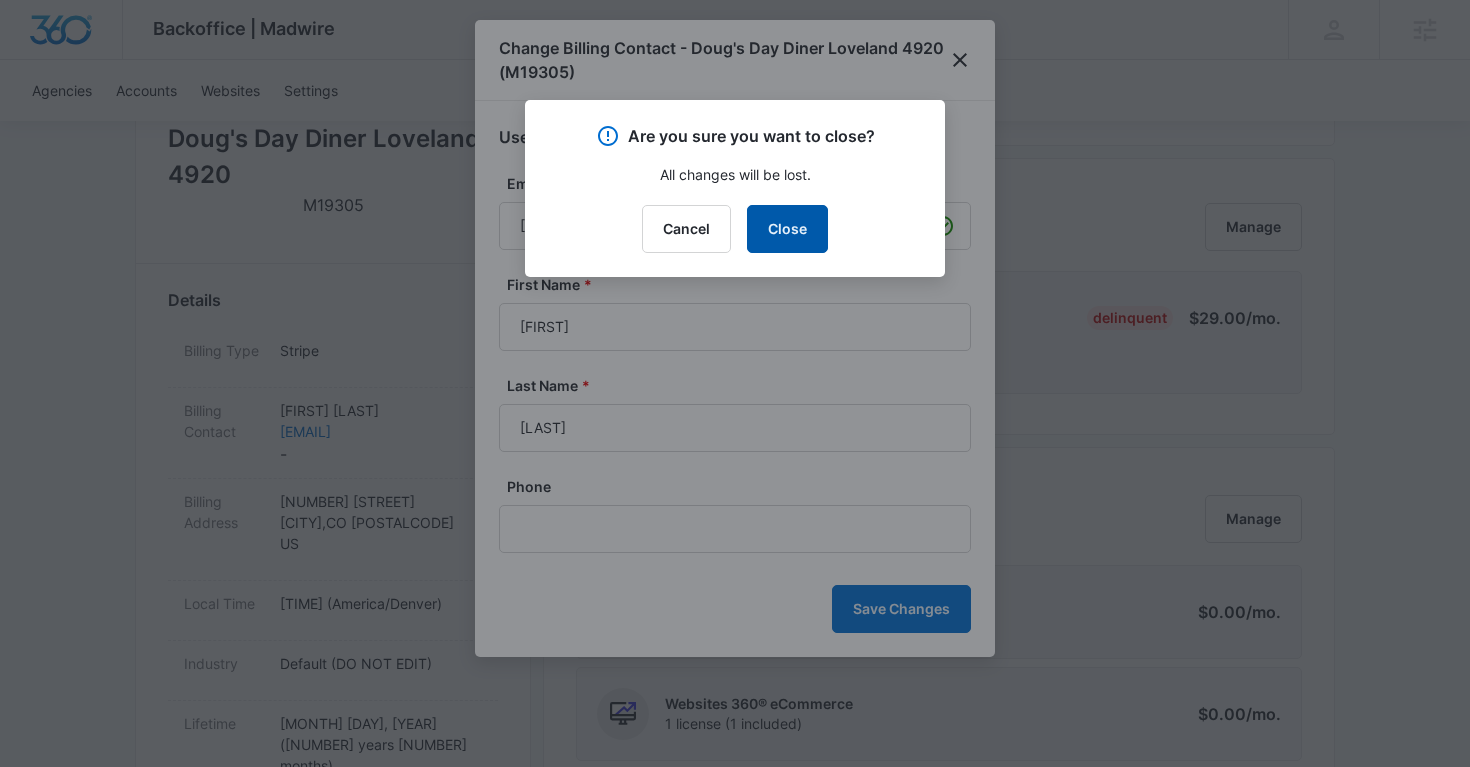 click on "Close" at bounding box center (787, 229) 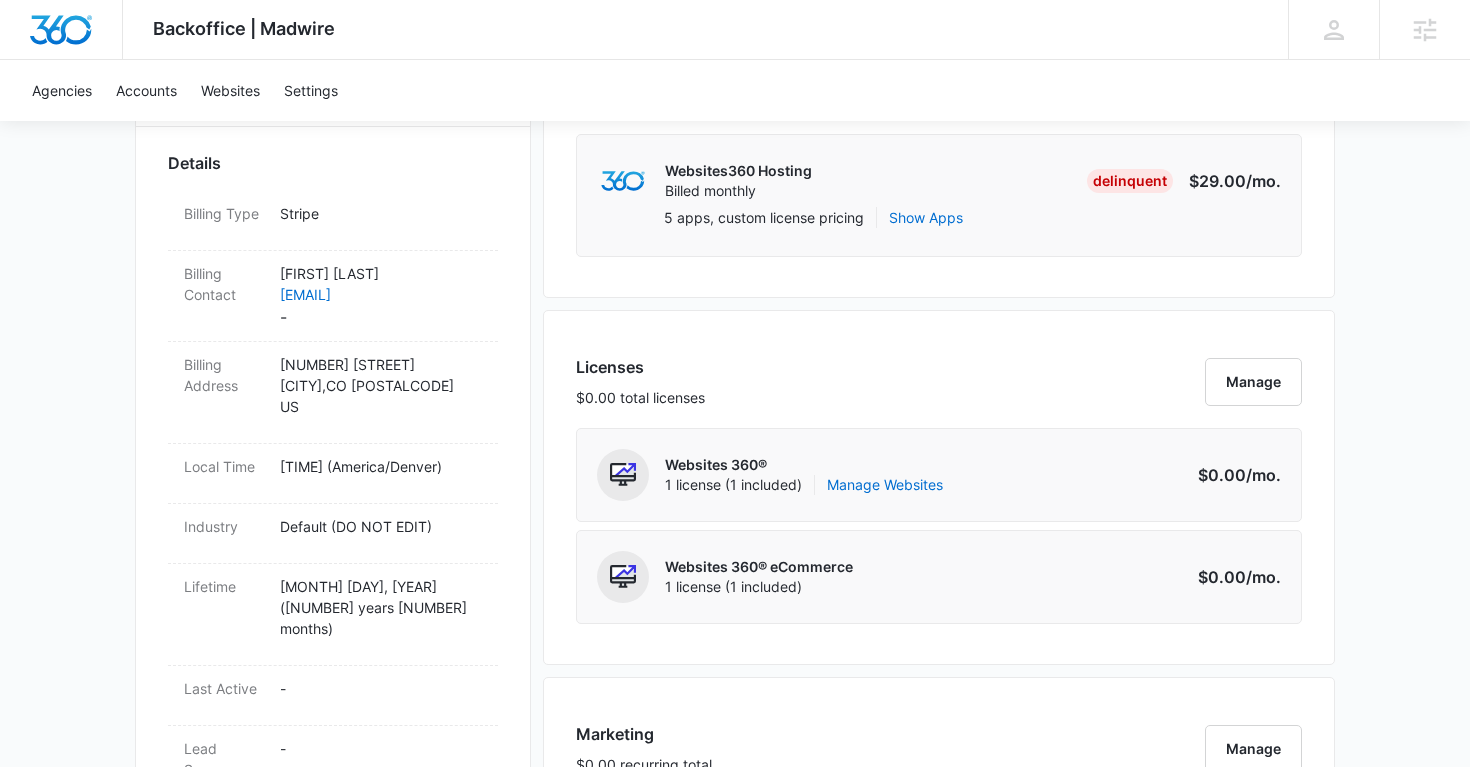 scroll, scrollTop: 663, scrollLeft: 0, axis: vertical 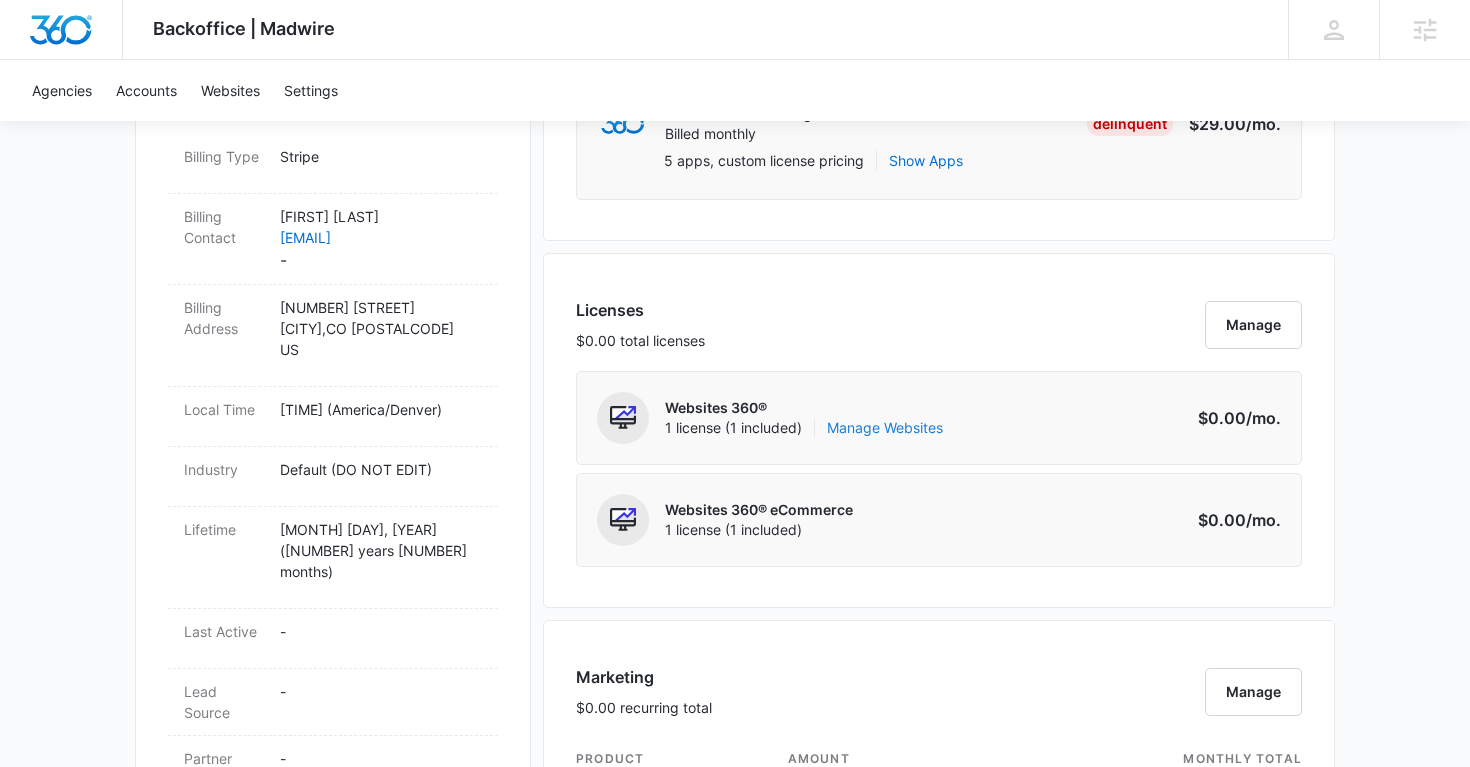 click on "Manage Websites" at bounding box center [885, 428] 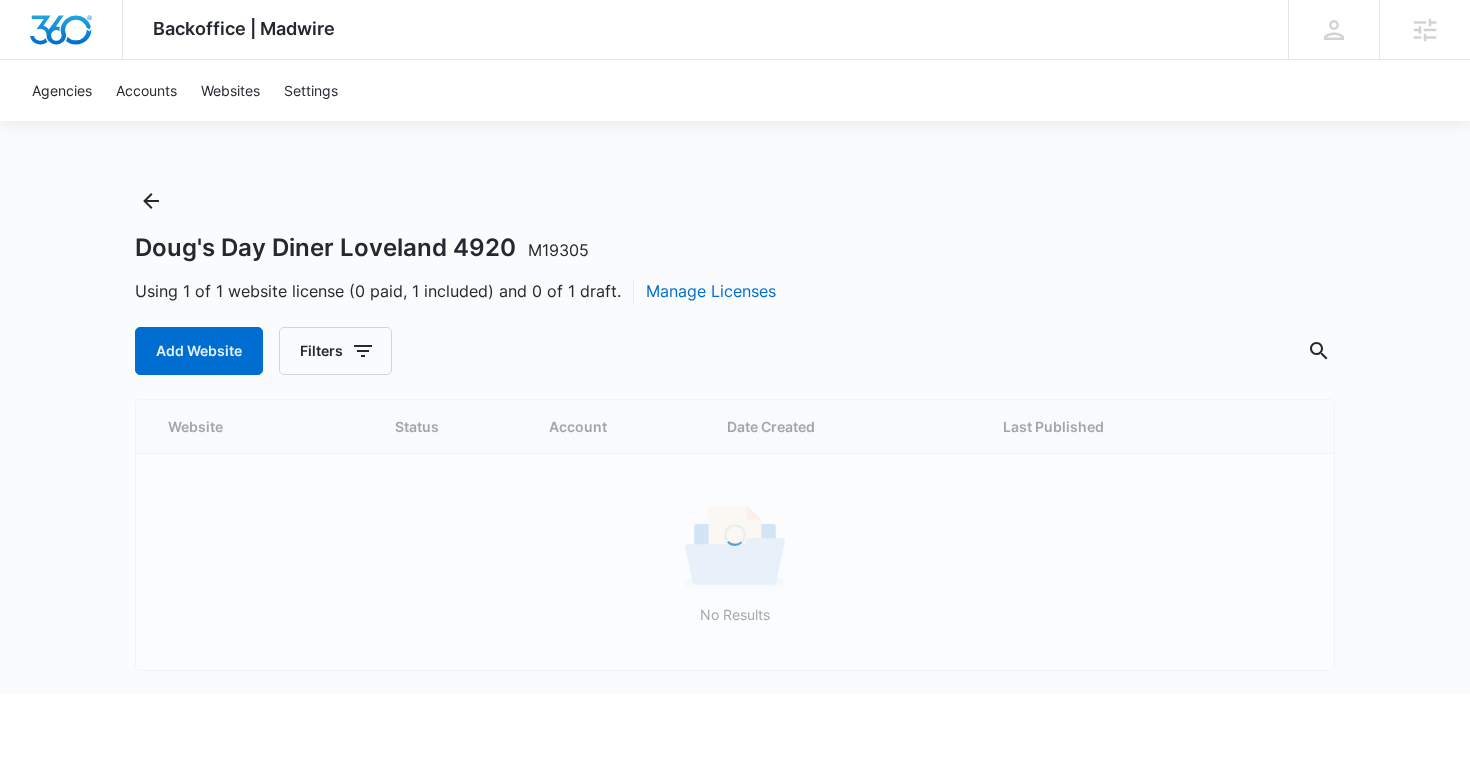 scroll, scrollTop: 0, scrollLeft: 0, axis: both 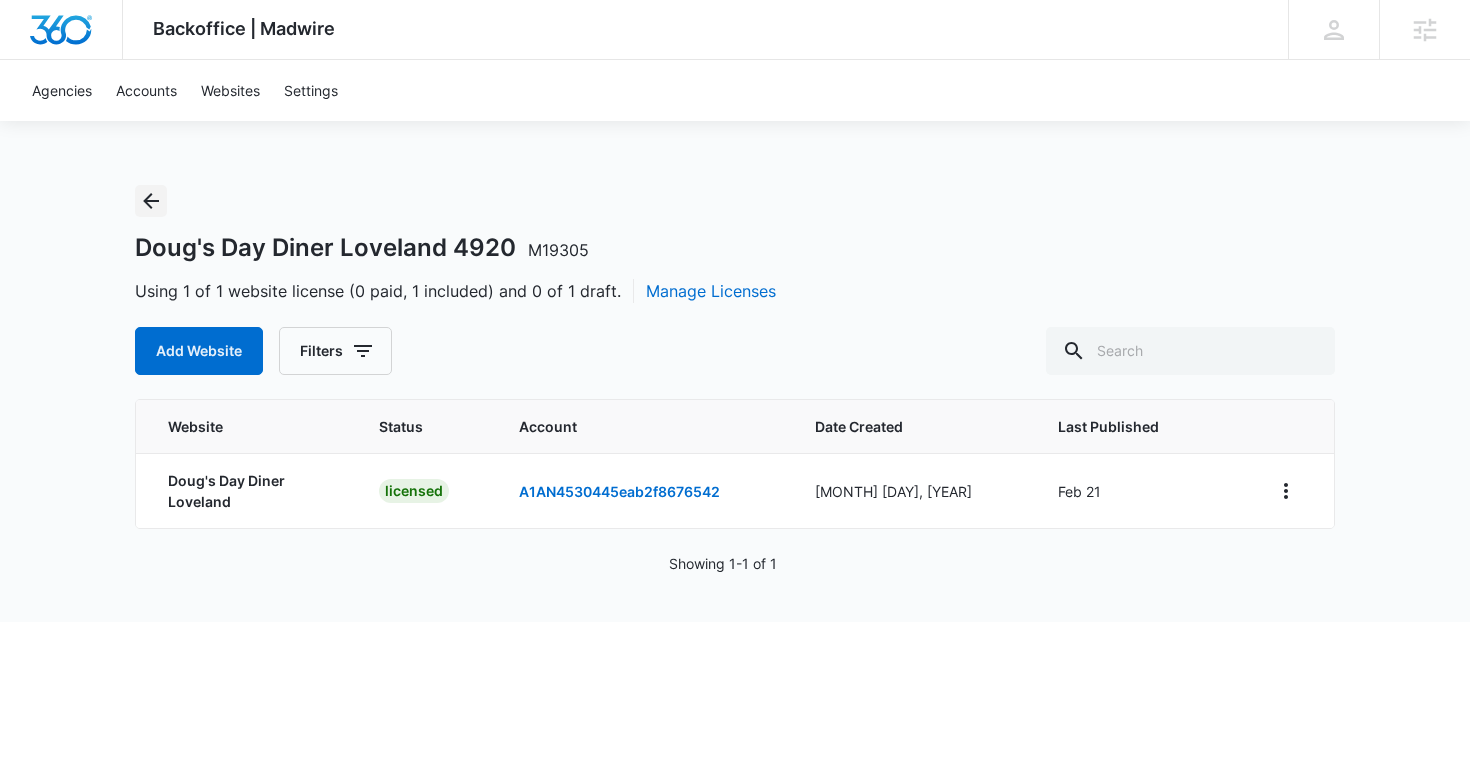 click 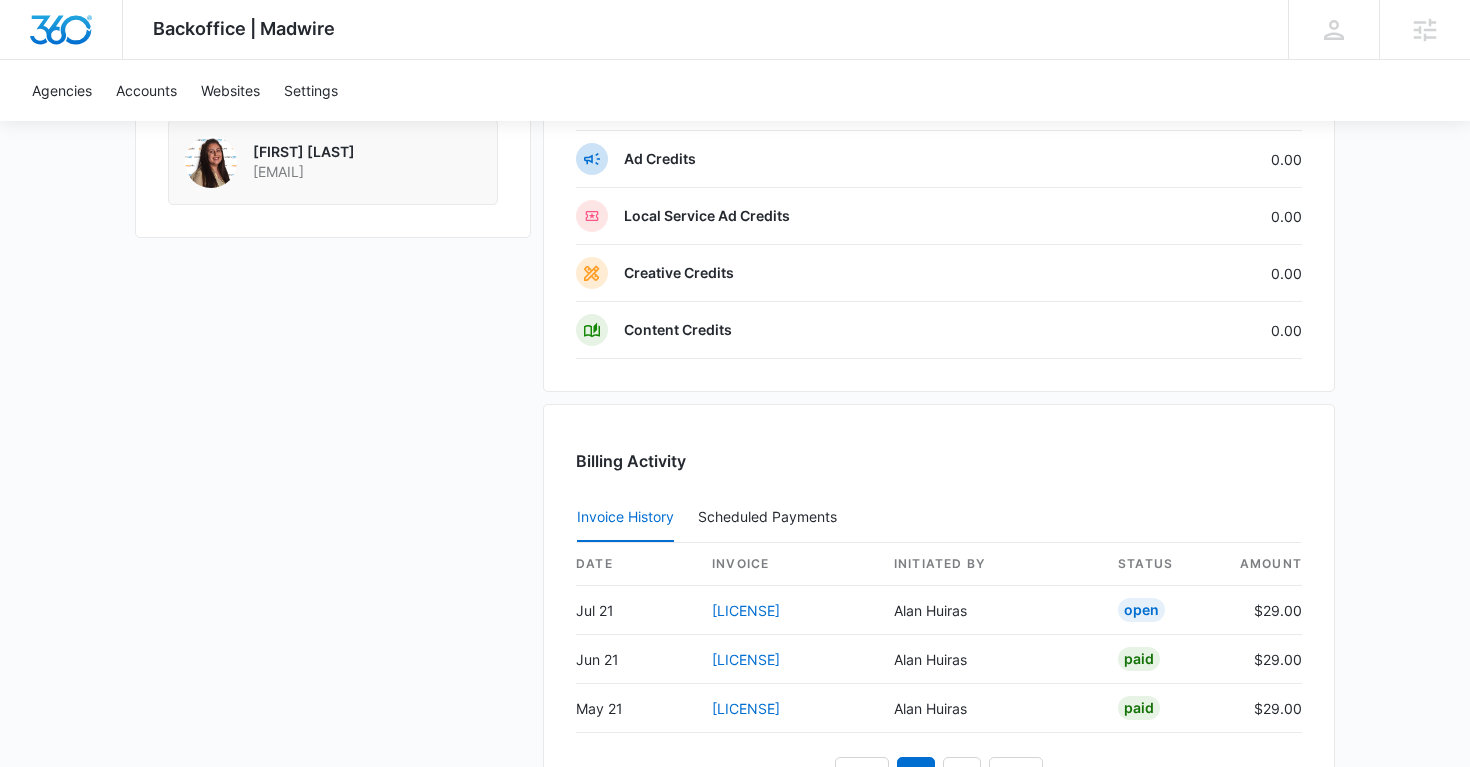 scroll, scrollTop: 1774, scrollLeft: 0, axis: vertical 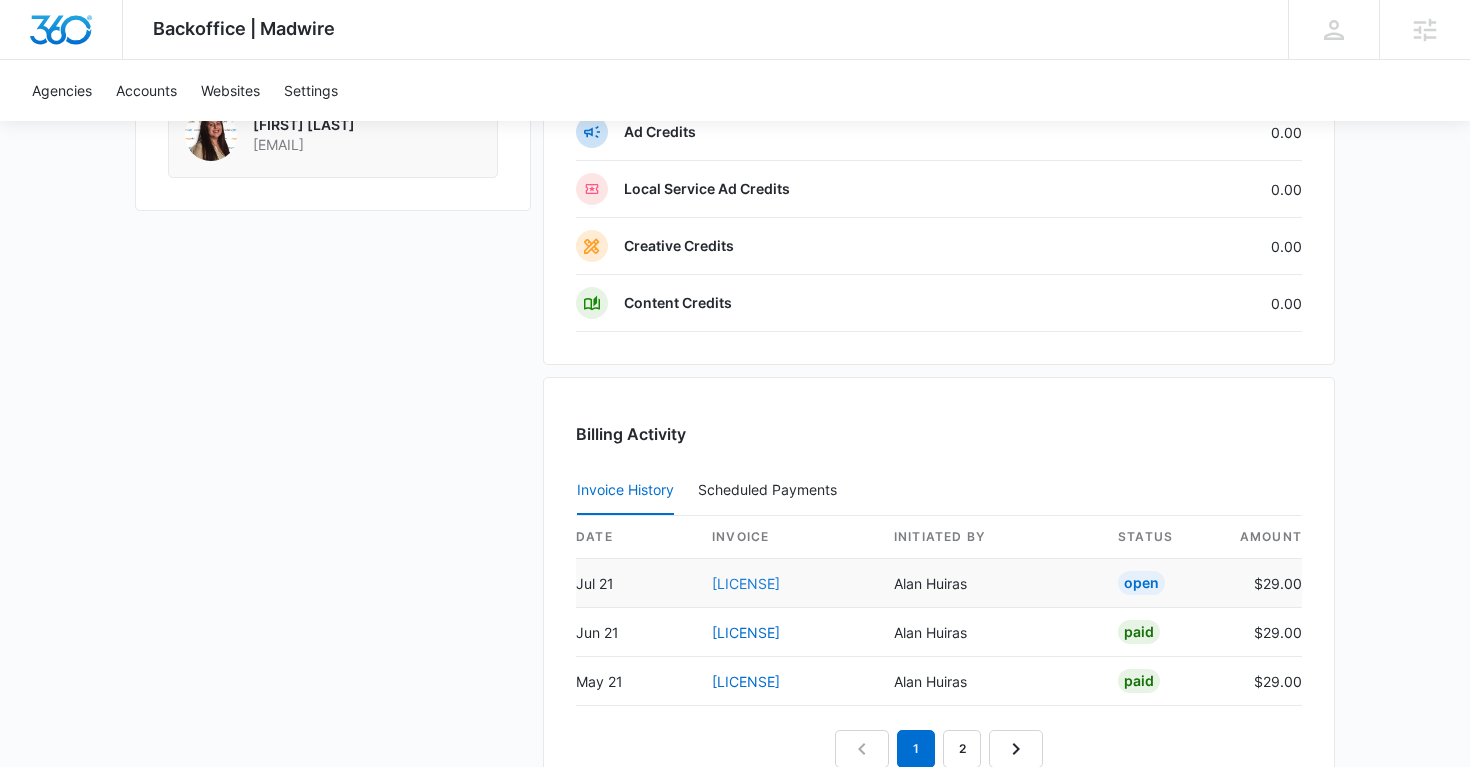 click on "B9035C6C-0008" at bounding box center (746, 583) 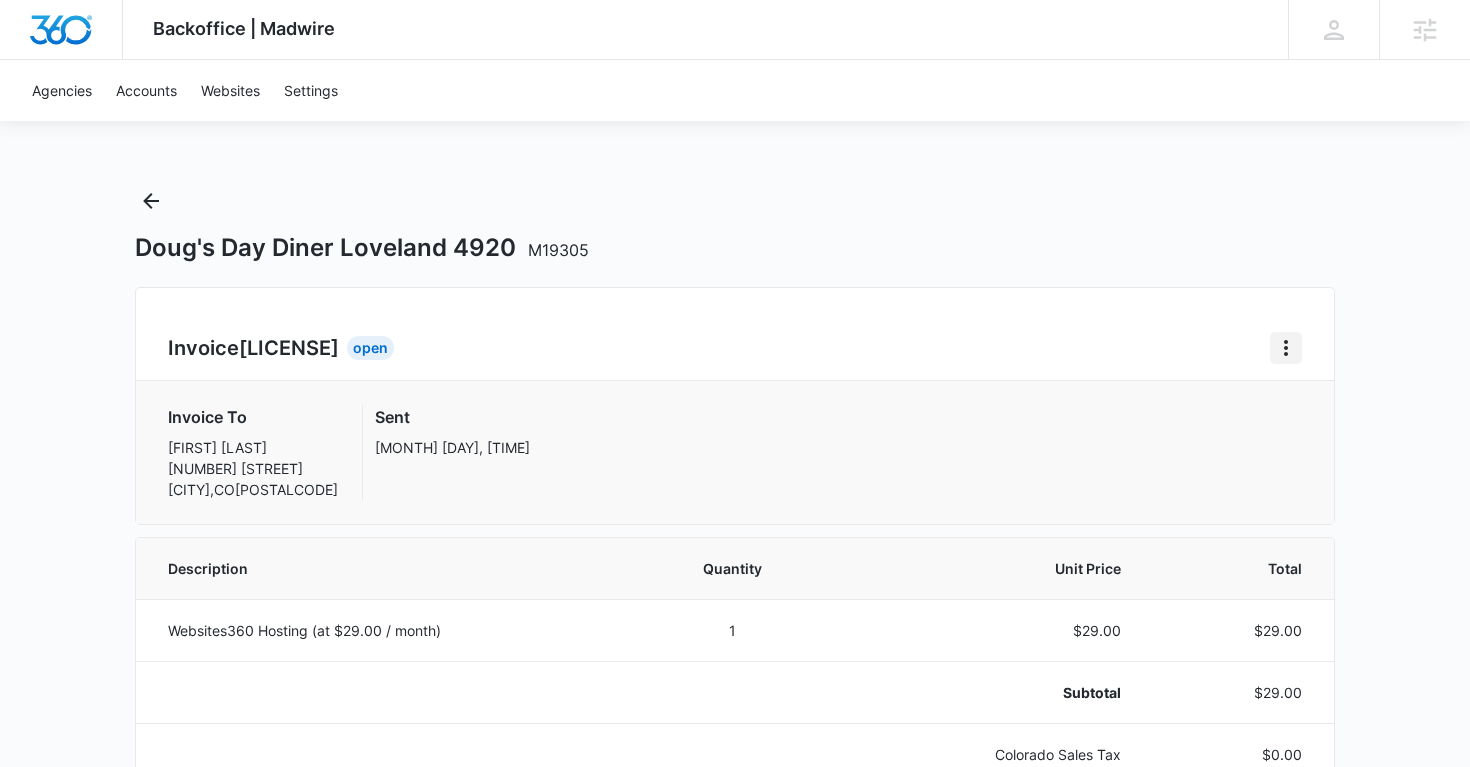 click 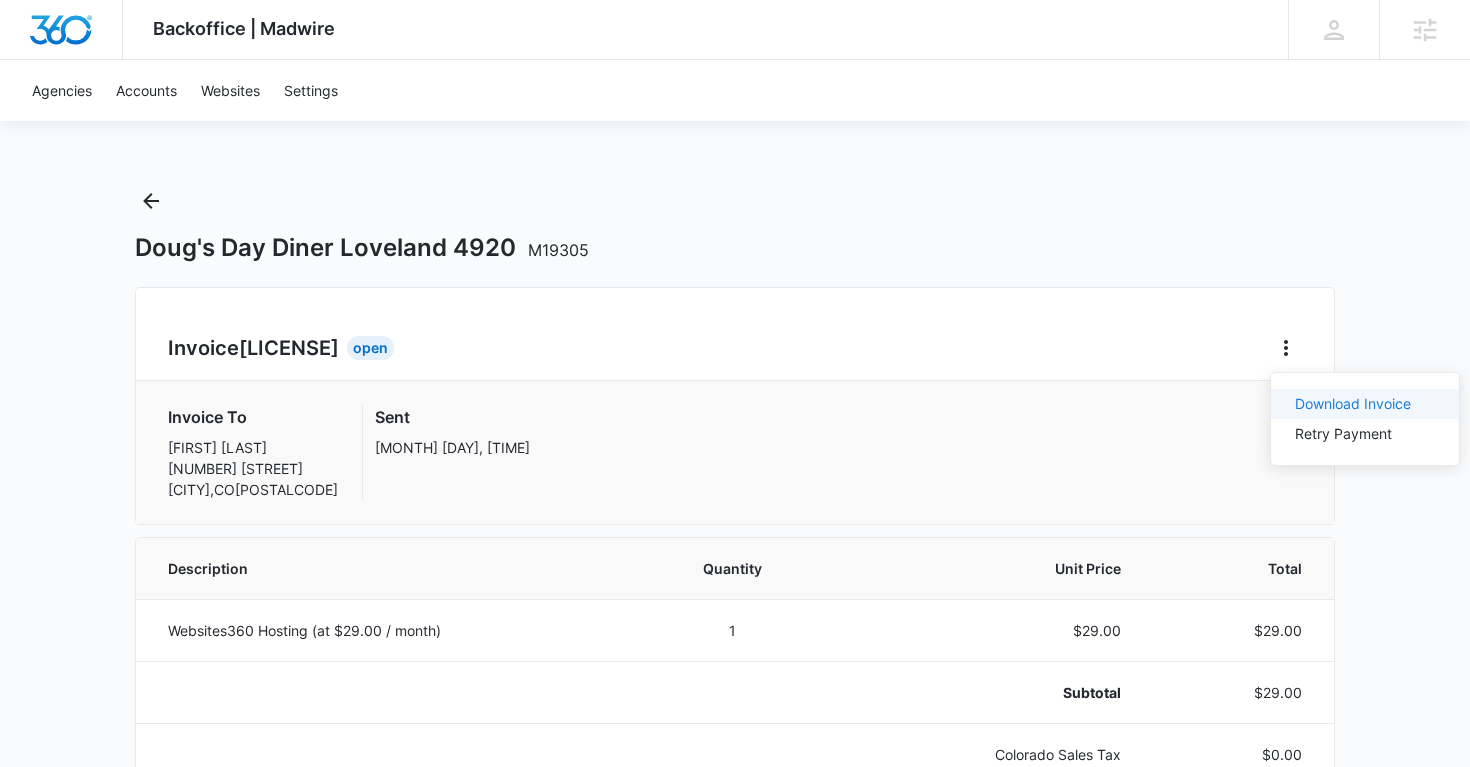 click on "Download Invoice" at bounding box center (1353, 403) 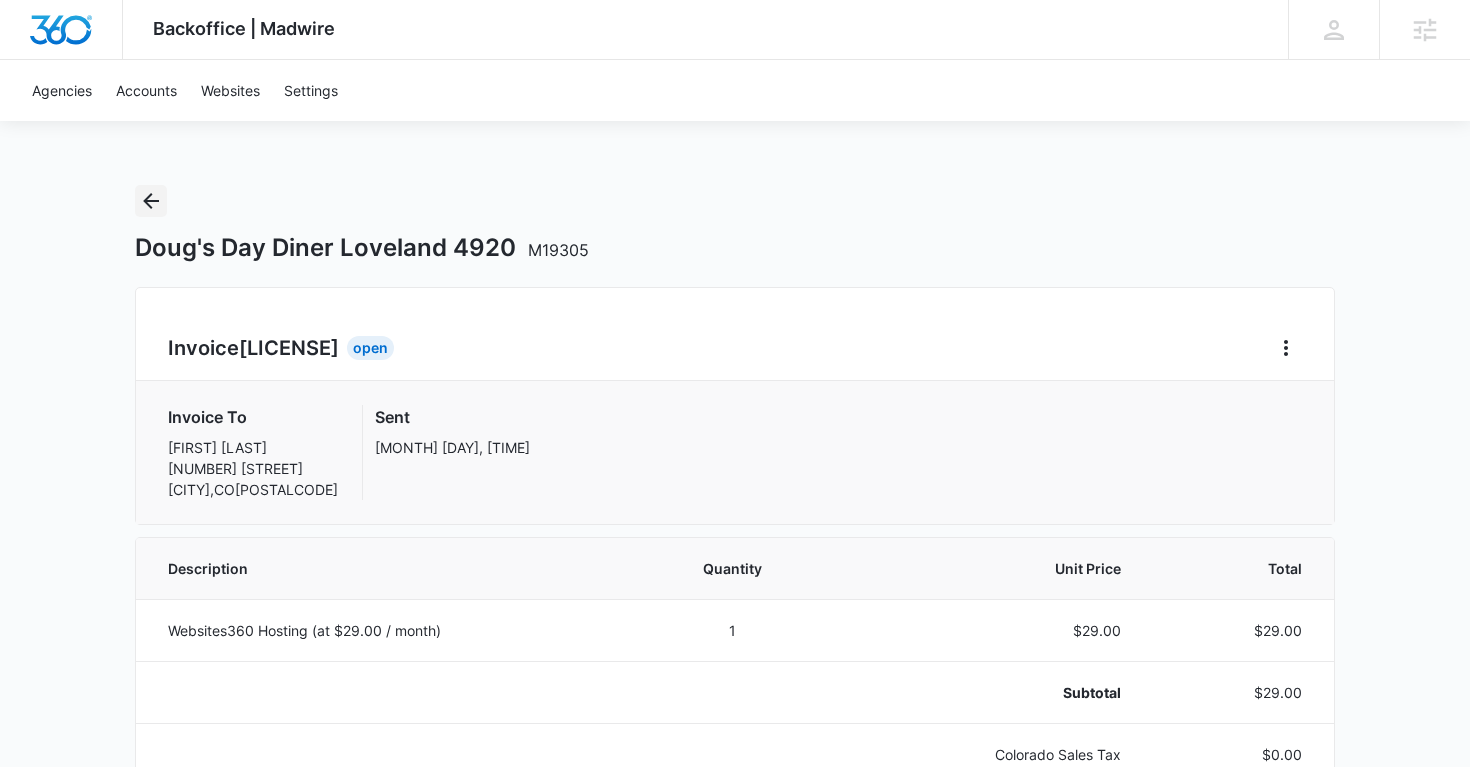 click 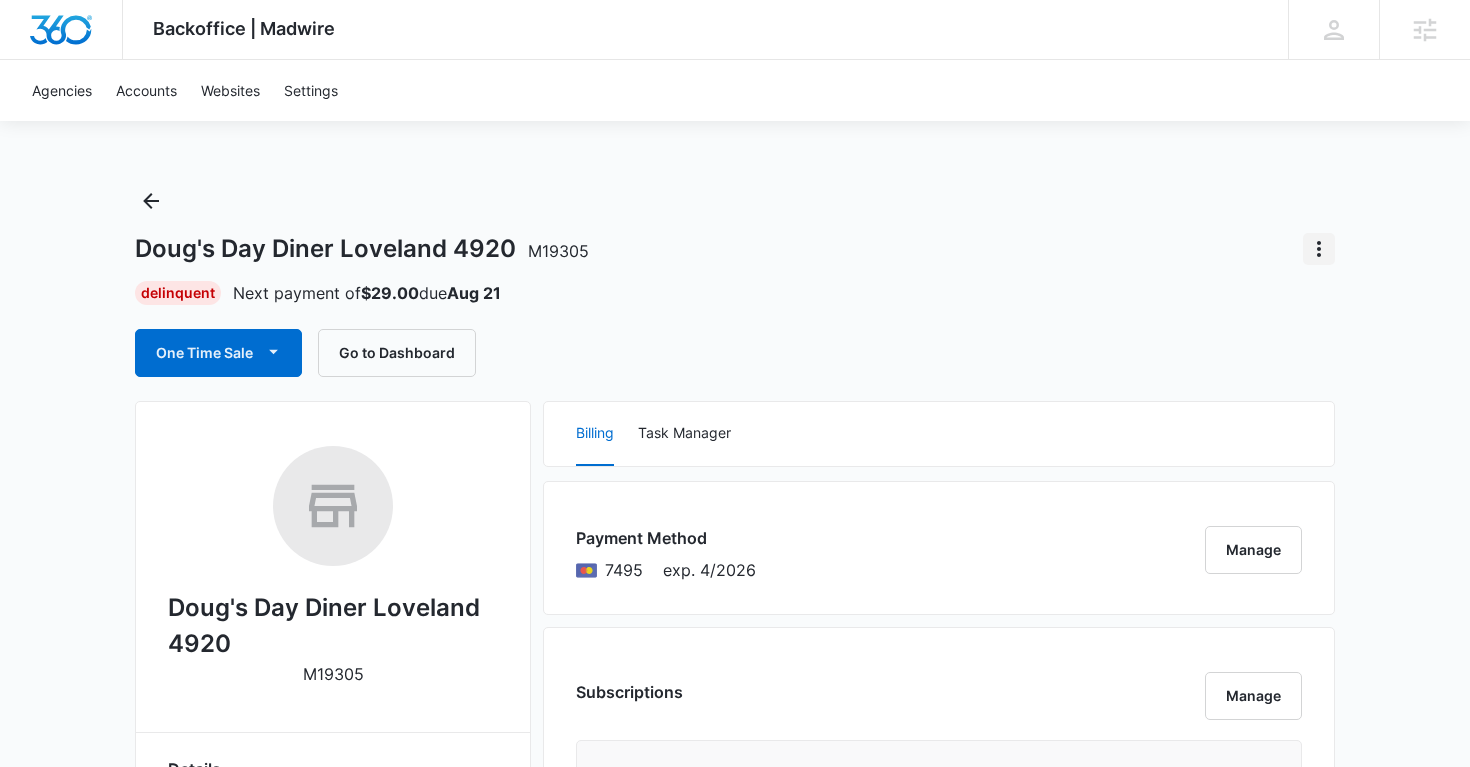 click 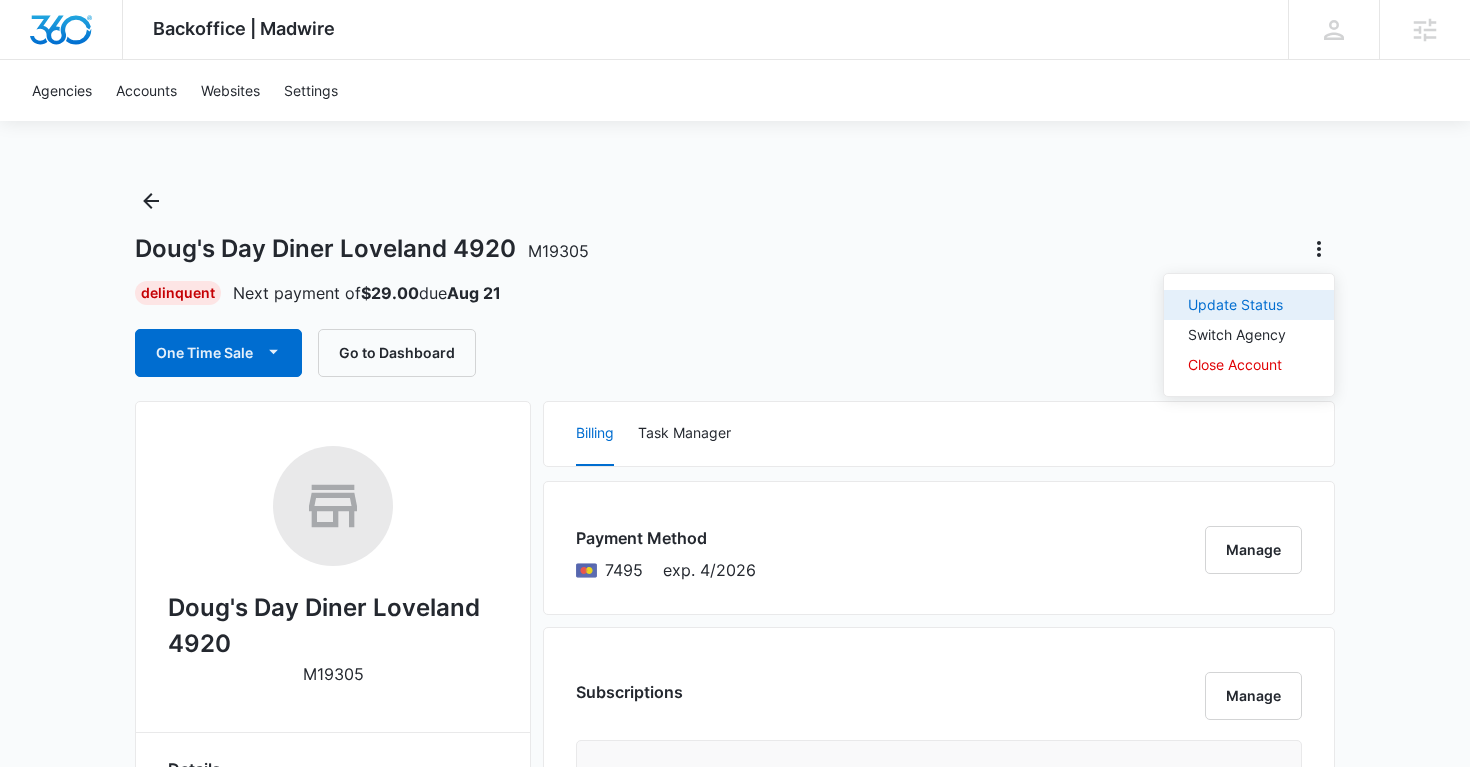 click on "Update Status" at bounding box center (1237, 305) 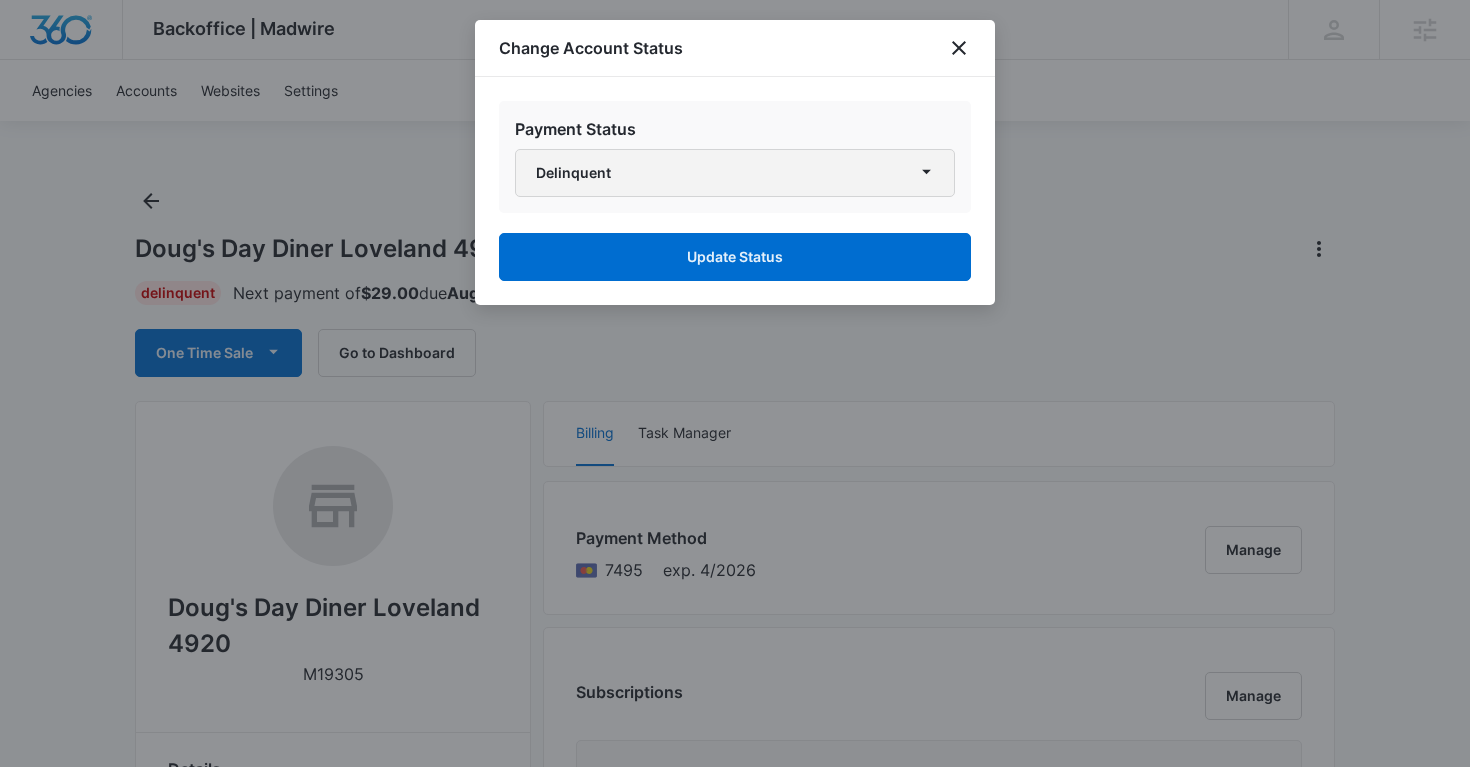 click on "Delinquent" at bounding box center (735, 173) 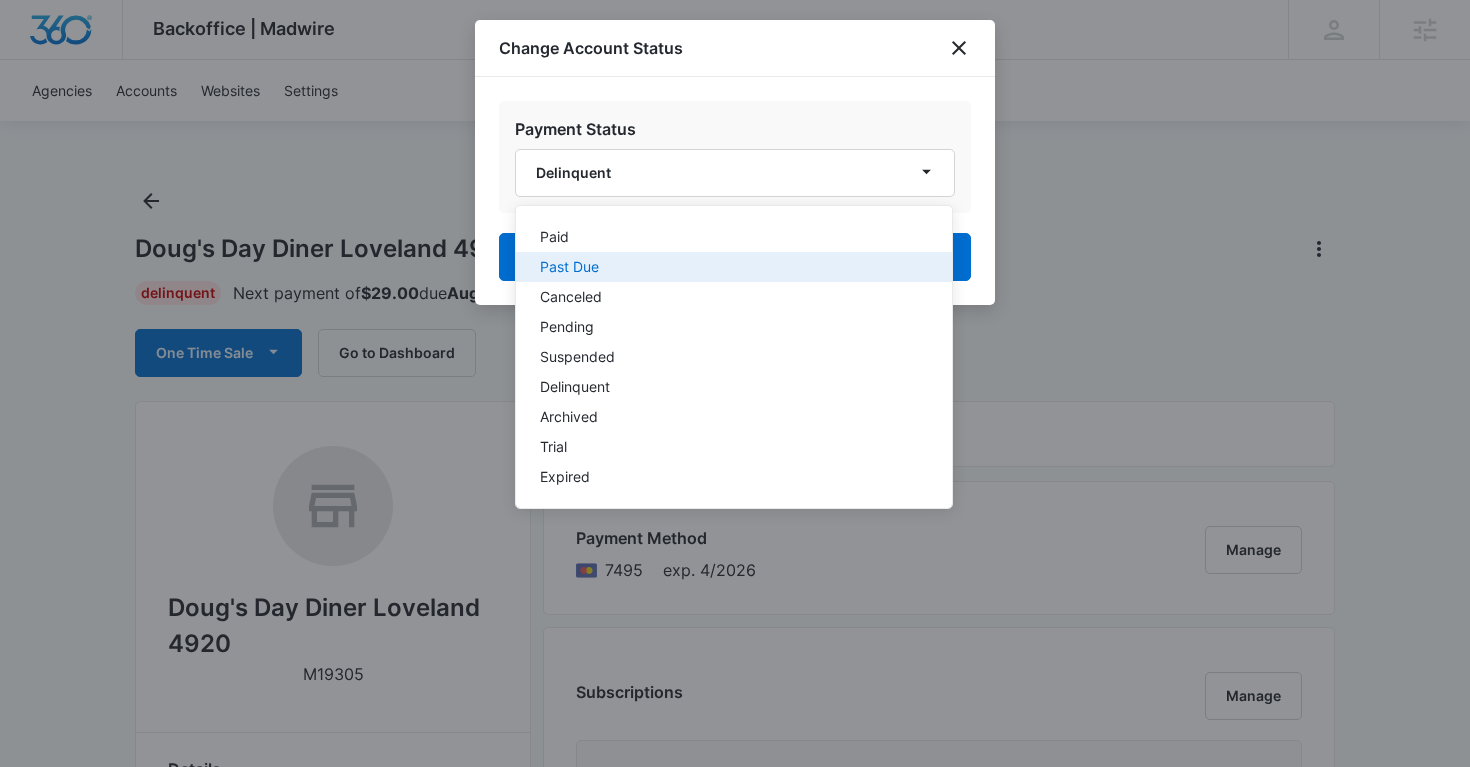 click on "Past Due" at bounding box center (722, 267) 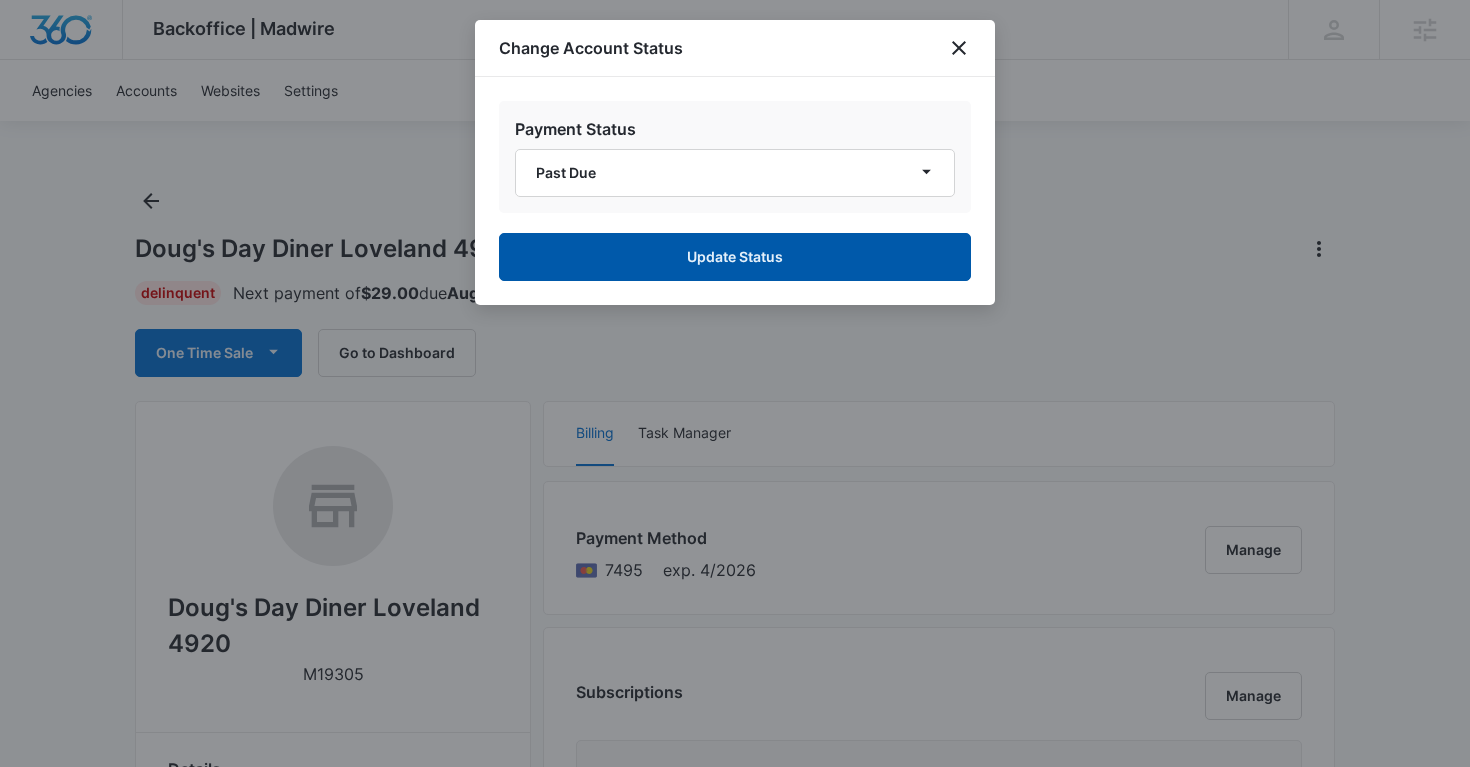 click on "Update Status" at bounding box center (735, 257) 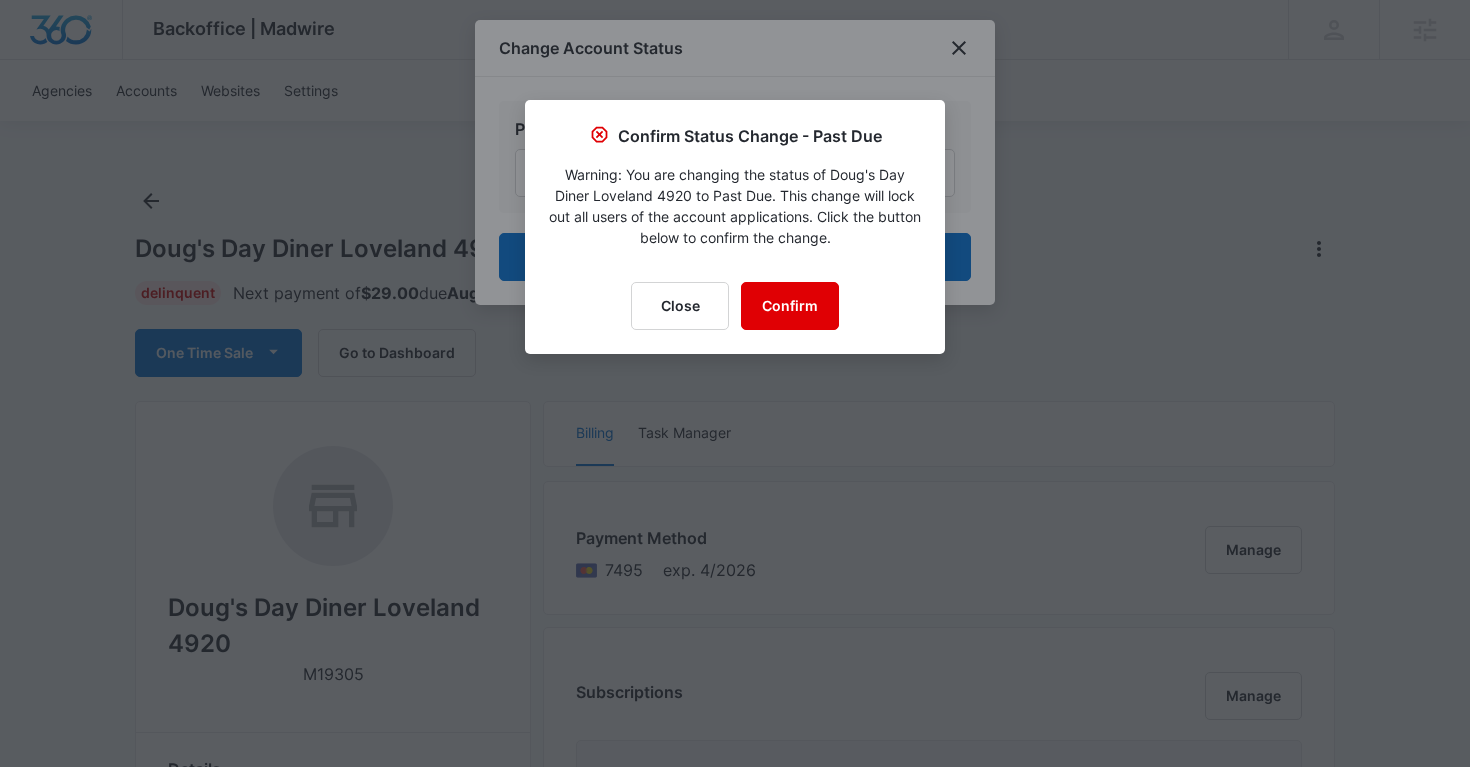 click on "Confirm" at bounding box center [790, 306] 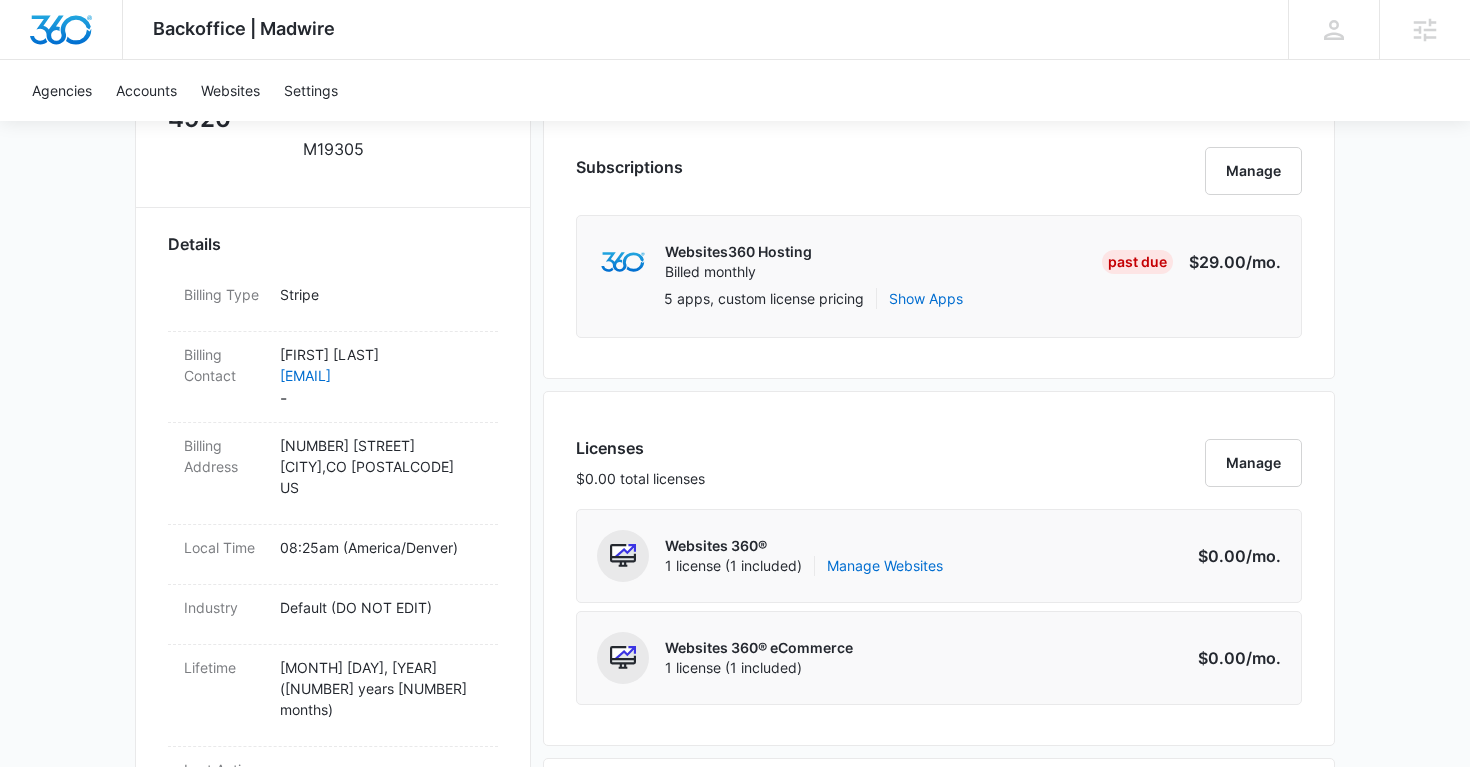 scroll, scrollTop: 526, scrollLeft: 0, axis: vertical 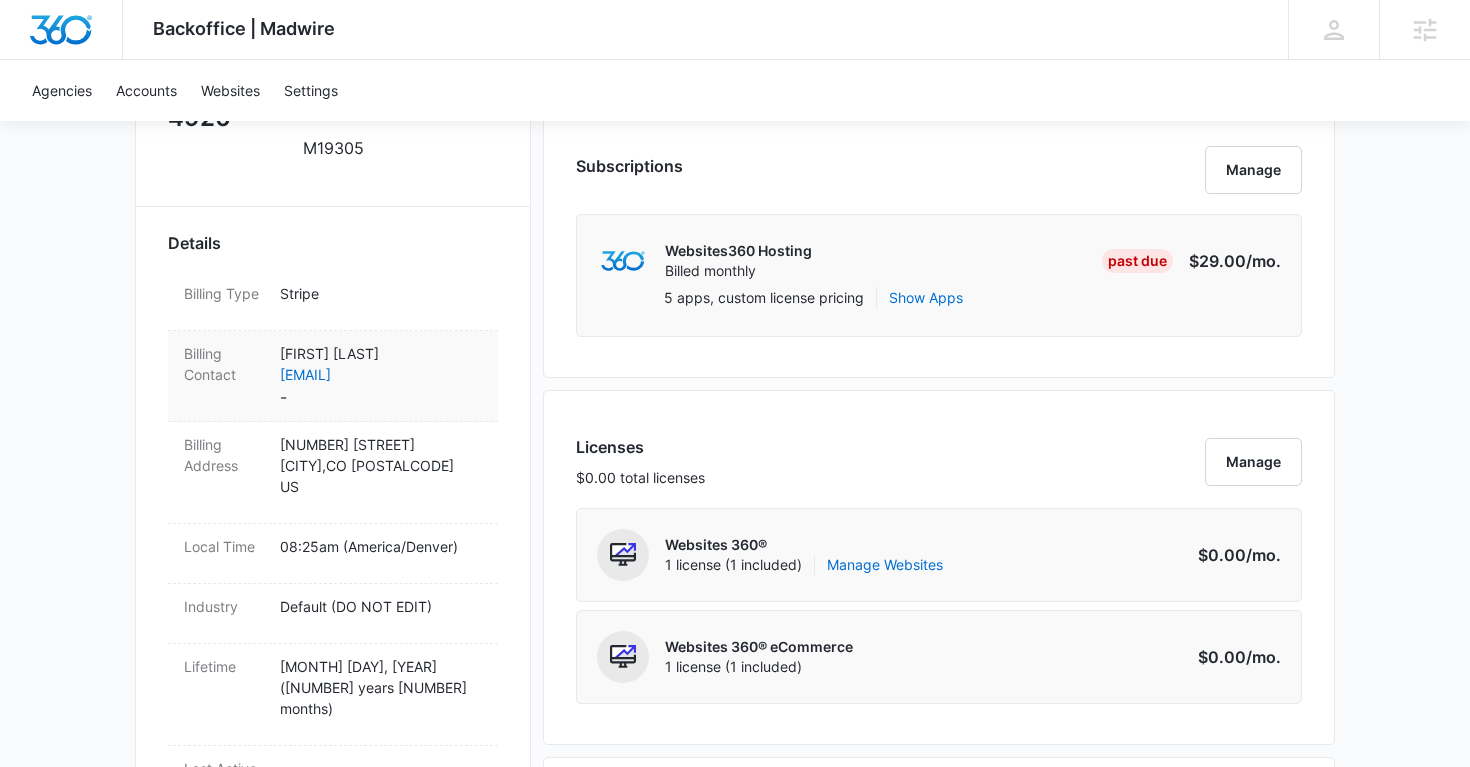 click on "Alison Nolby" at bounding box center [381, 353] 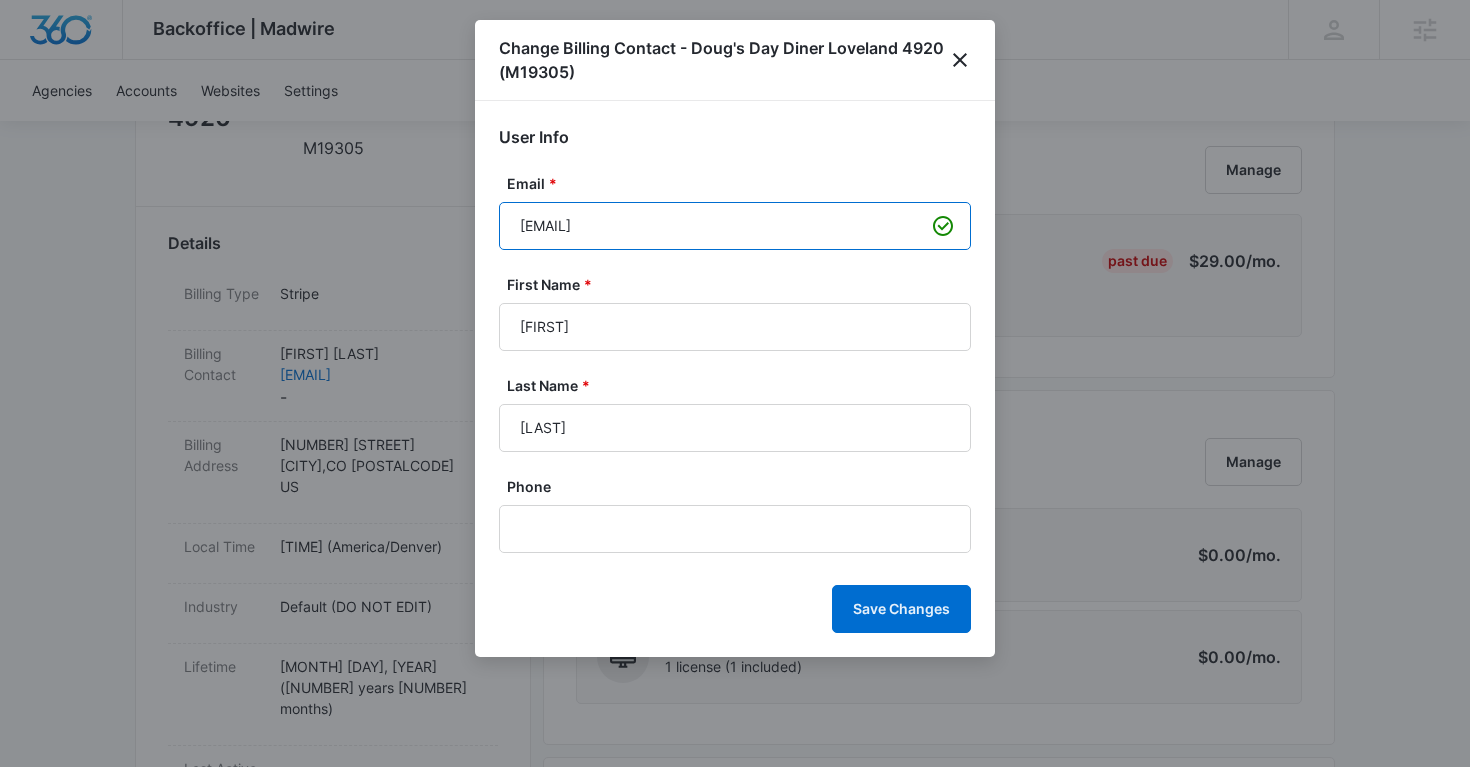 click on "noinfo@dougsdaydiner_loveland_newowner_.com" at bounding box center [735, 226] 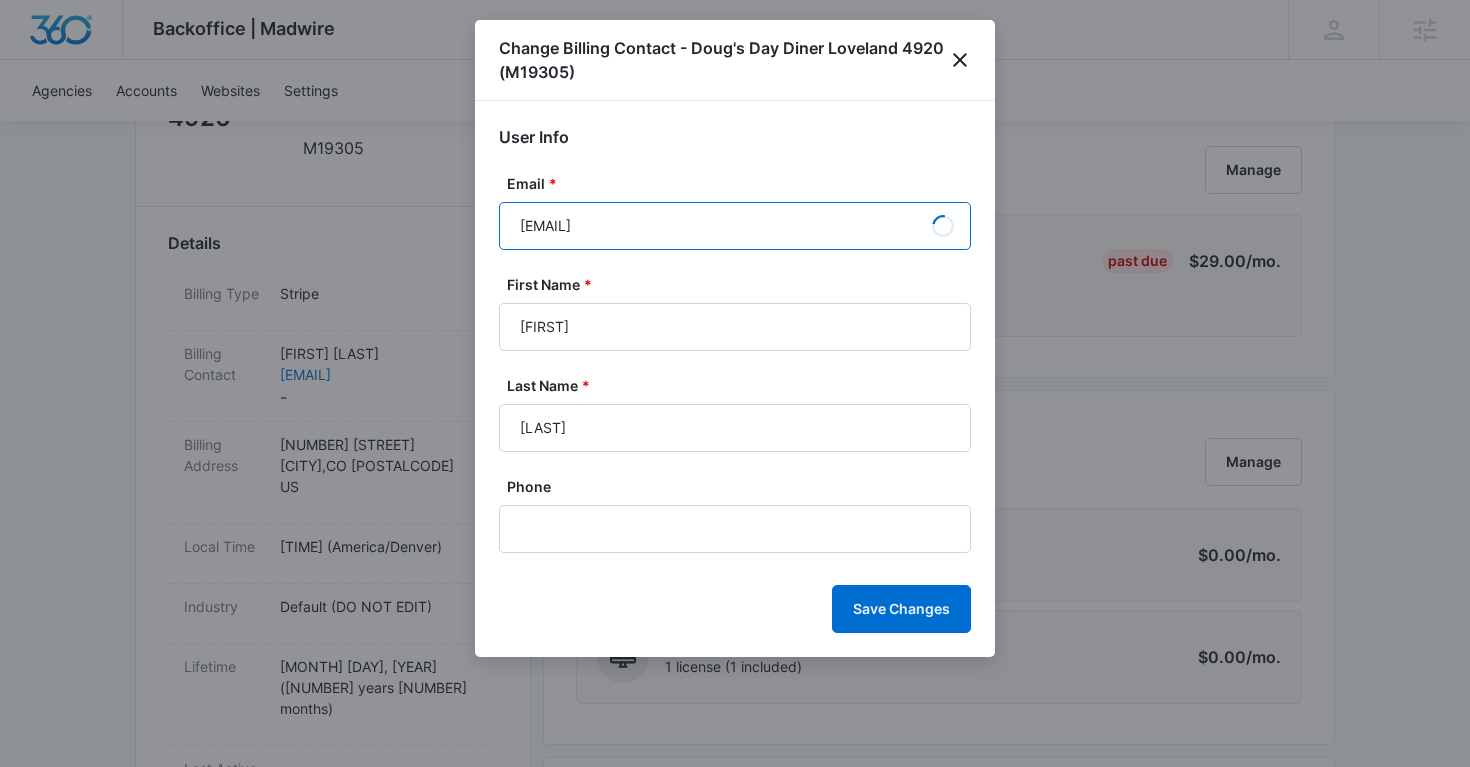 type on "Ali" 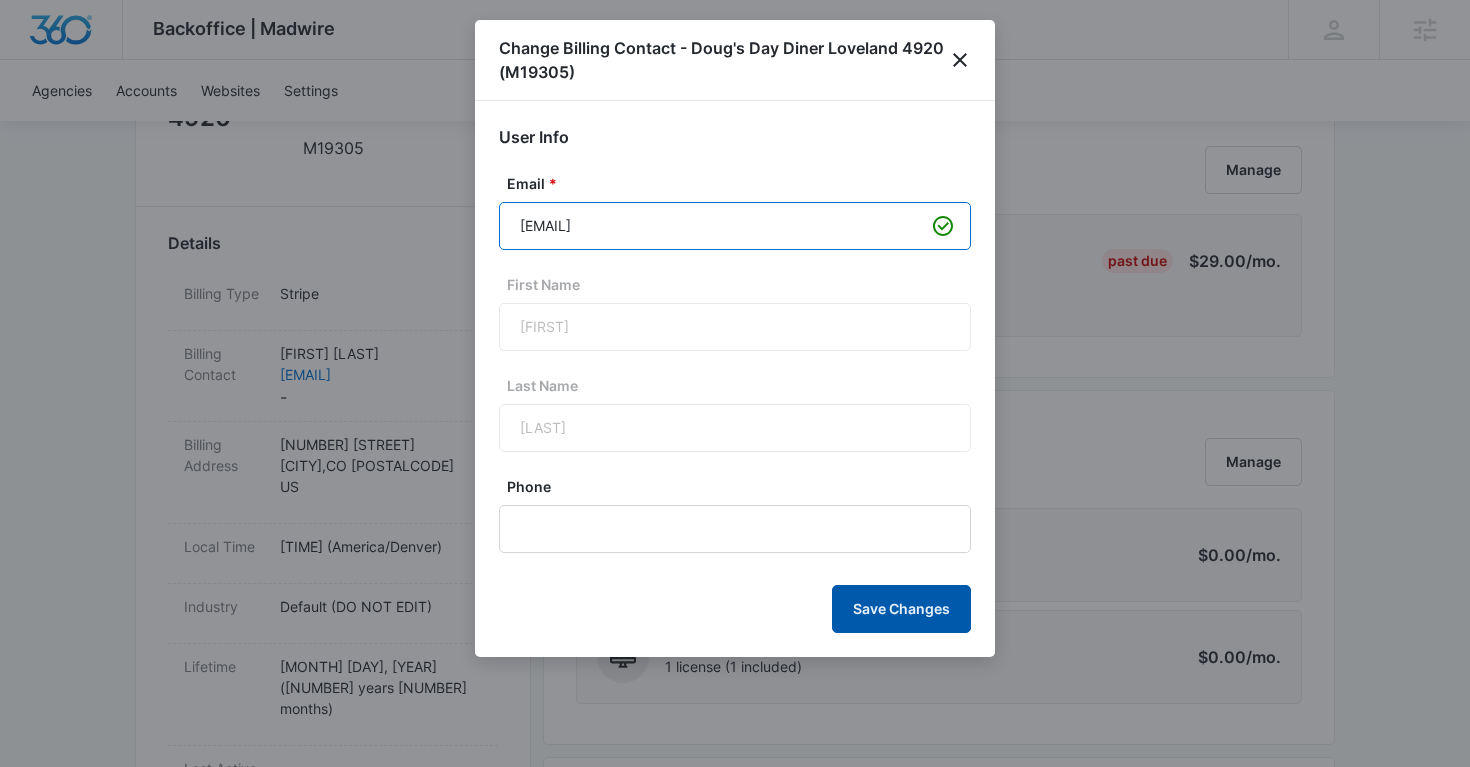 type on "dougsinloveland@gmail.com" 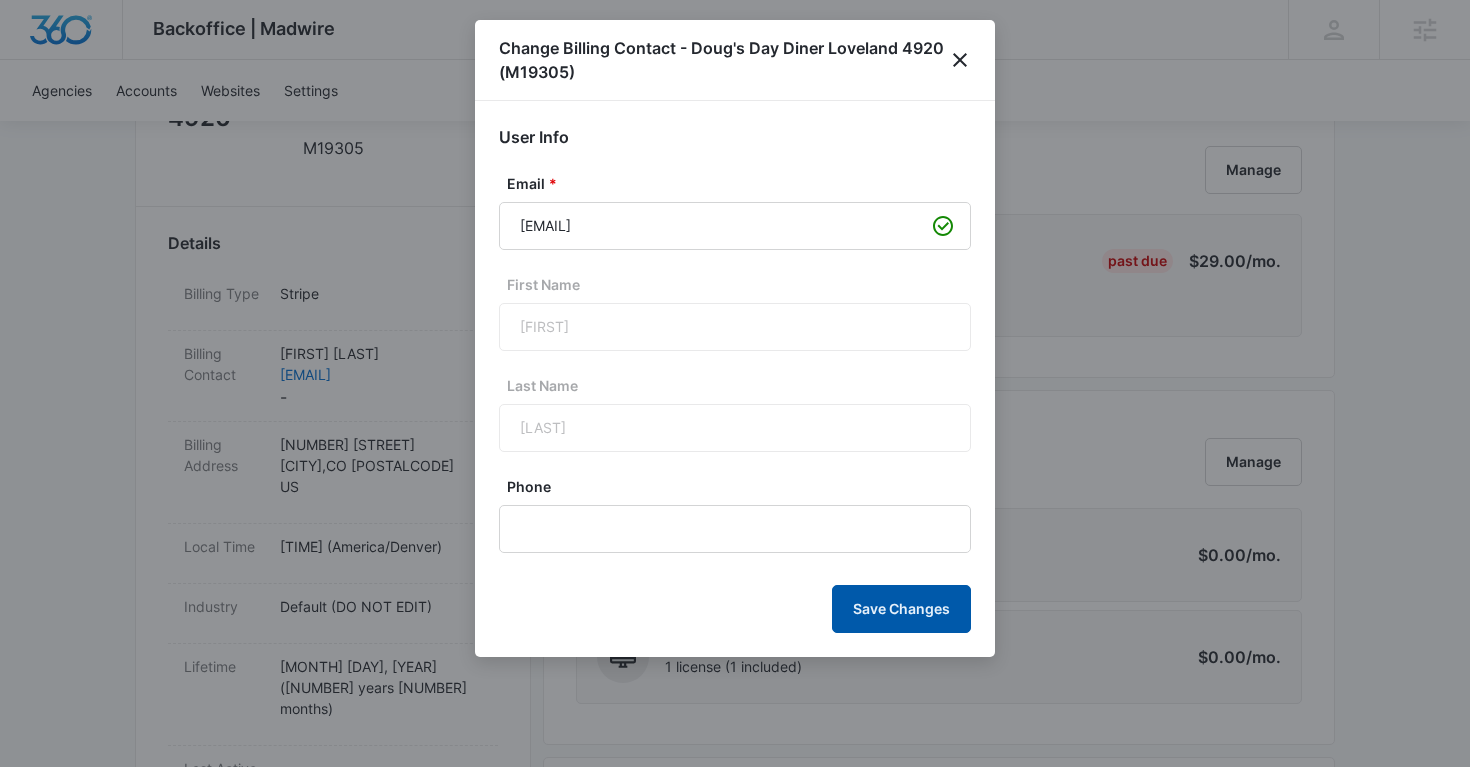click on "Save Changes" at bounding box center [901, 609] 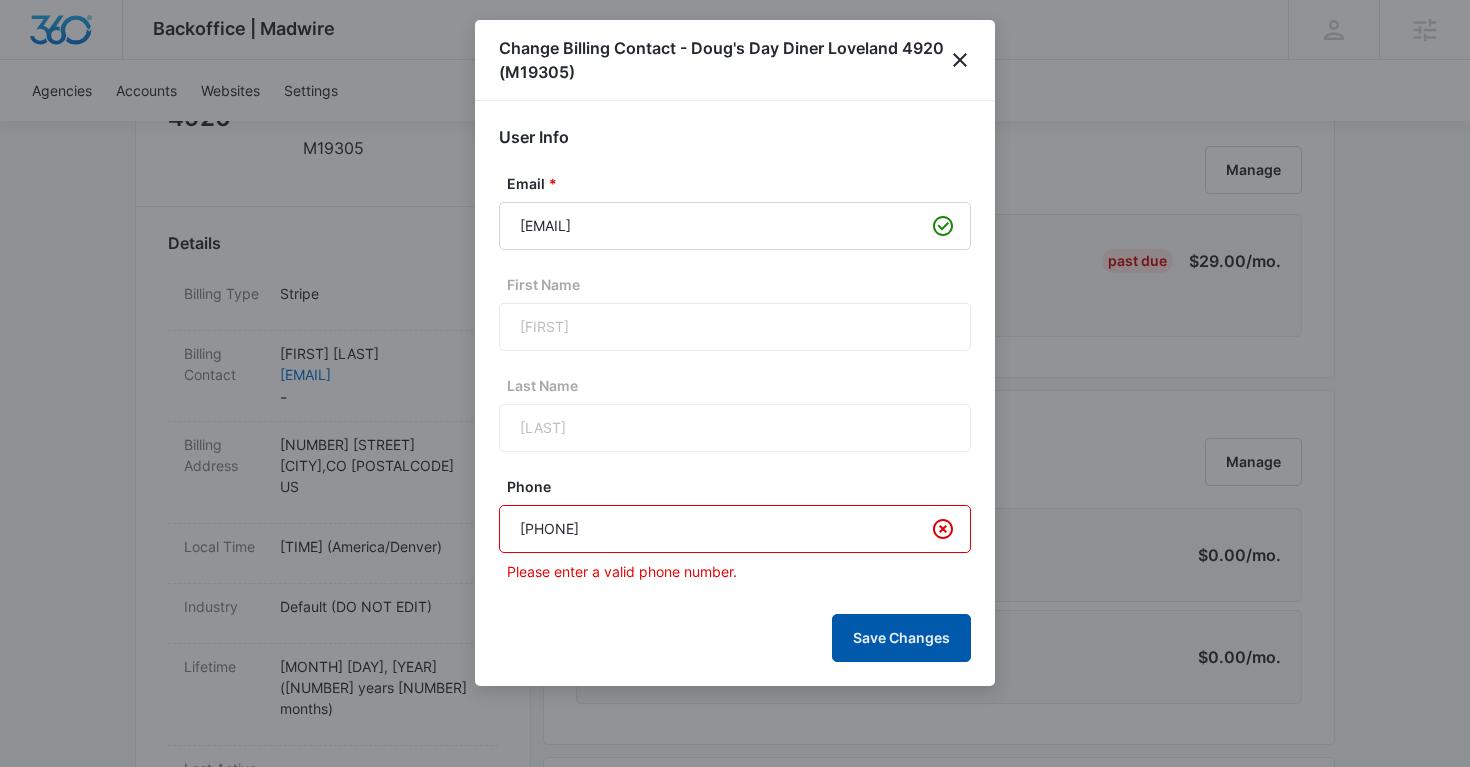click on "Save Changes" at bounding box center [901, 638] 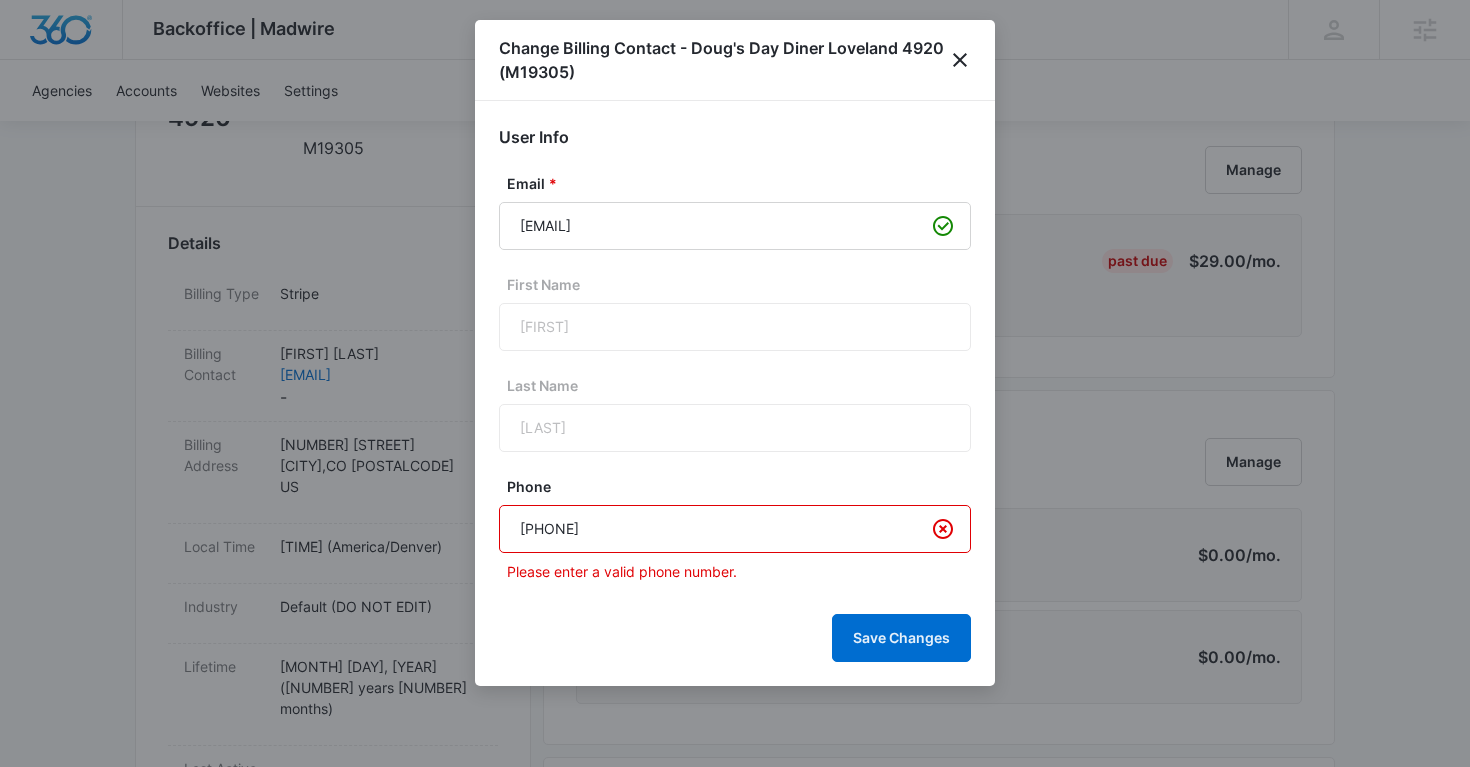 drag, startPoint x: 628, startPoint y: 523, endPoint x: 415, endPoint y: 523, distance: 213 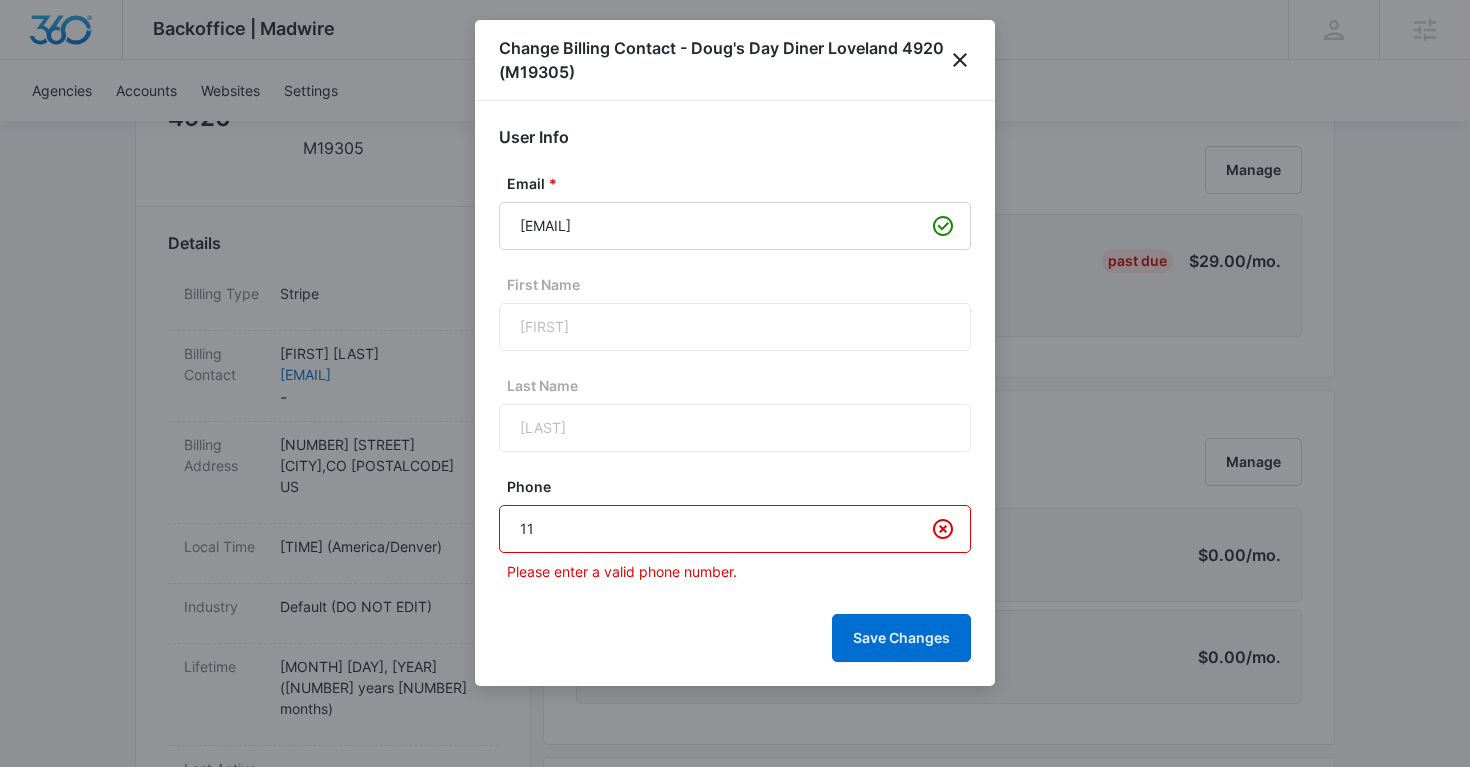 type on "1" 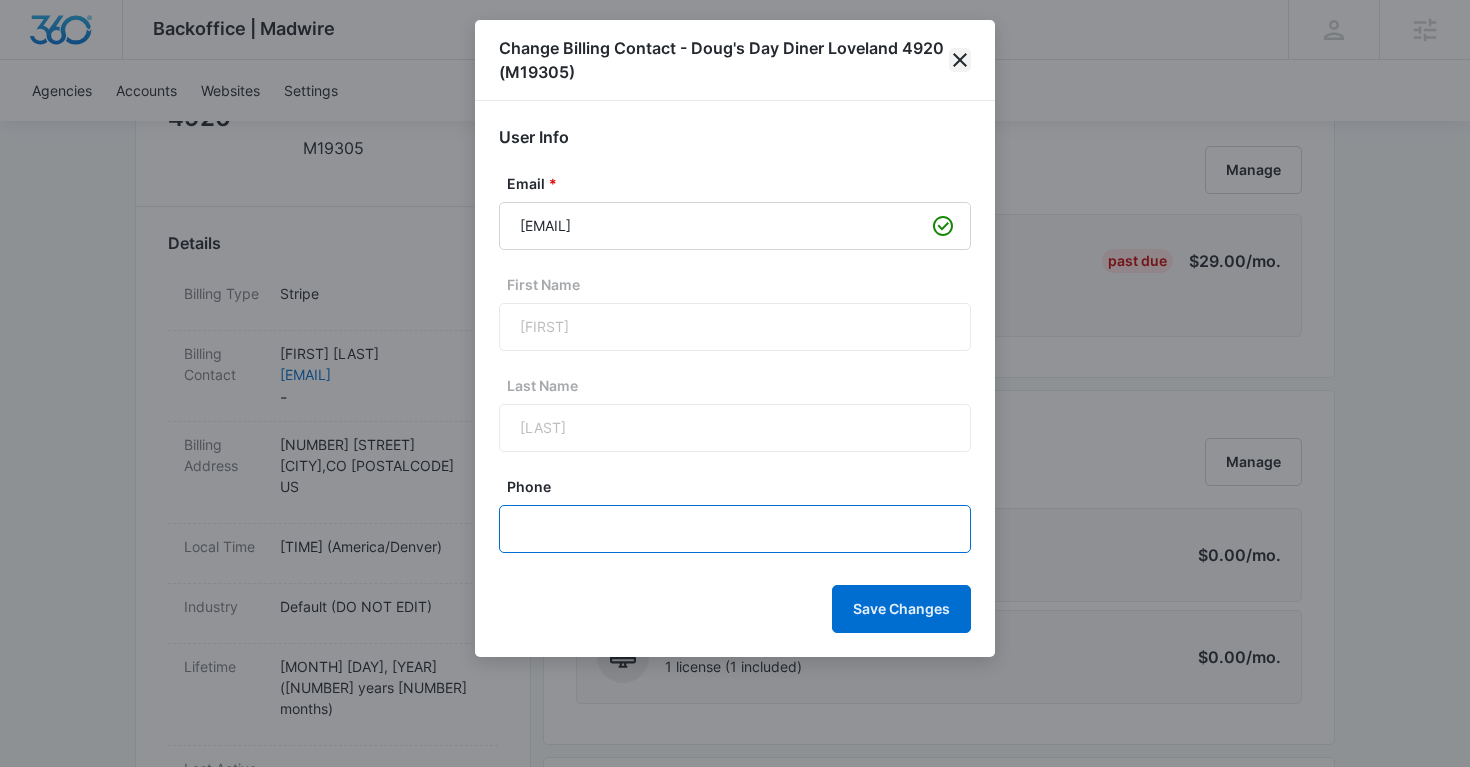 type 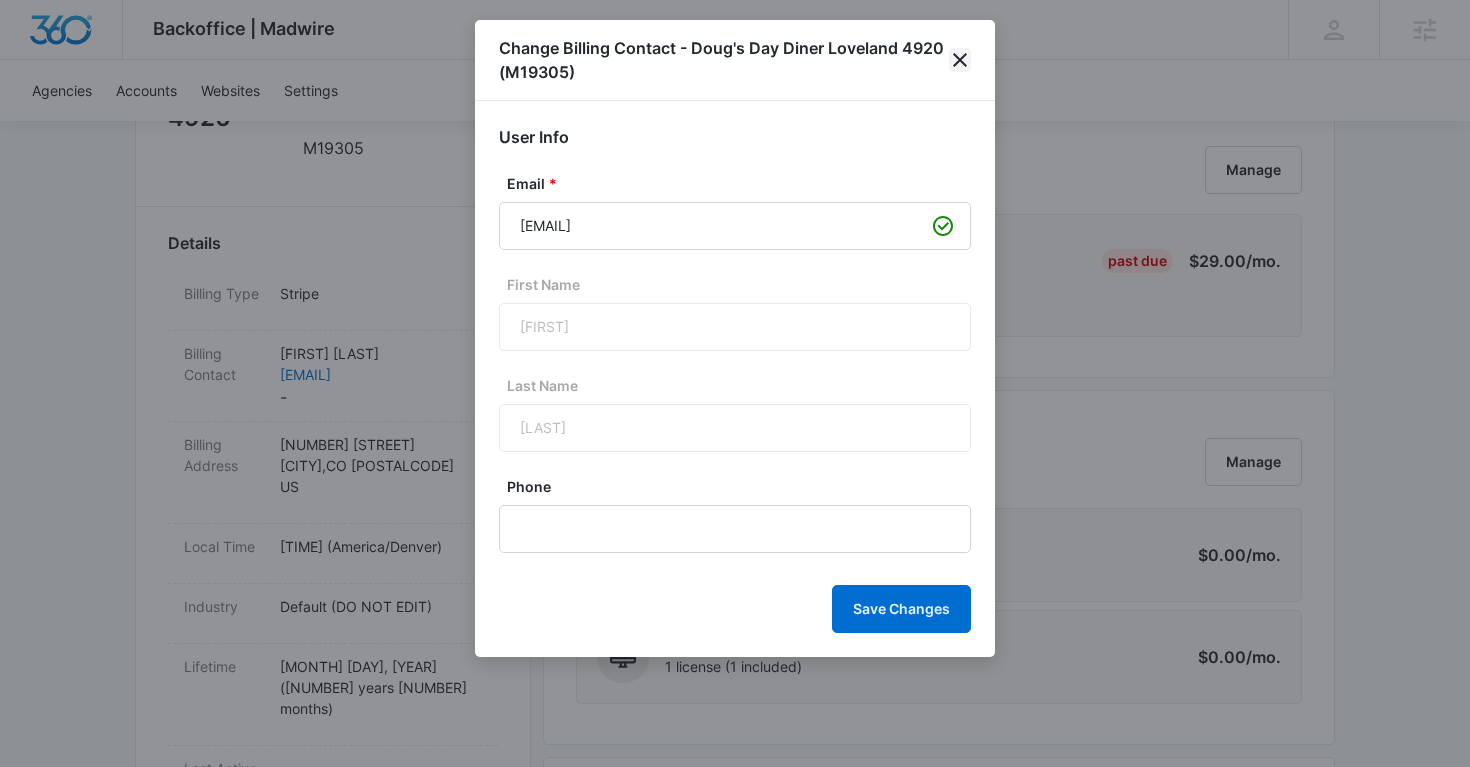 click 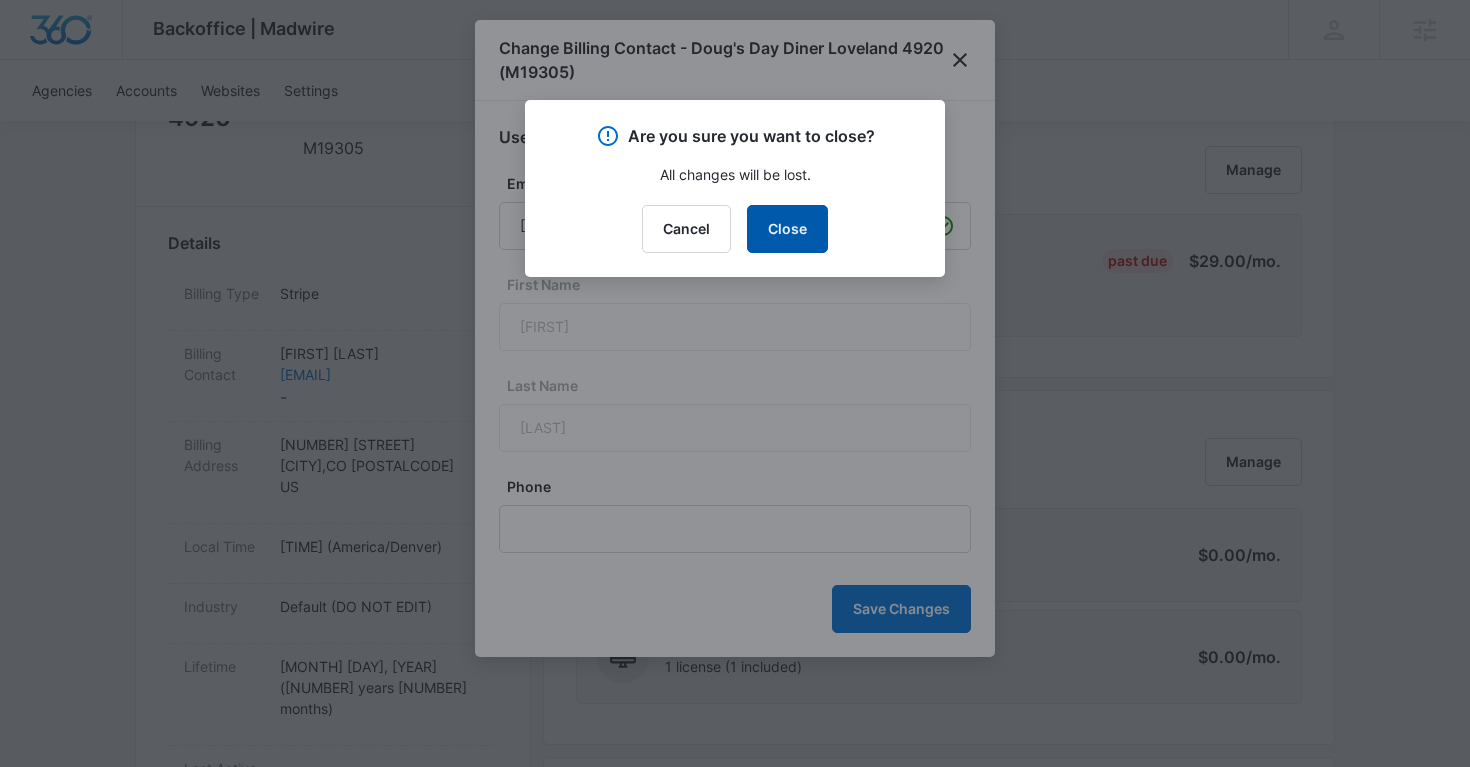click on "Close" at bounding box center [787, 229] 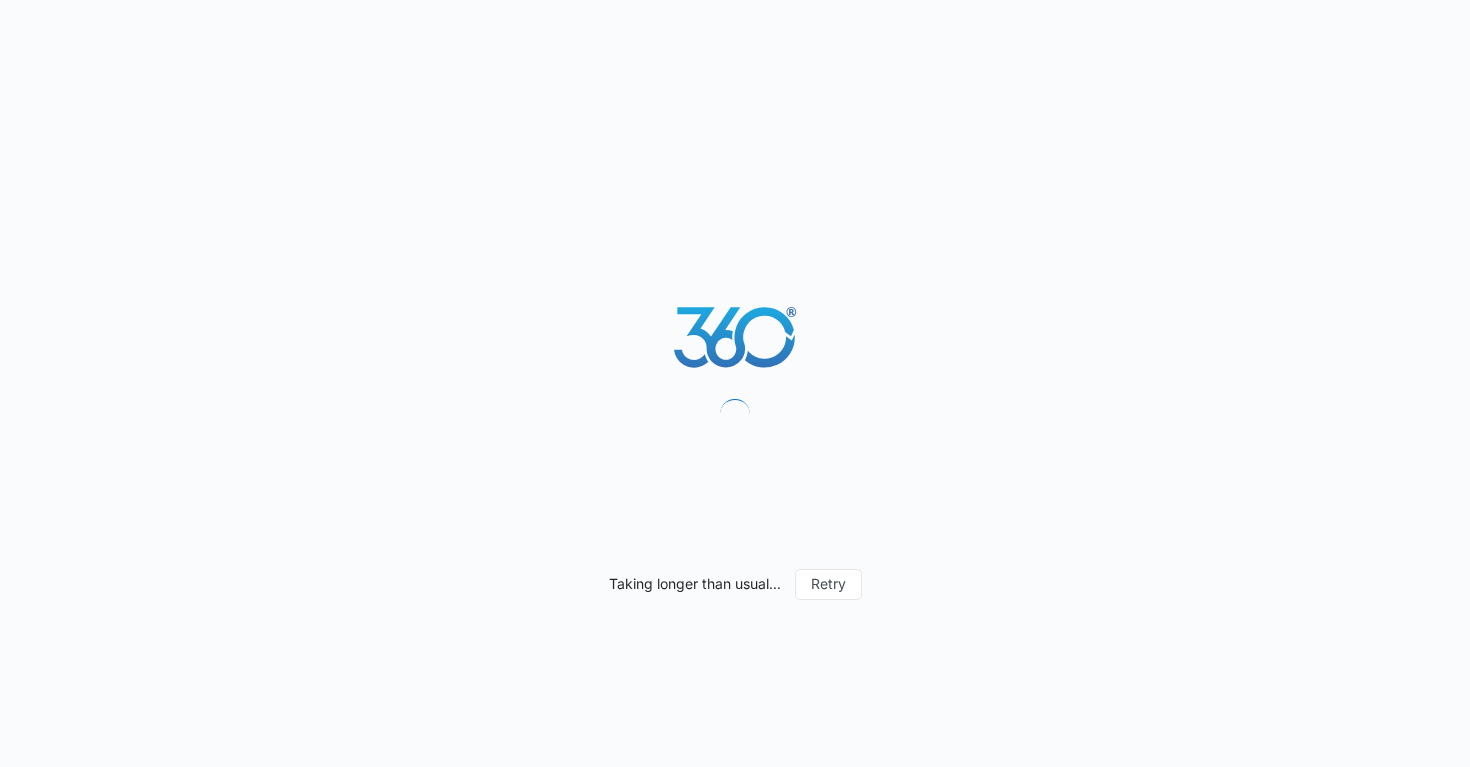 scroll, scrollTop: 0, scrollLeft: 0, axis: both 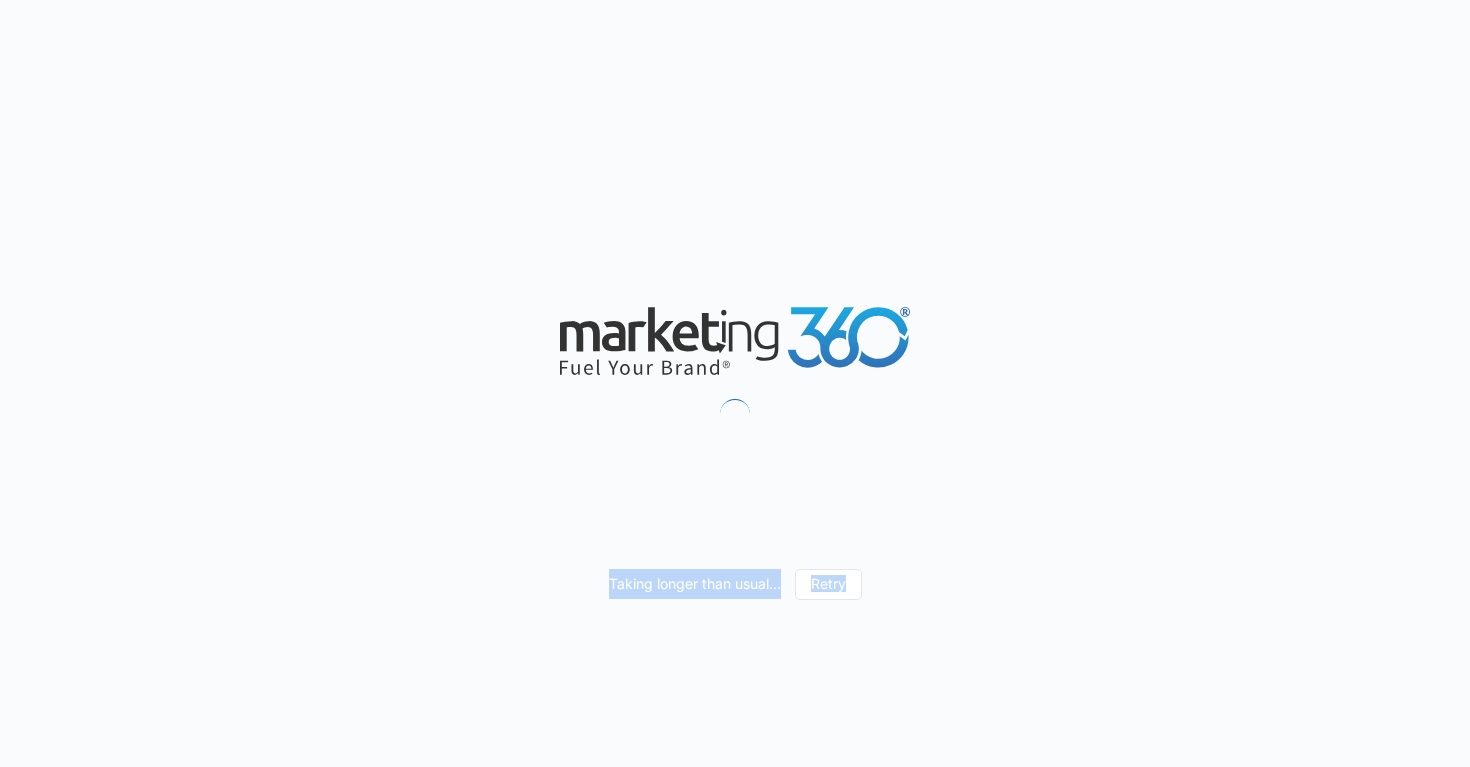 drag, startPoint x: 663, startPoint y: 559, endPoint x: 885, endPoint y: 825, distance: 346.4679 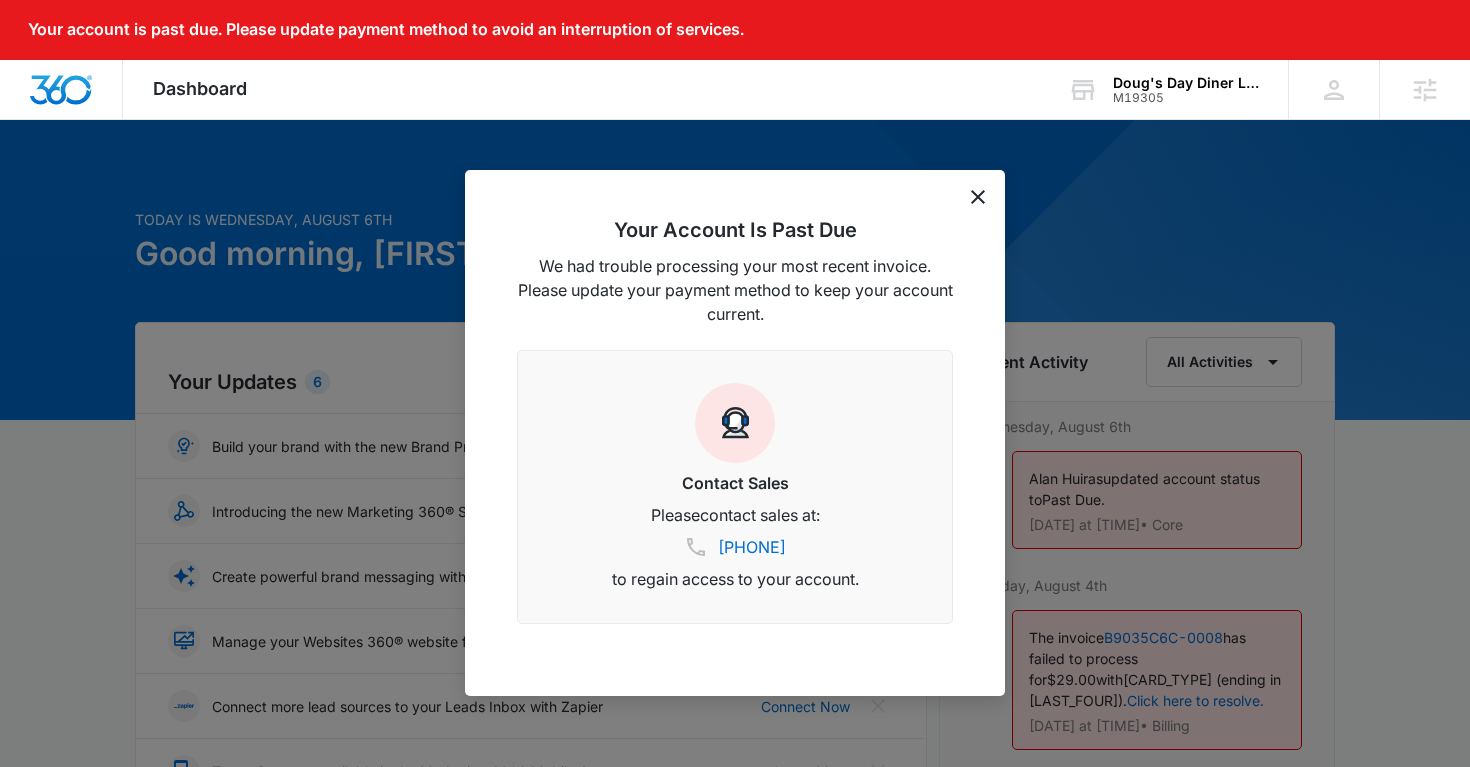 click 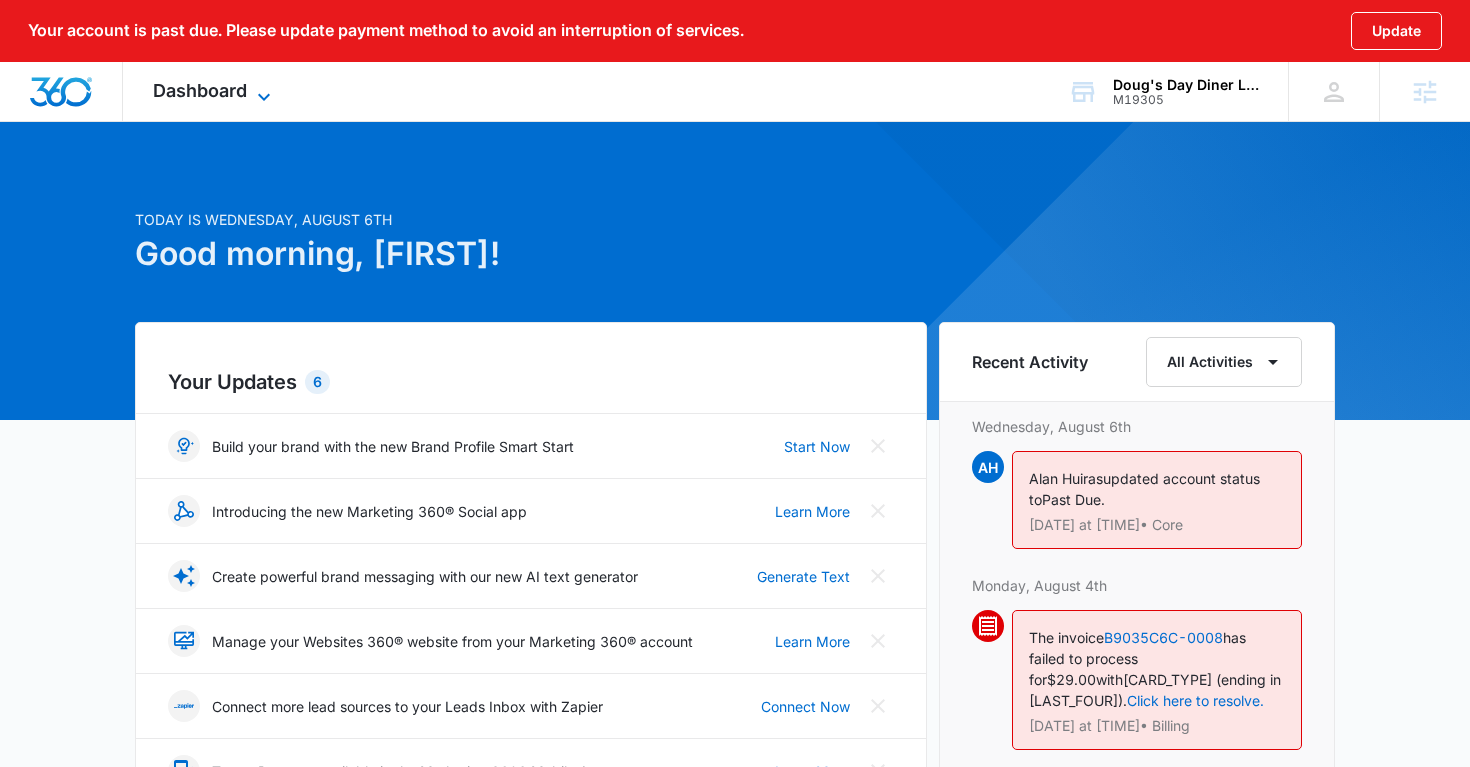 click 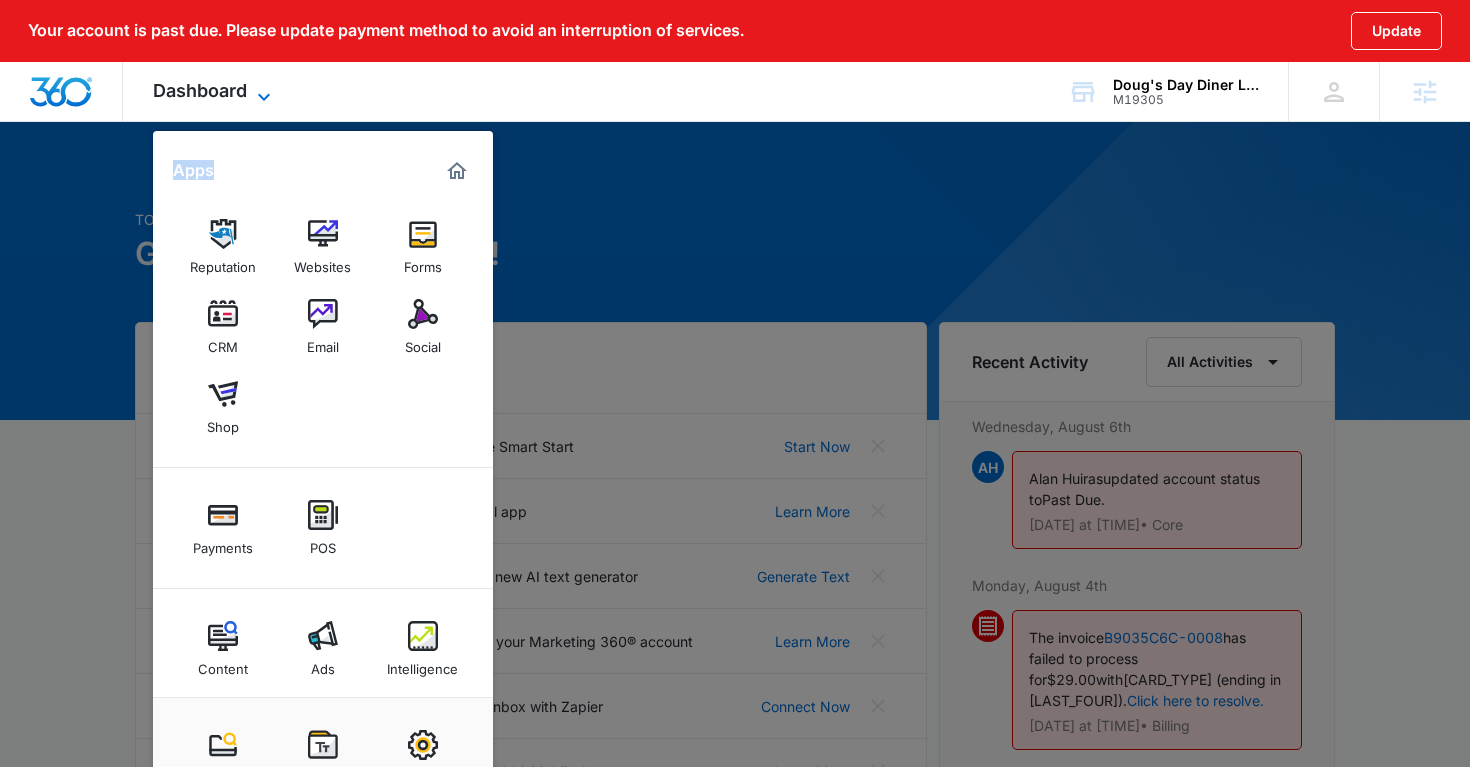 click 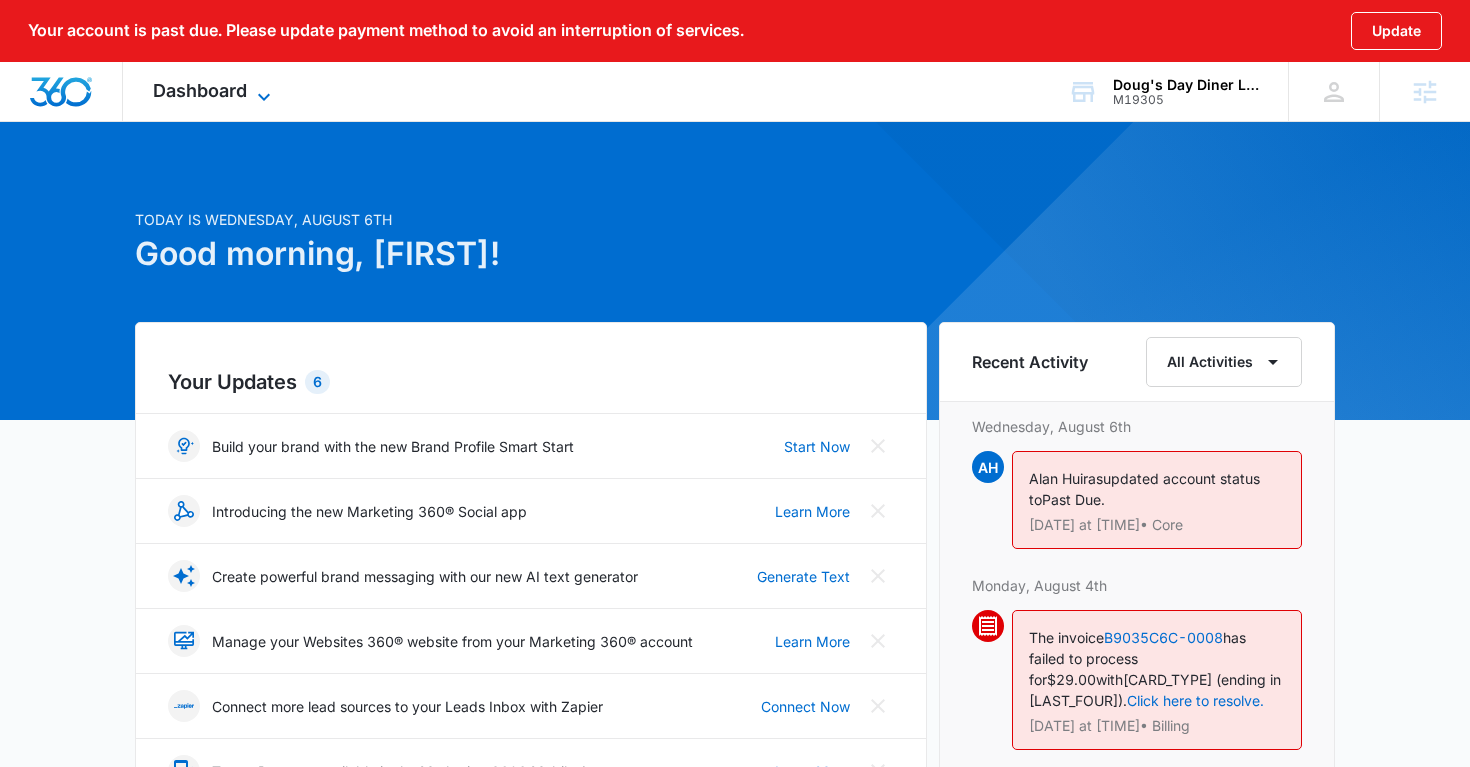 click 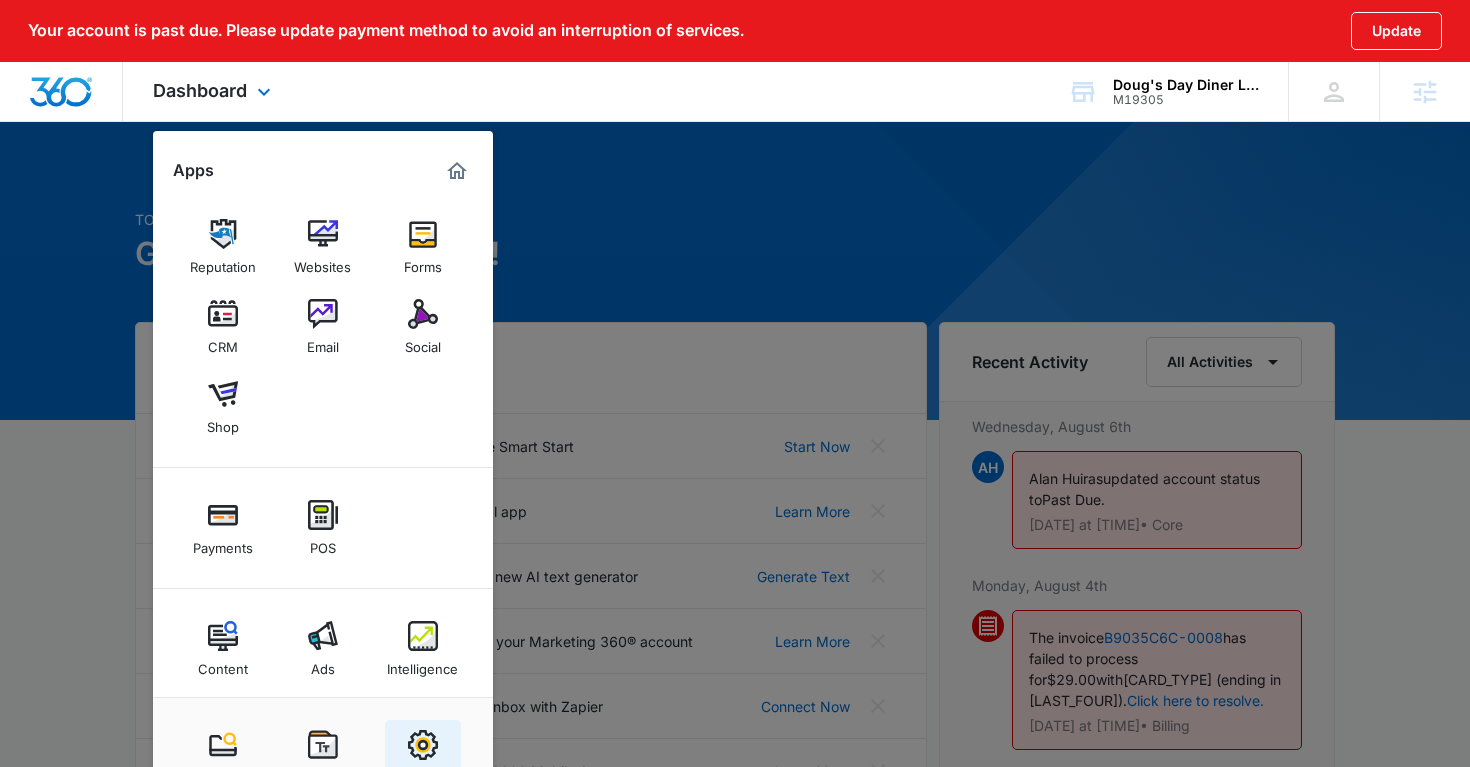 click on "Settings" at bounding box center (423, 758) 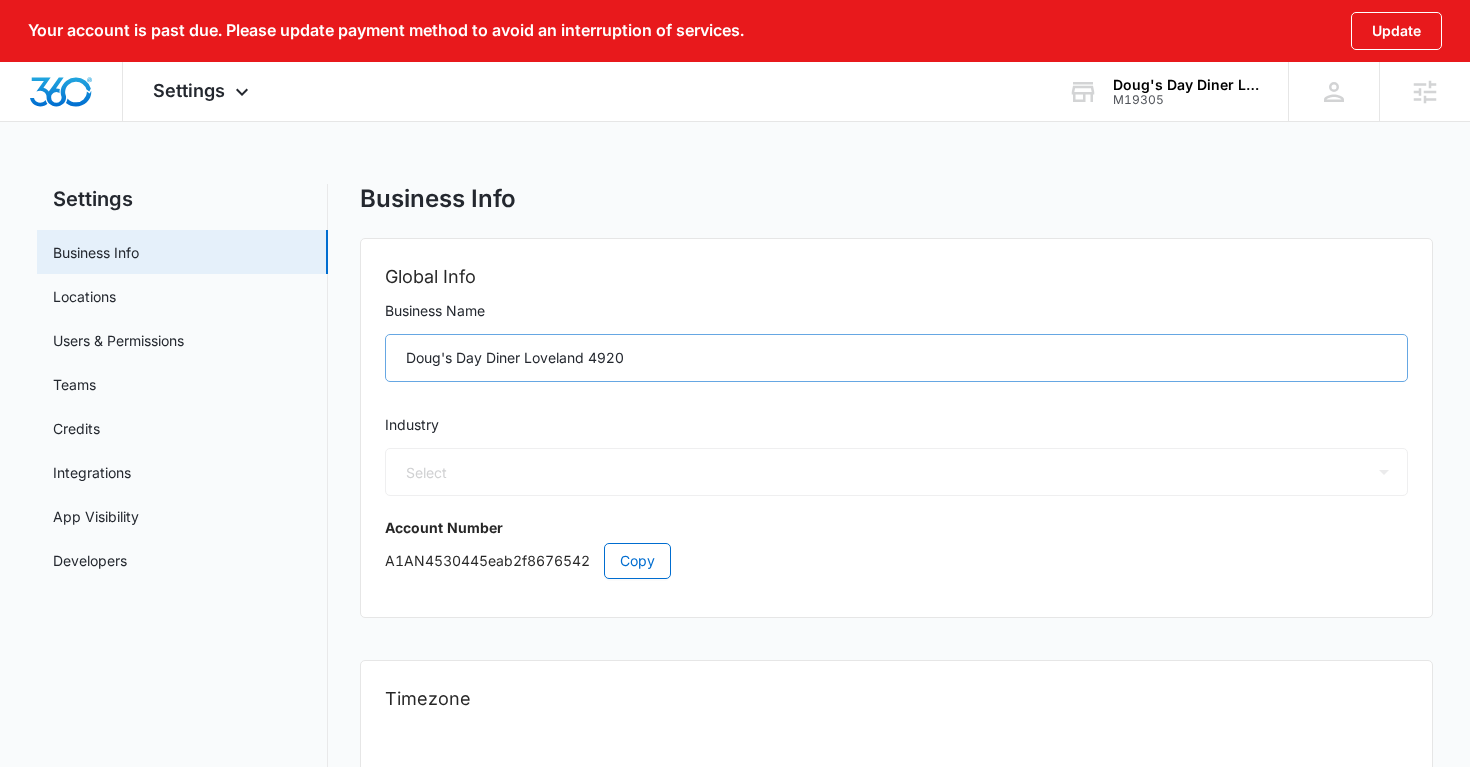 select on "33" 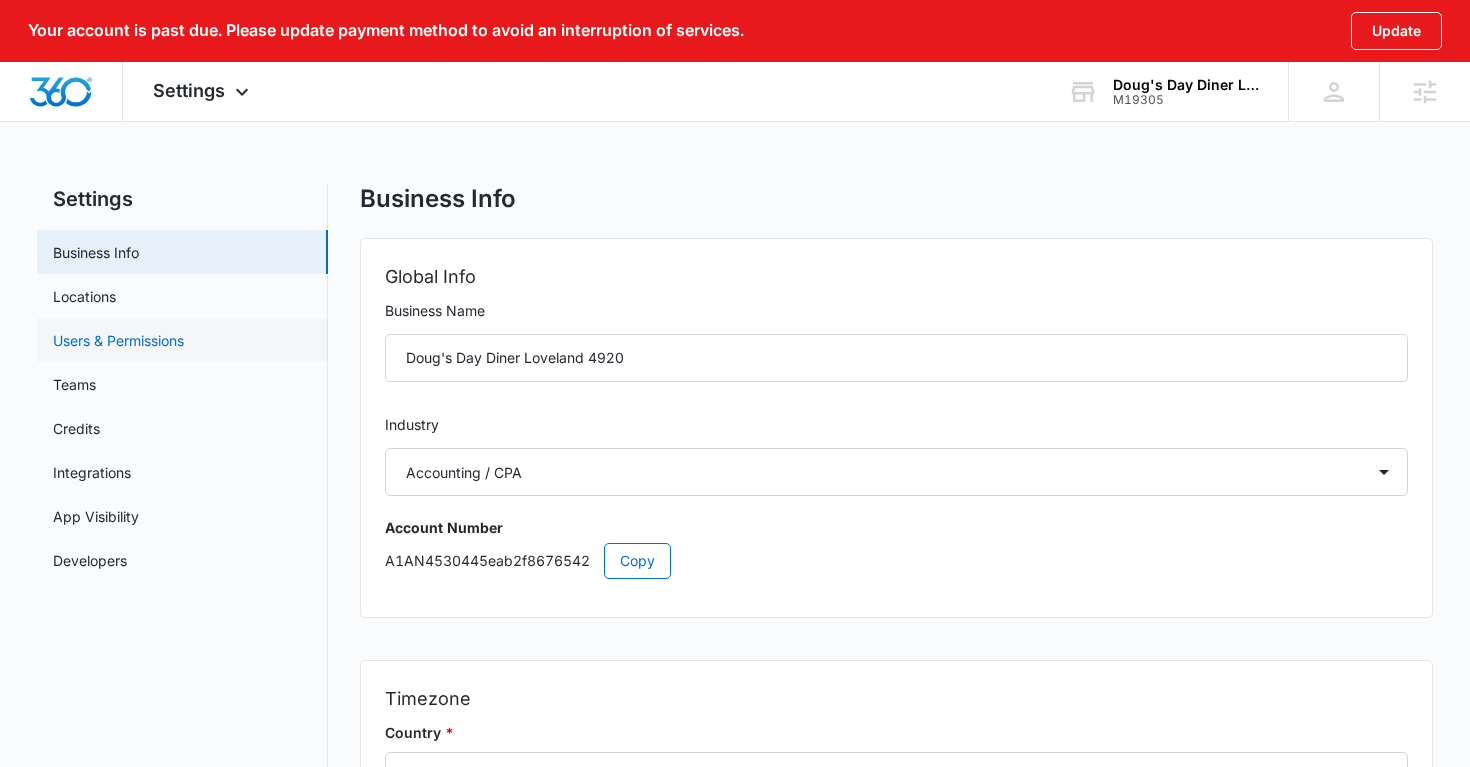 click on "Users & Permissions" at bounding box center (118, 340) 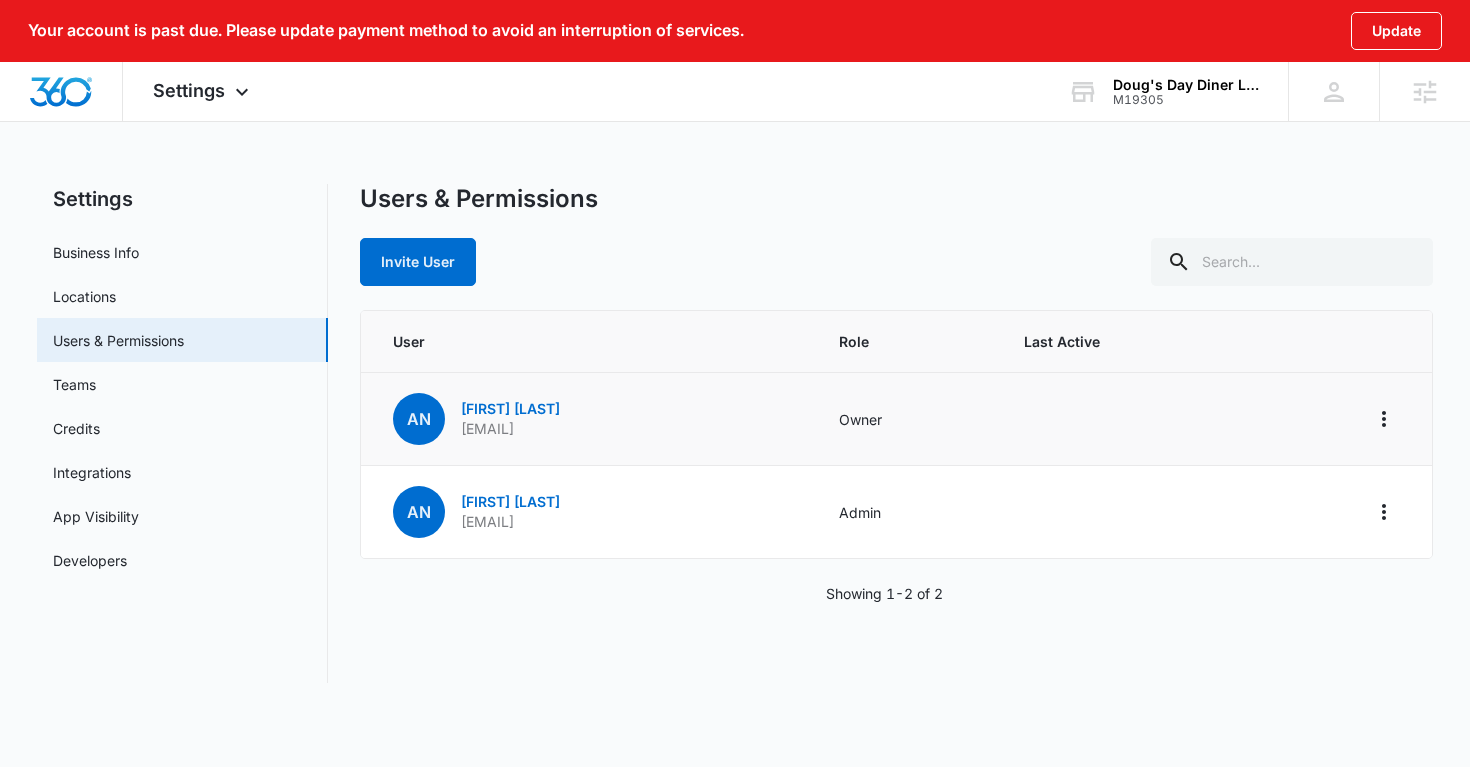 click on "dougsinloveland@gmail.com" at bounding box center (510, 429) 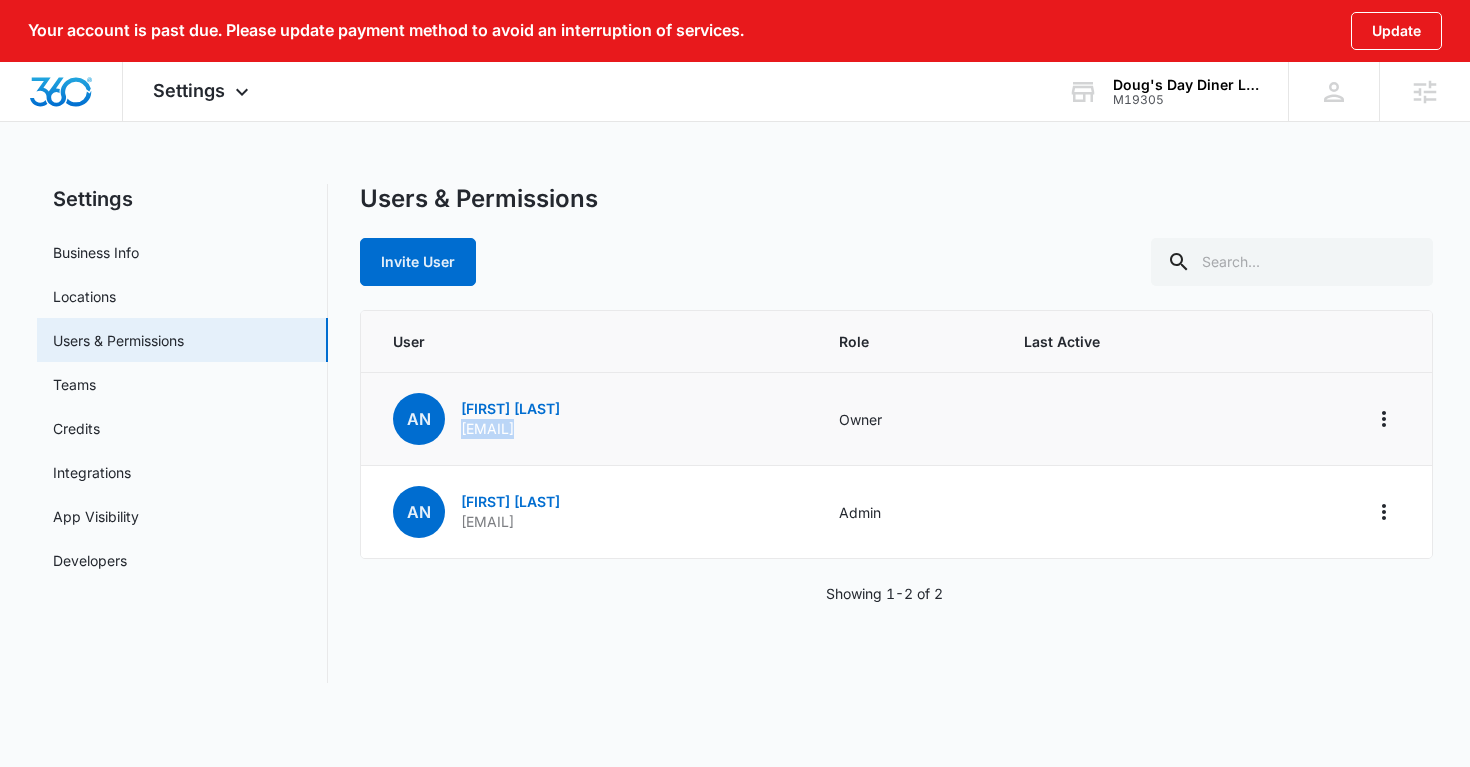 click on "dougsinloveland@gmail.com" at bounding box center [510, 429] 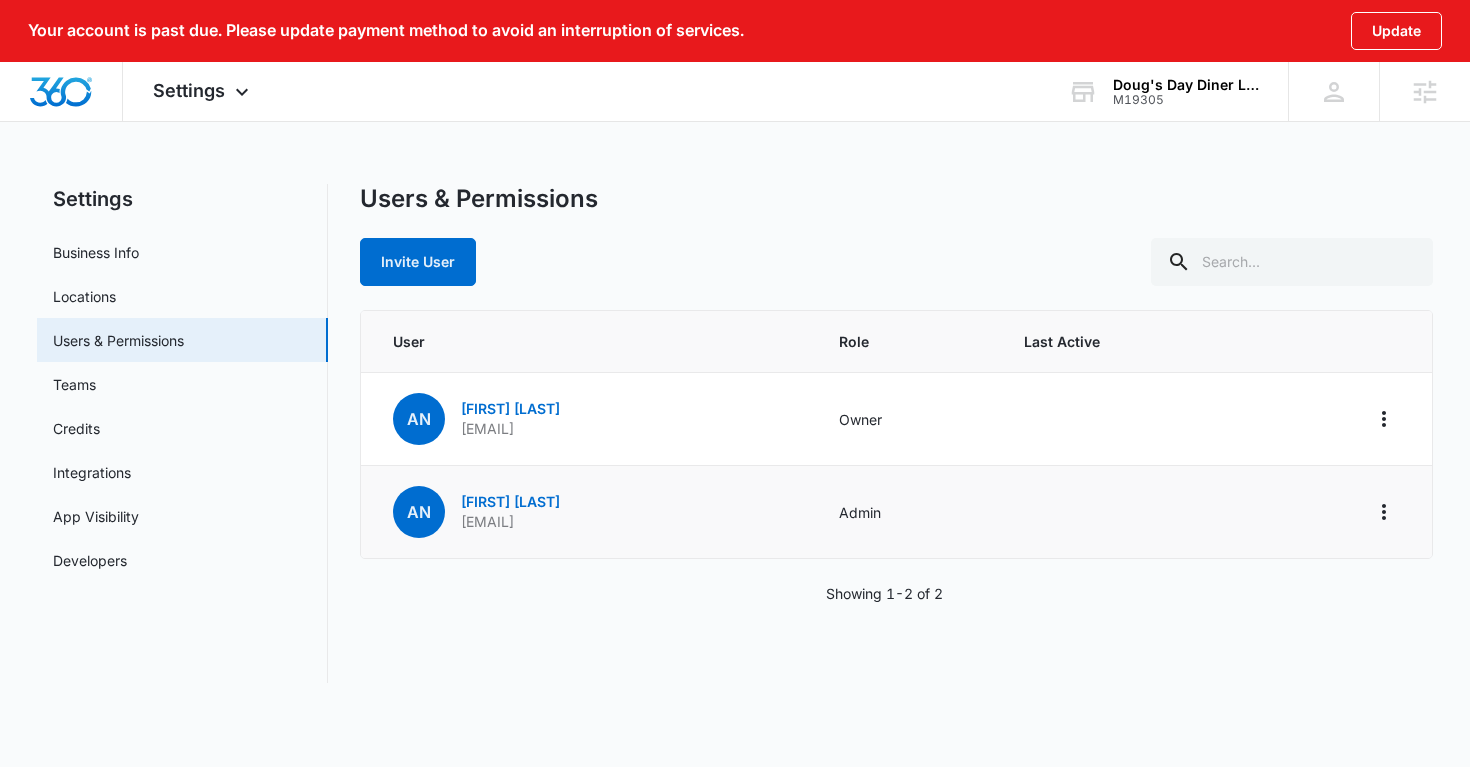 click on "ali@dougsinloveland.com" at bounding box center (510, 522) 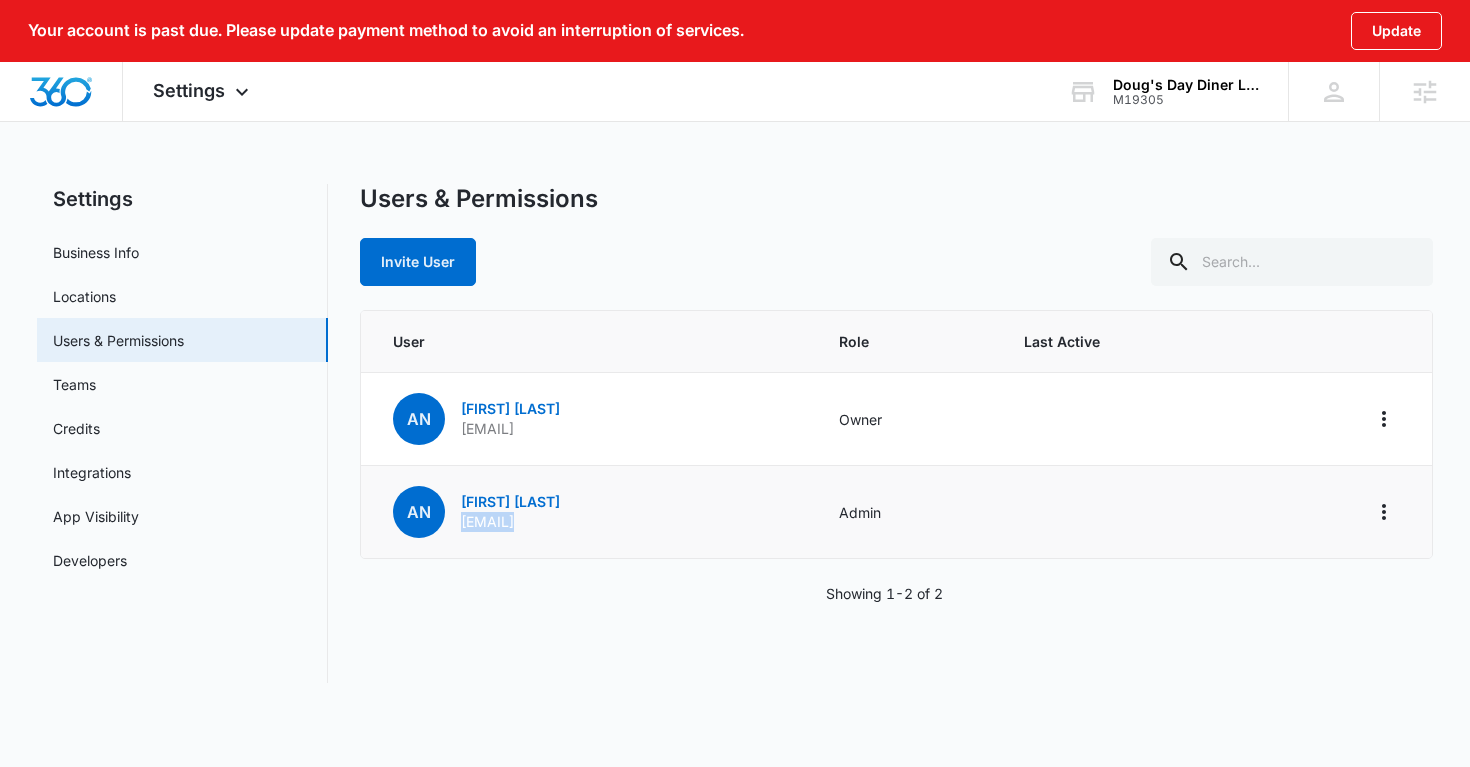 click on "ali@dougsinloveland.com" at bounding box center (510, 522) 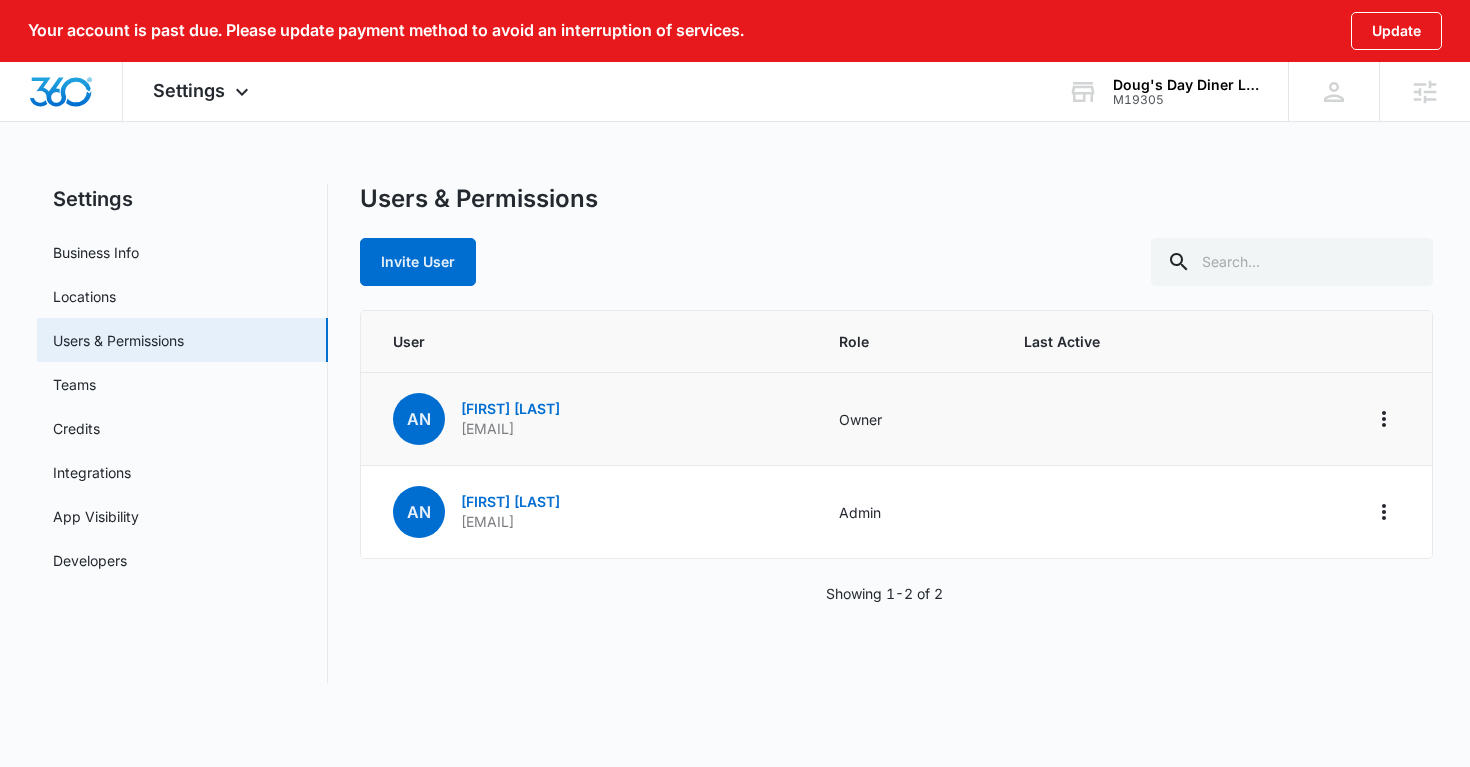 click on "dougsinloveland@gmail.com" at bounding box center [510, 429] 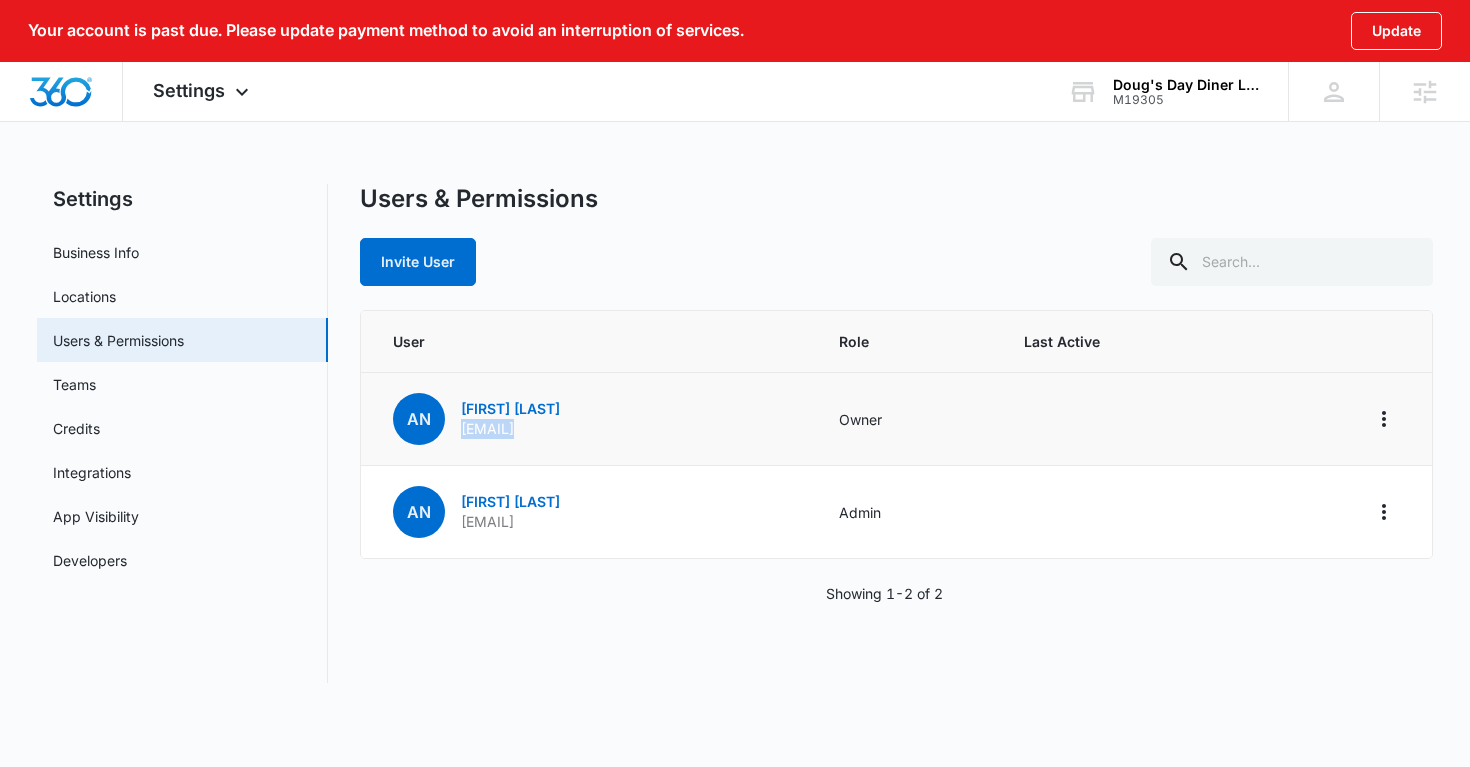 click on "dougsinloveland@gmail.com" at bounding box center [510, 429] 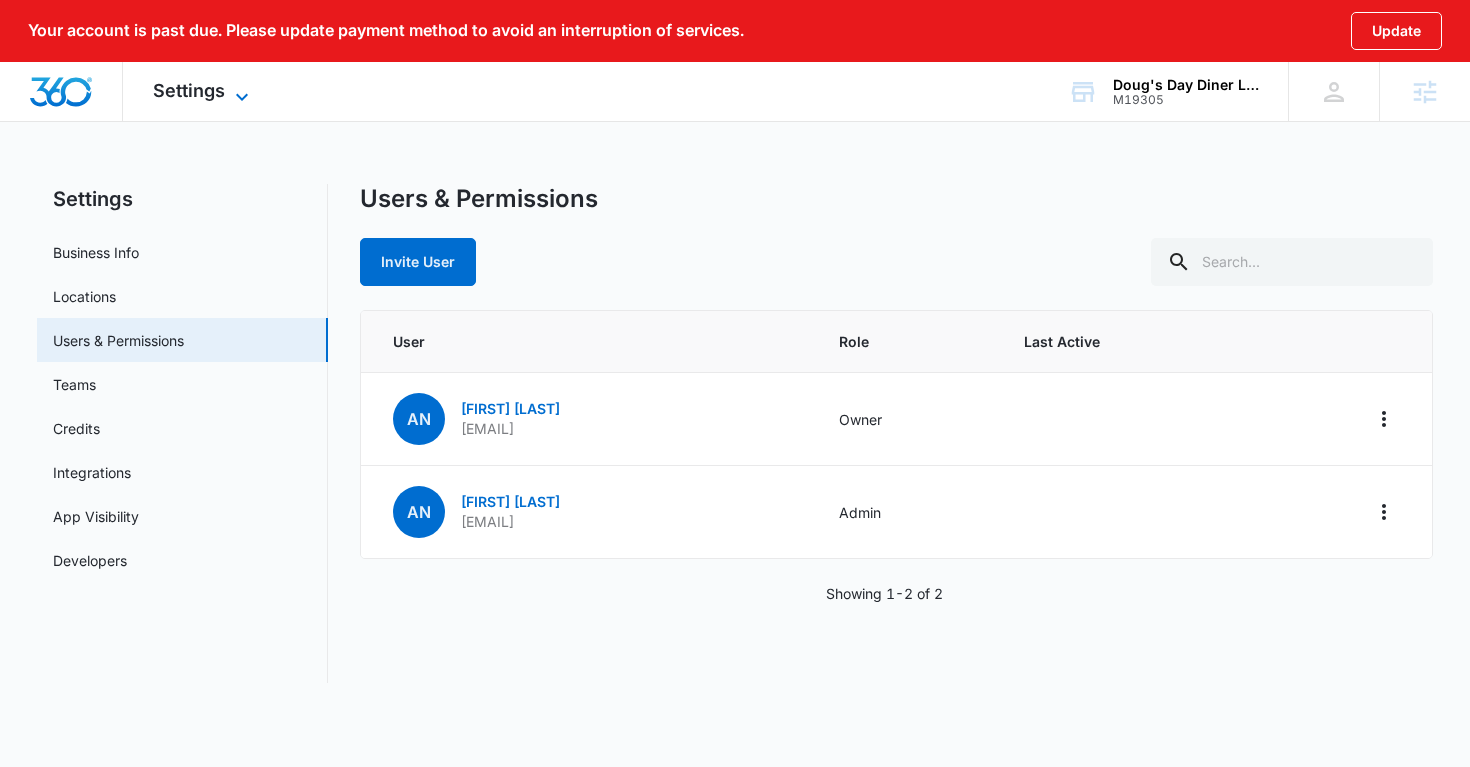 click on "Settings" at bounding box center [189, 90] 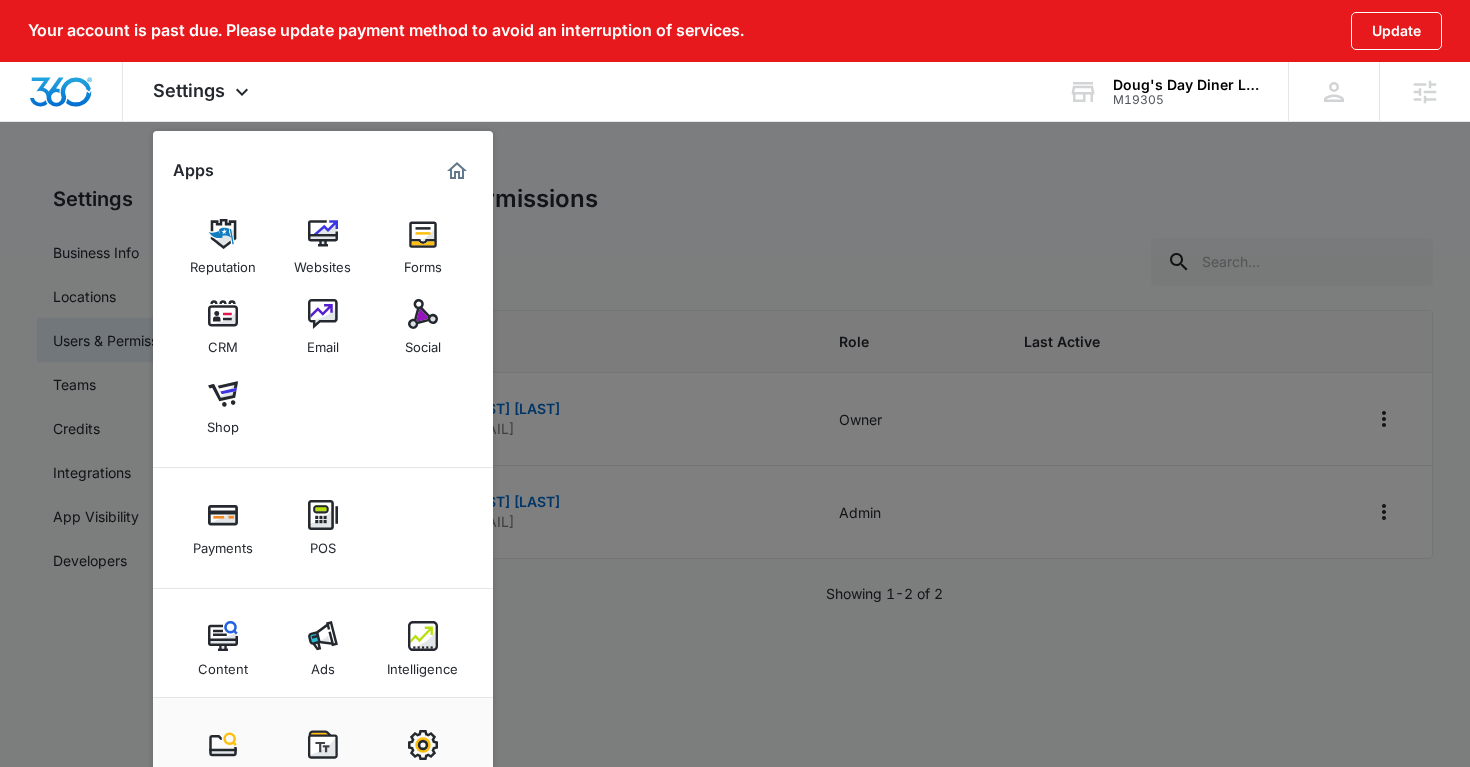 click at bounding box center [735, 383] 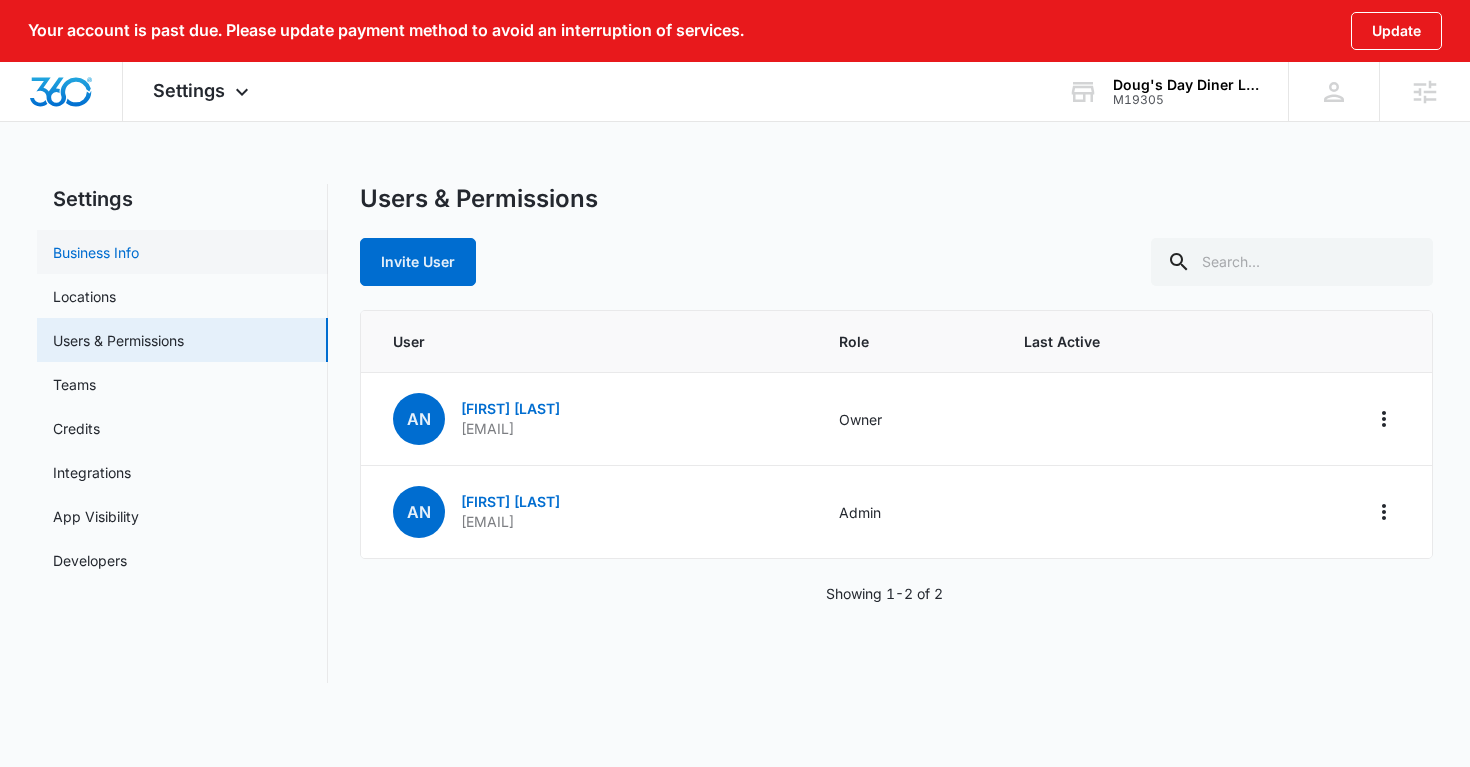 click on "Business Info" at bounding box center (96, 252) 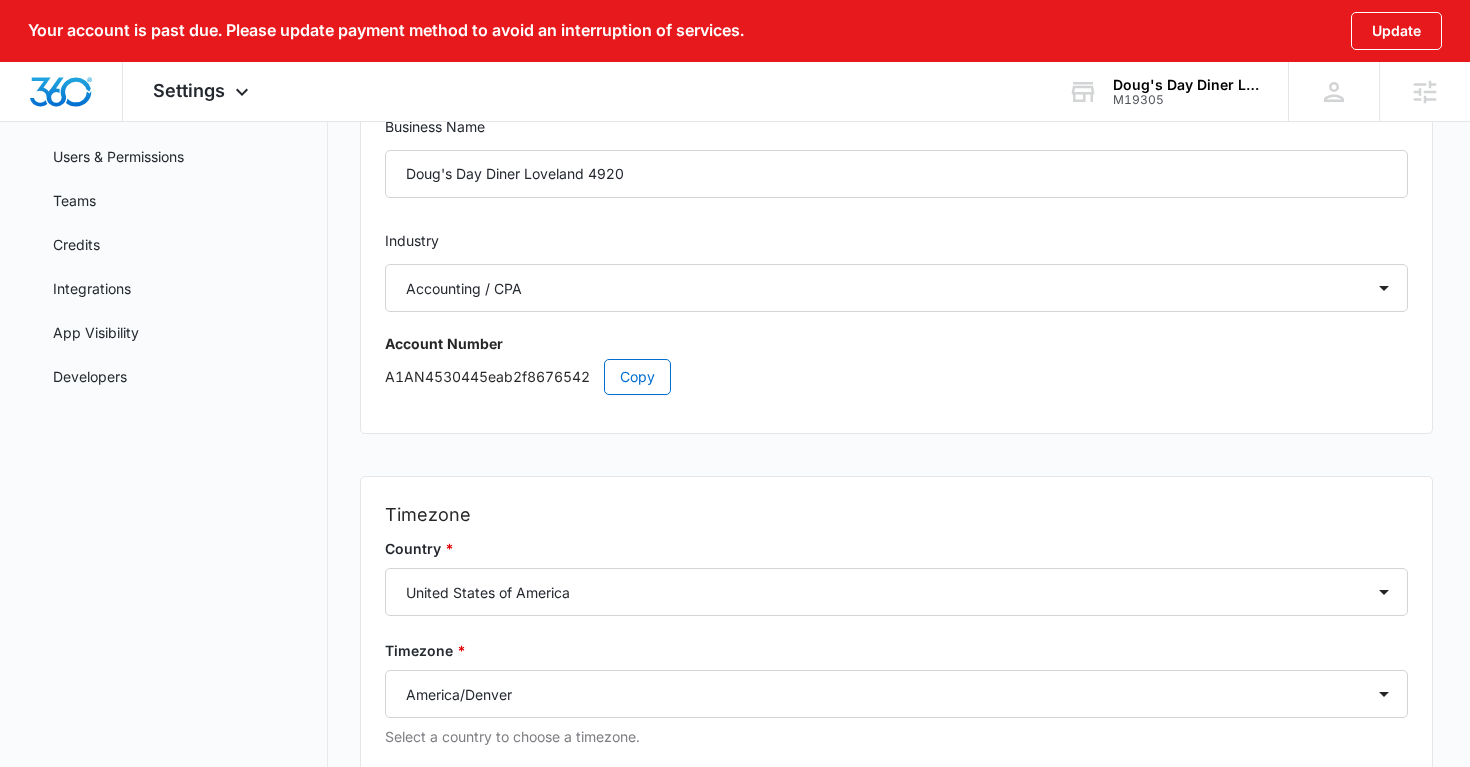 scroll, scrollTop: 0, scrollLeft: 0, axis: both 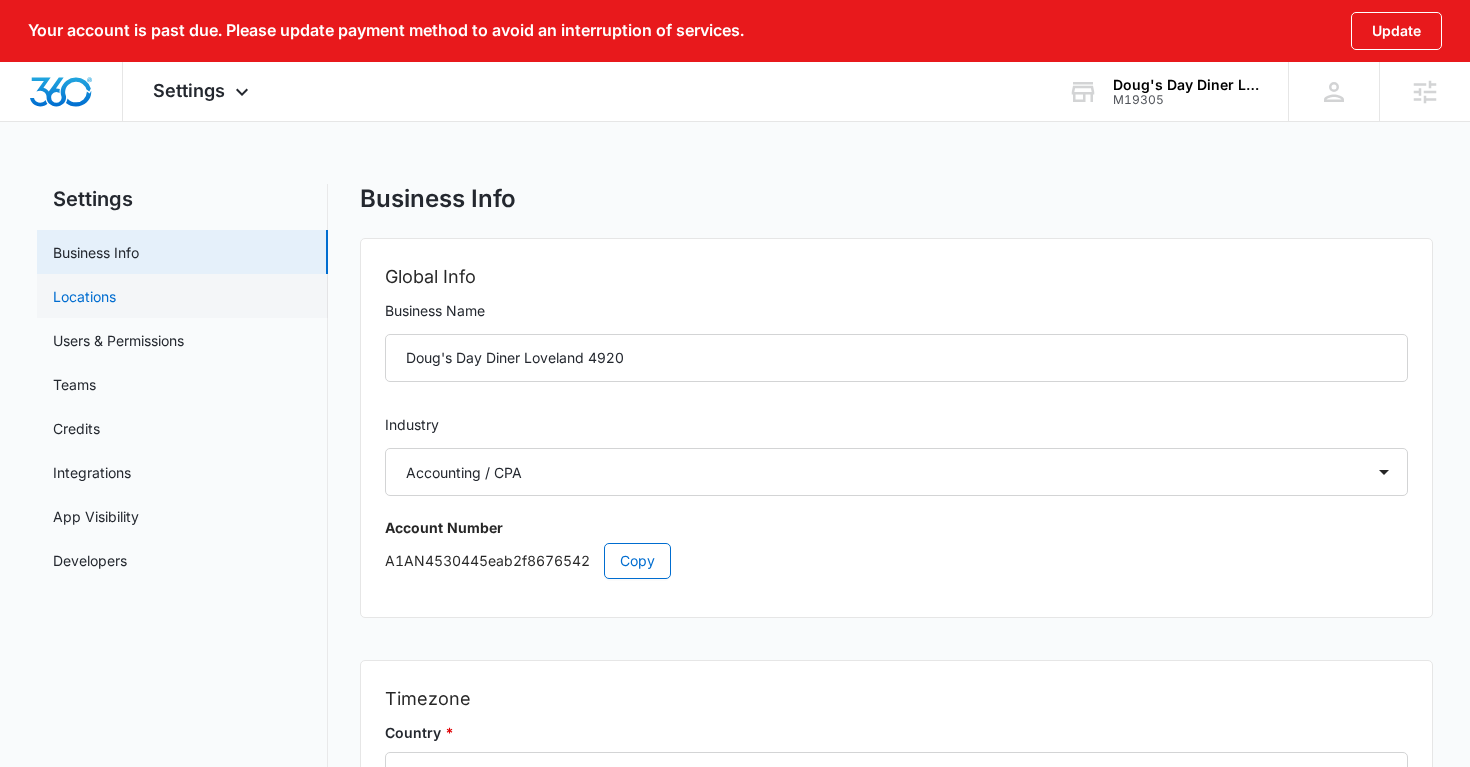 click on "Locations" at bounding box center (84, 296) 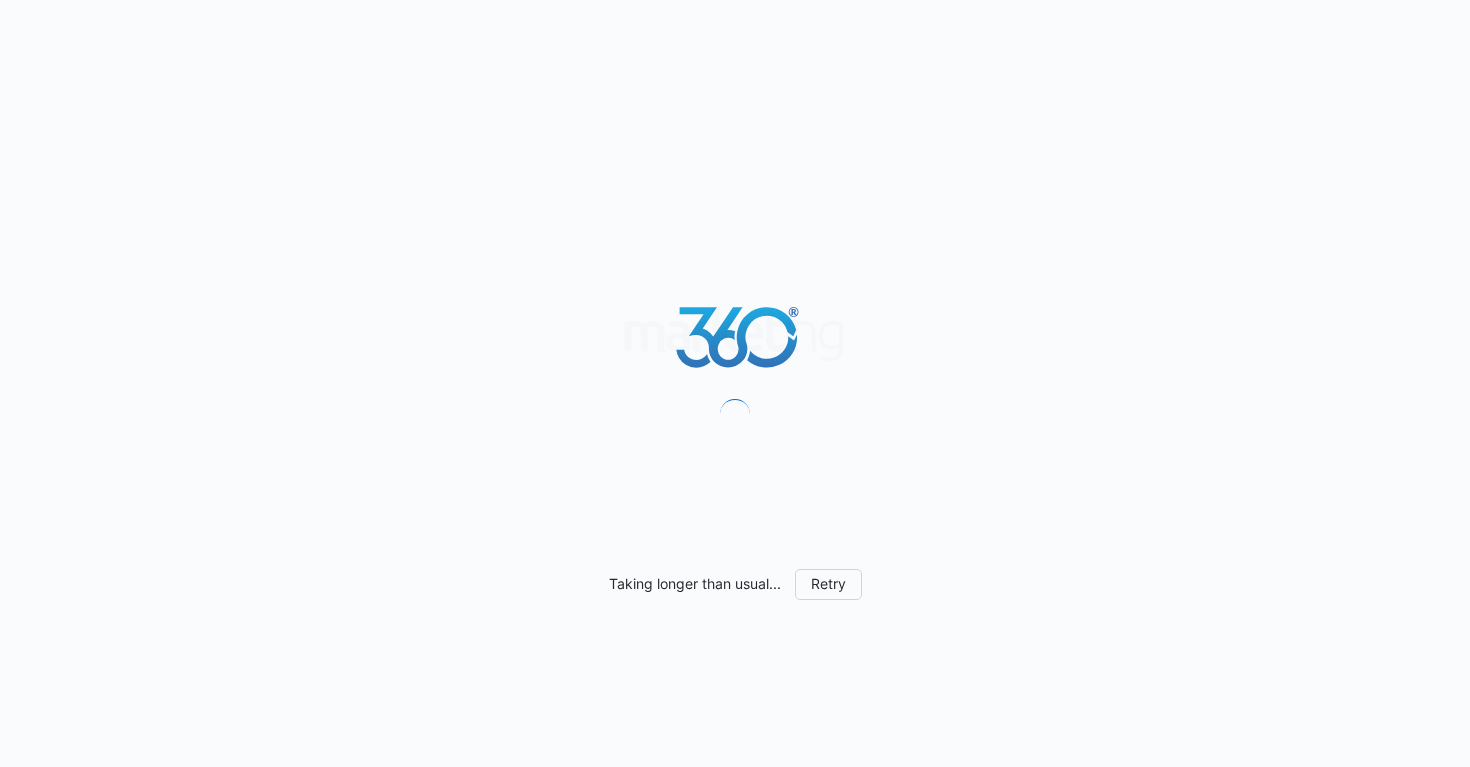 scroll, scrollTop: 0, scrollLeft: 0, axis: both 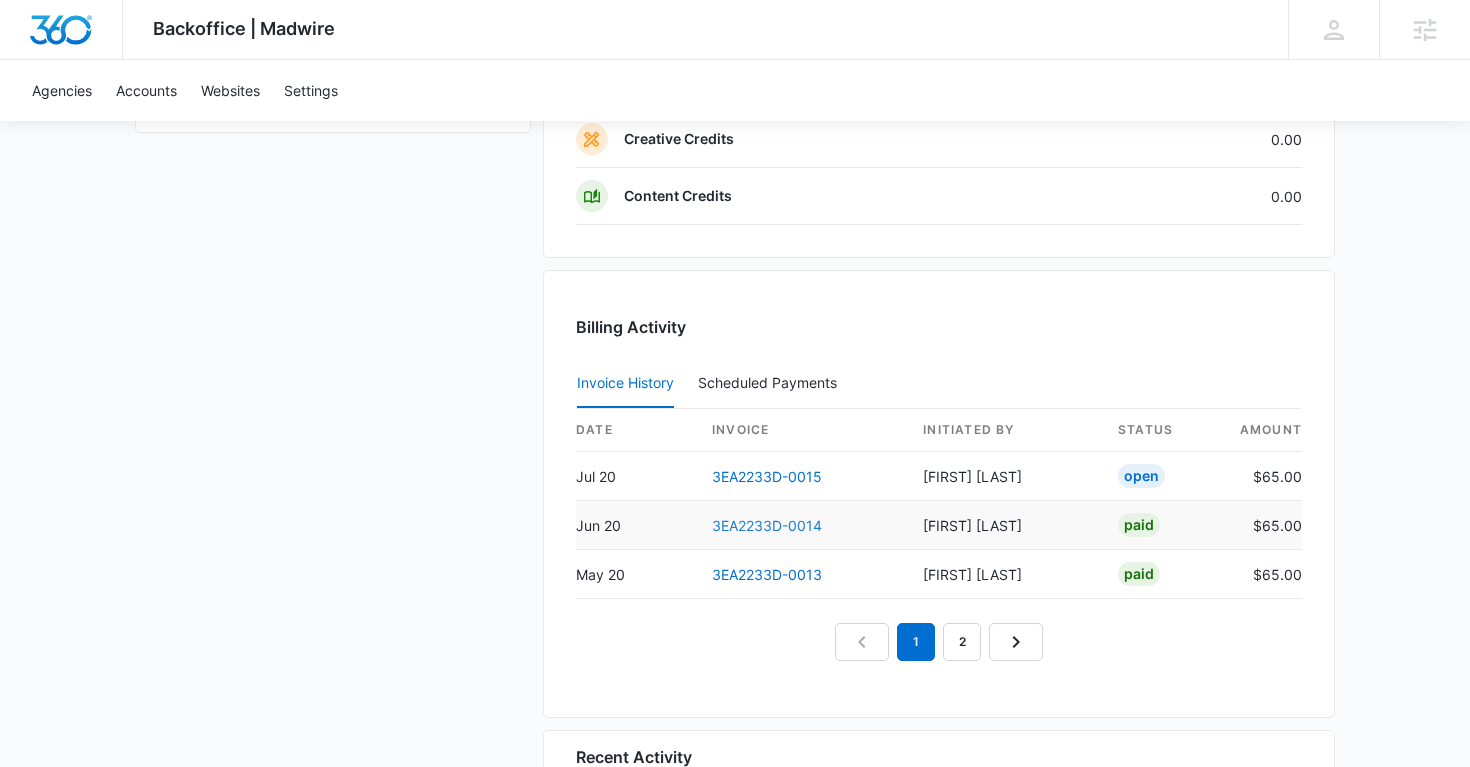 click on "3EA2233D-0014" at bounding box center (767, 525) 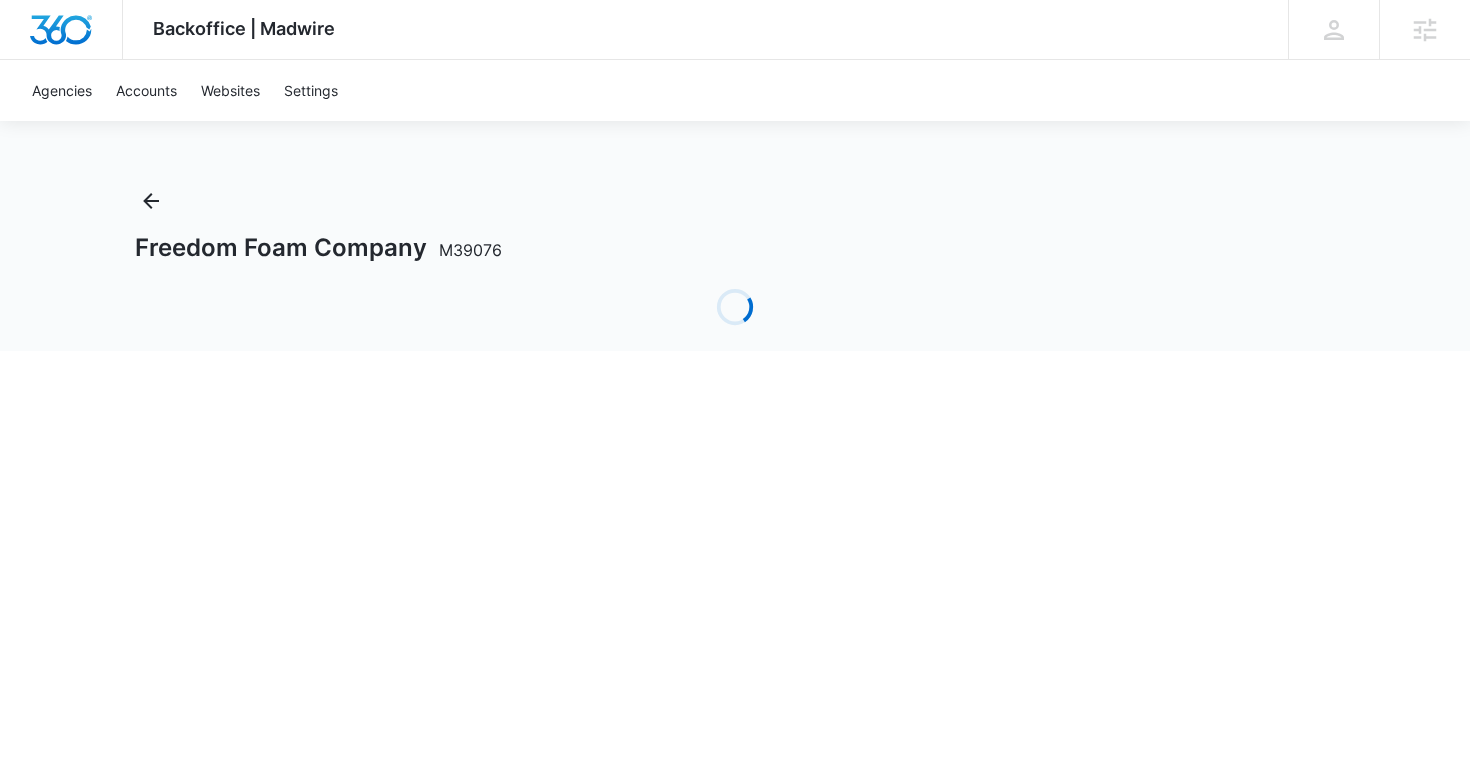 scroll, scrollTop: 0, scrollLeft: 0, axis: both 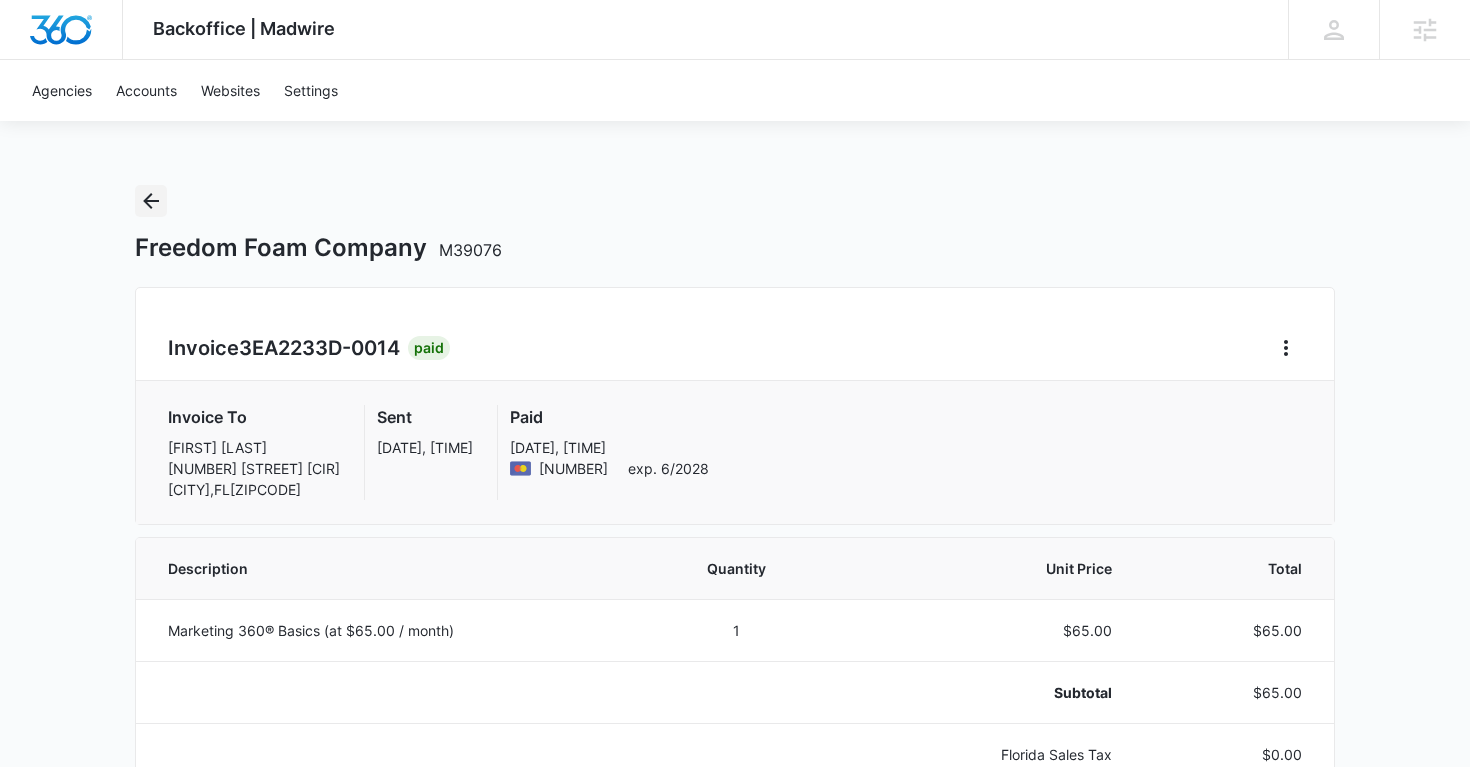 click 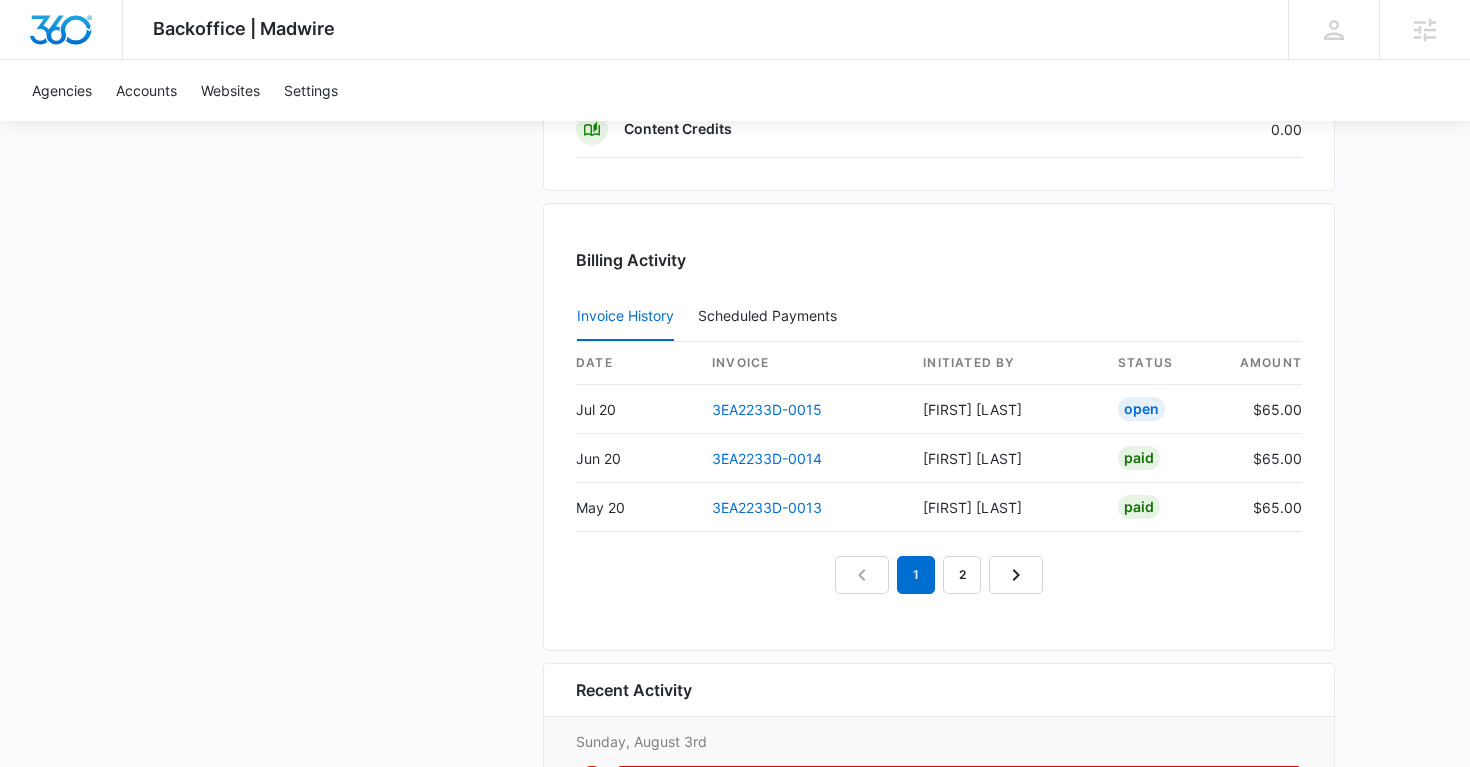 scroll, scrollTop: 1962, scrollLeft: 0, axis: vertical 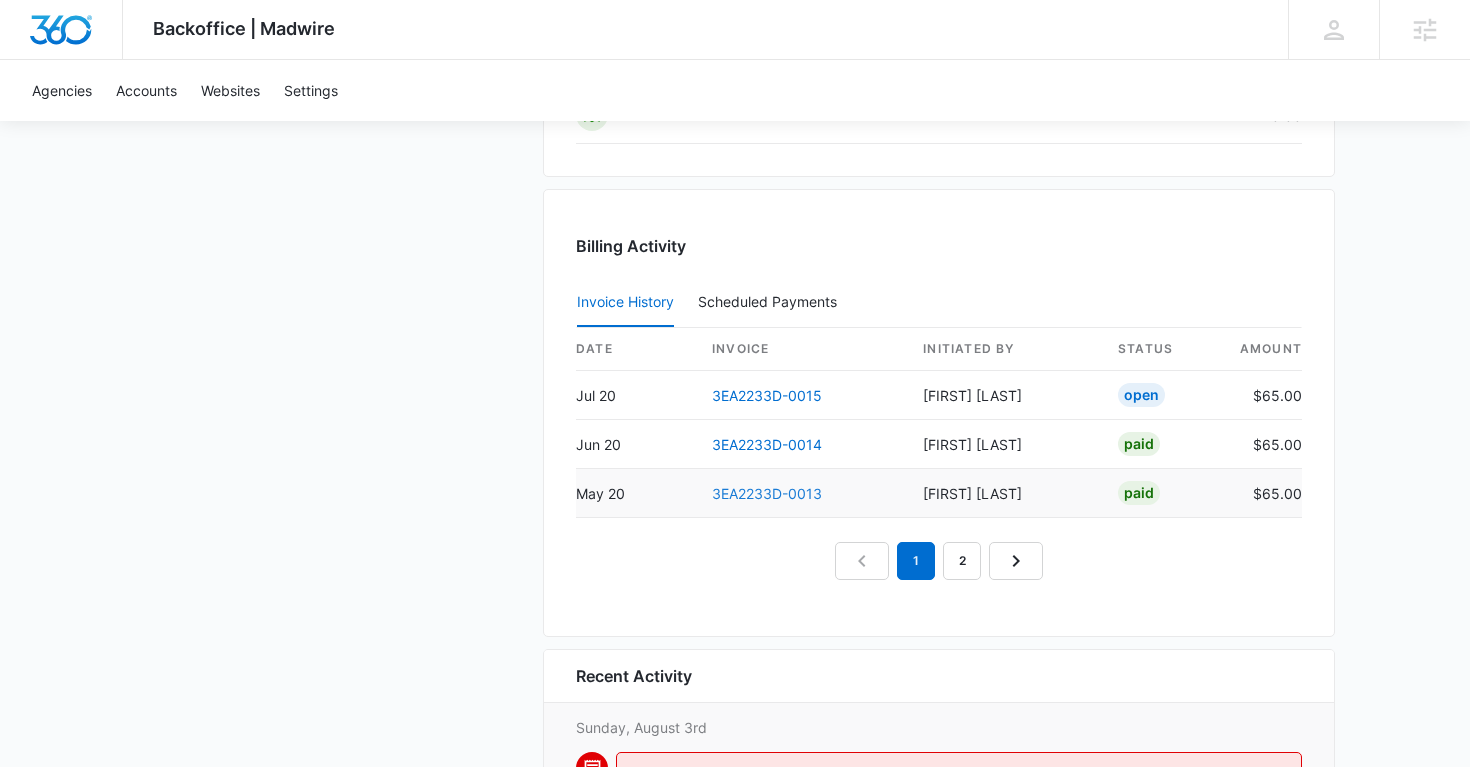 click on "3EA2233D-0013" at bounding box center [767, 493] 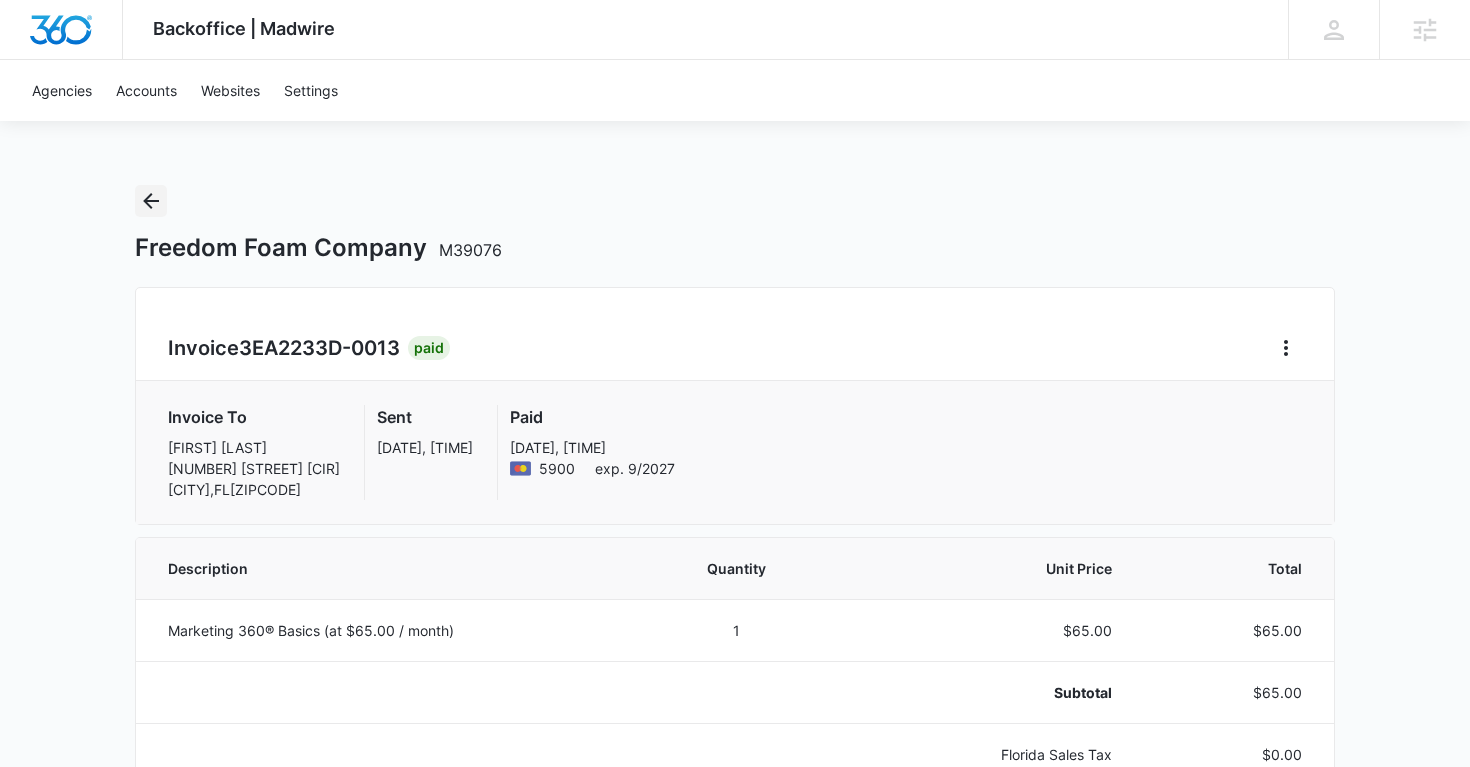 click 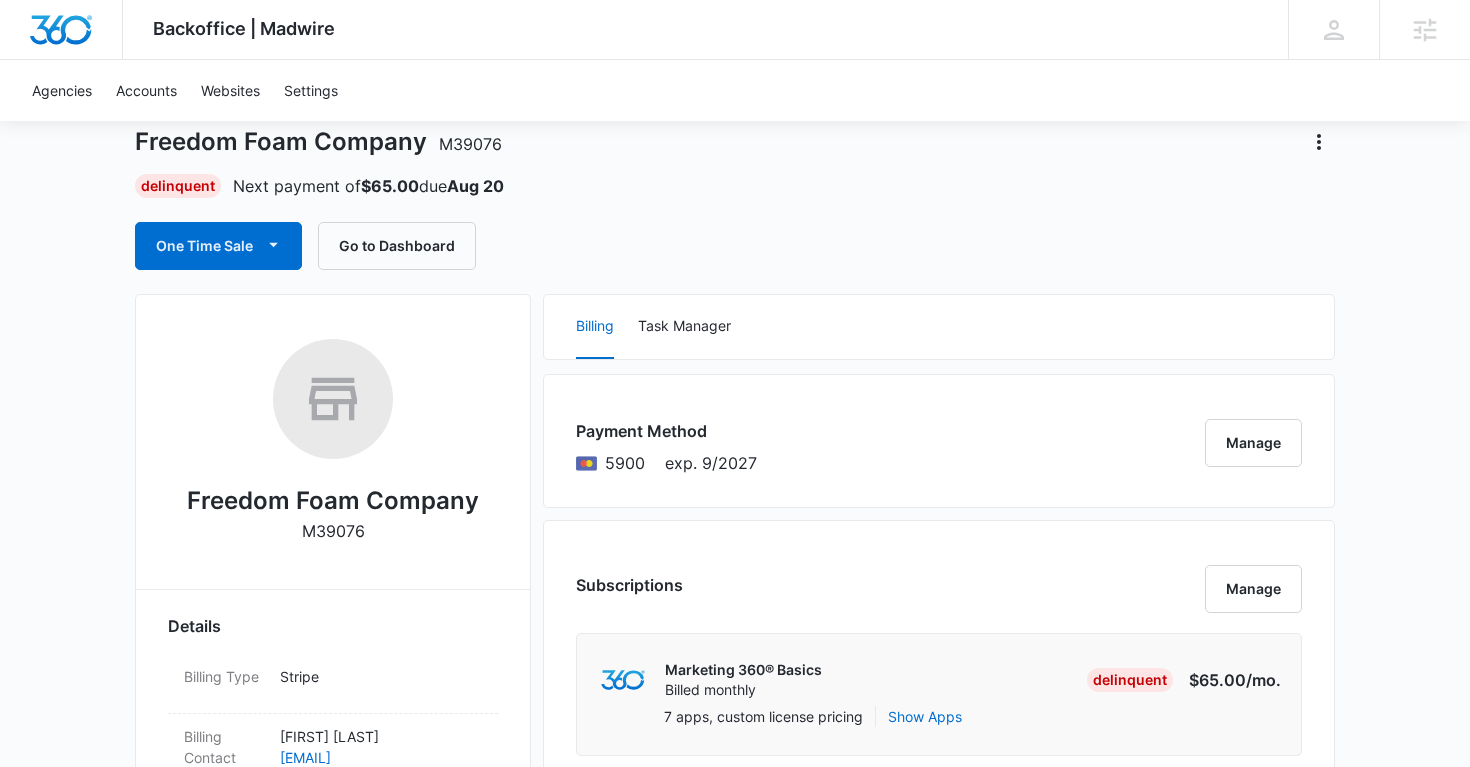 scroll, scrollTop: 0, scrollLeft: 0, axis: both 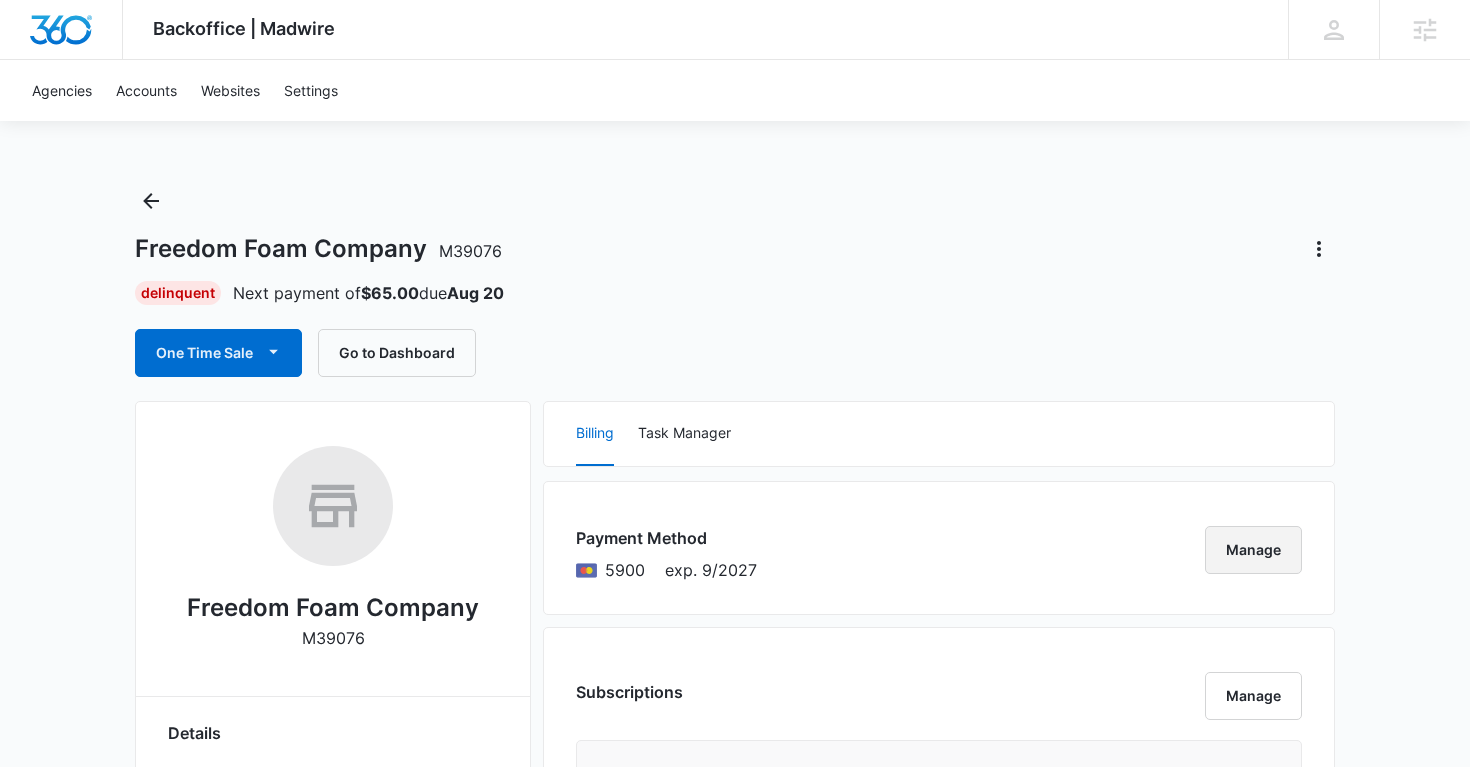 click on "Manage" at bounding box center (1253, 550) 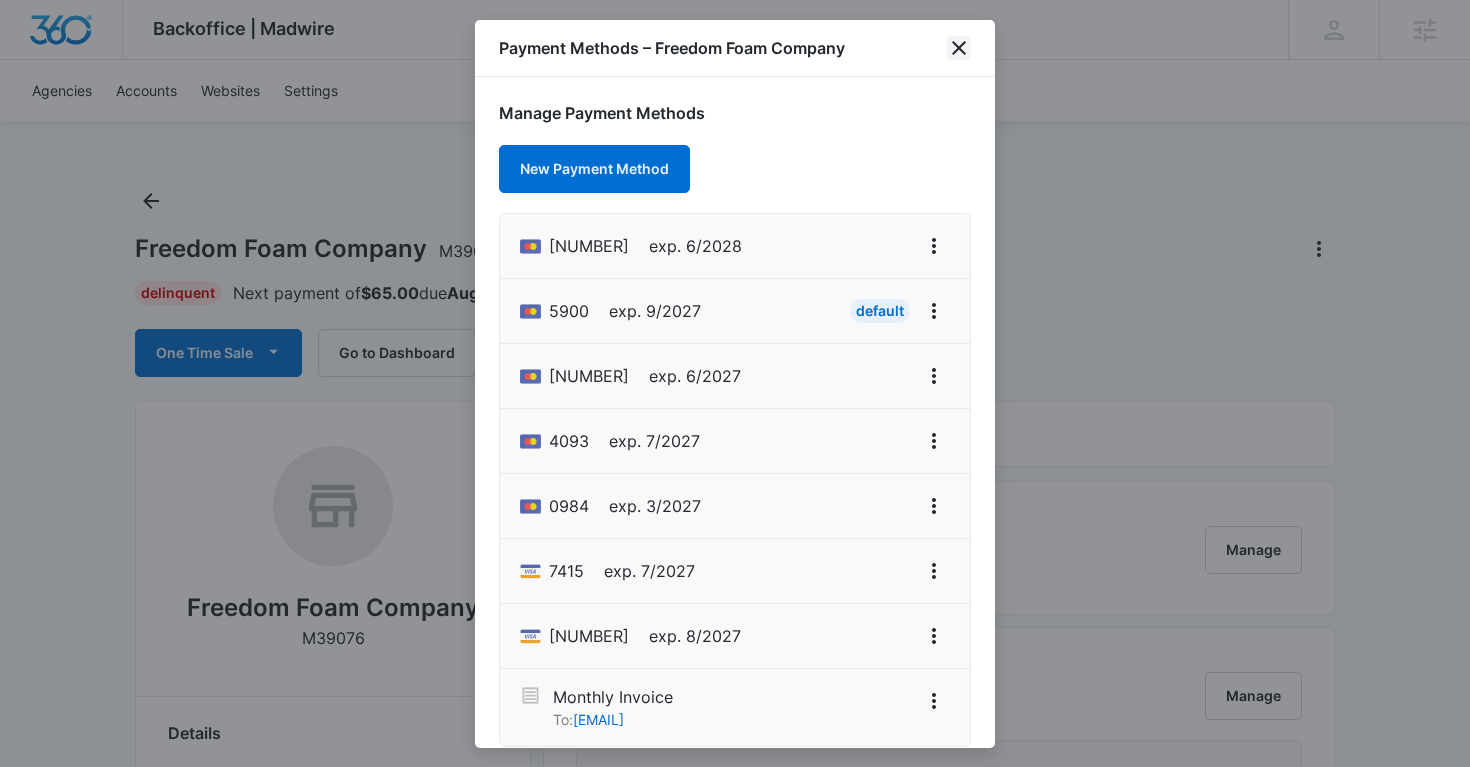 click 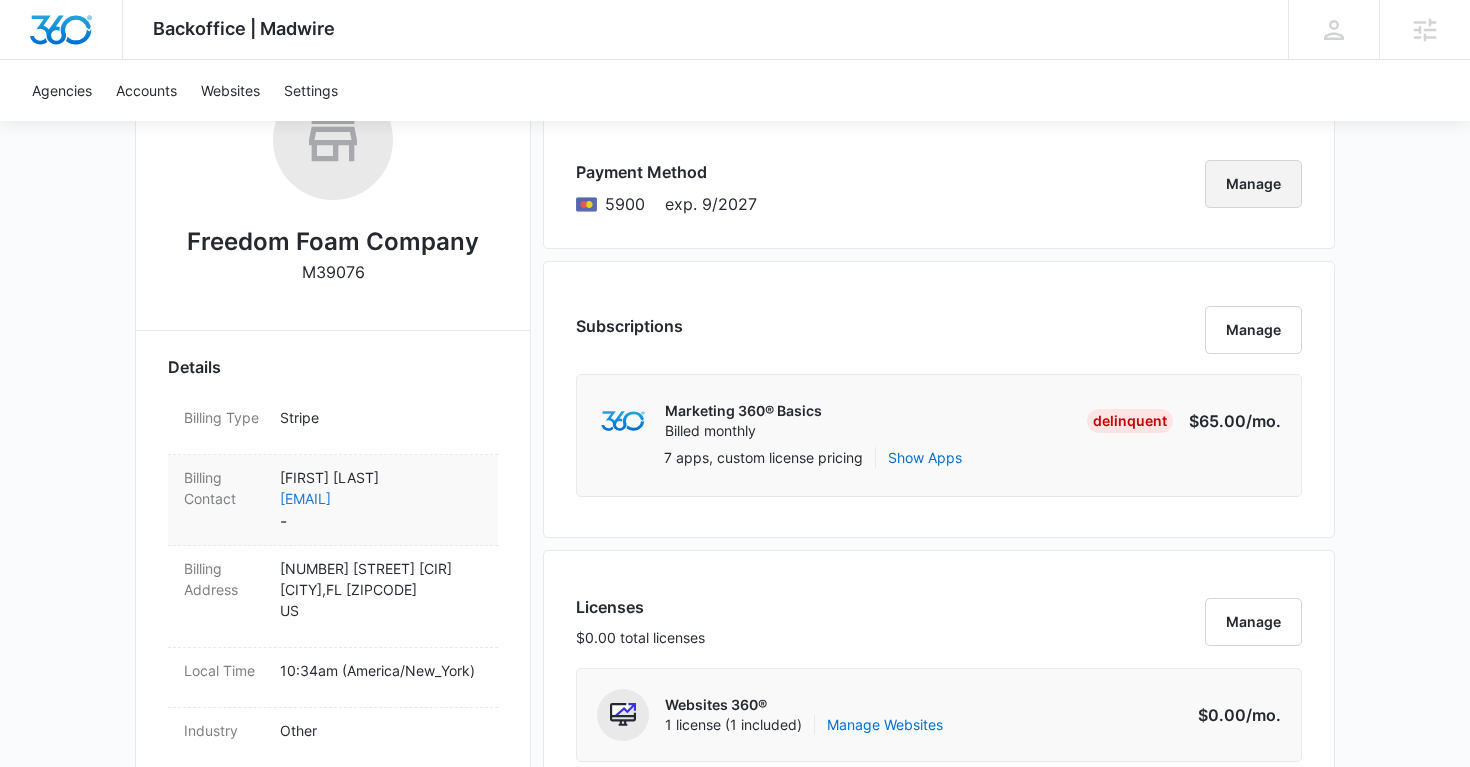 scroll, scrollTop: 372, scrollLeft: 0, axis: vertical 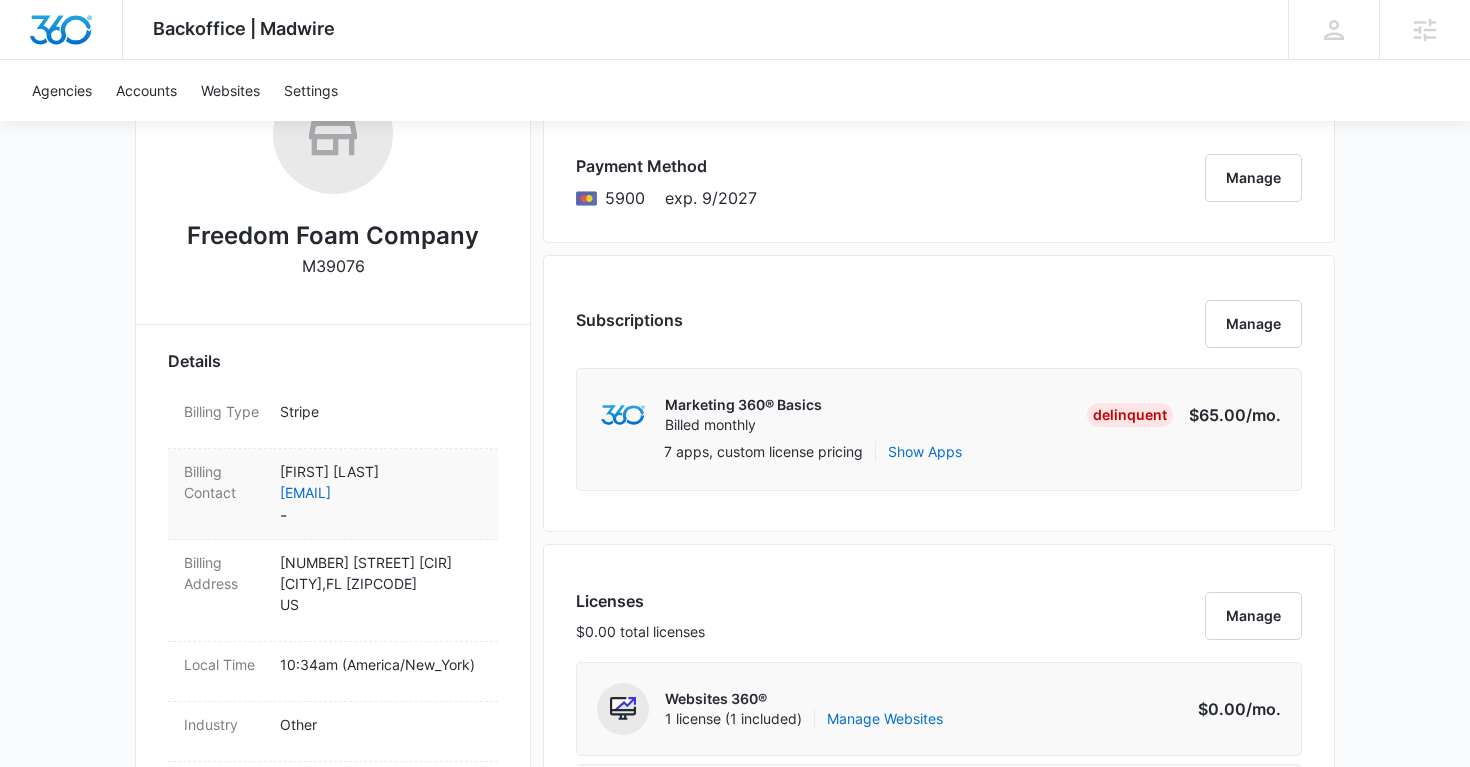 click on "Jacob Benedict" at bounding box center (381, 471) 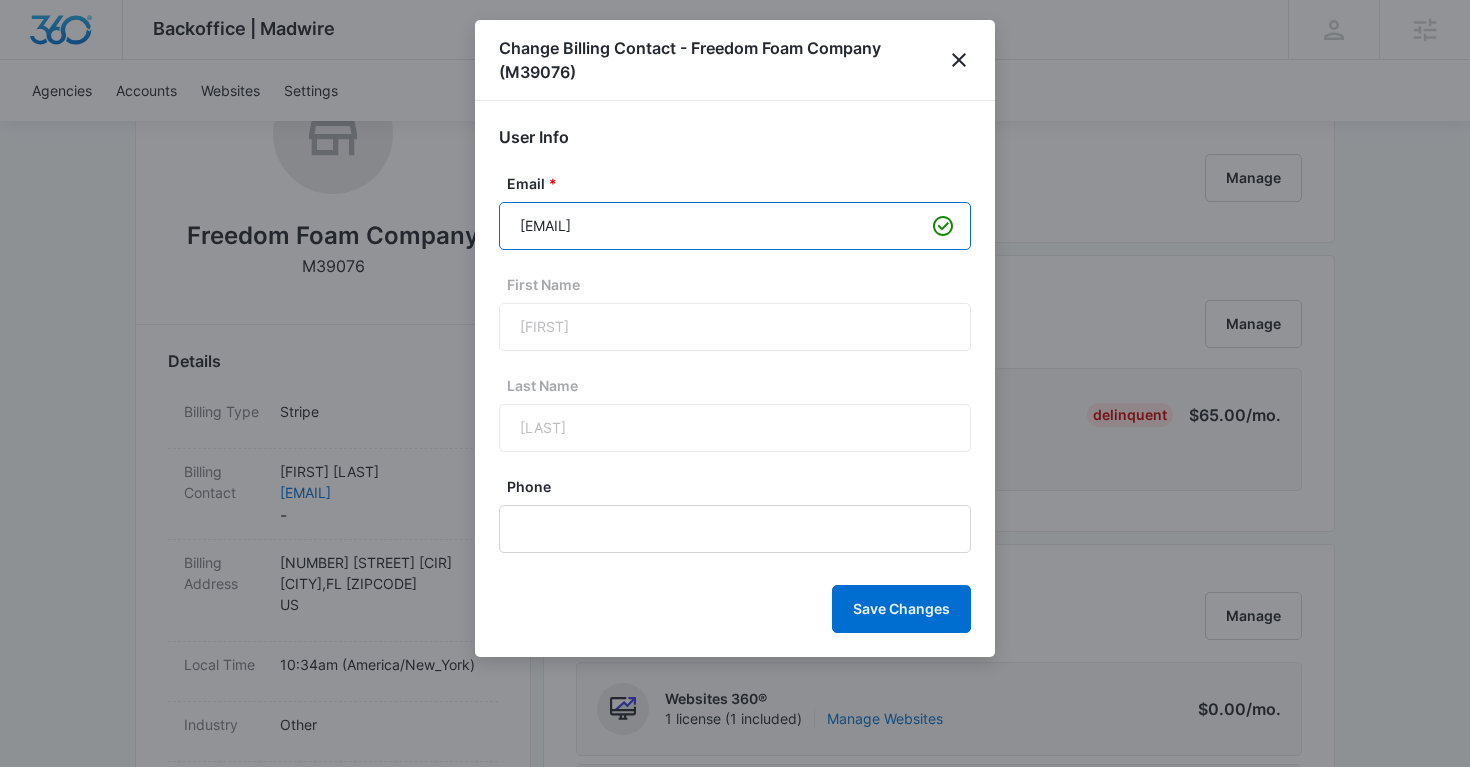 click on "Jacob@freedomfoamco.com" at bounding box center (735, 226) 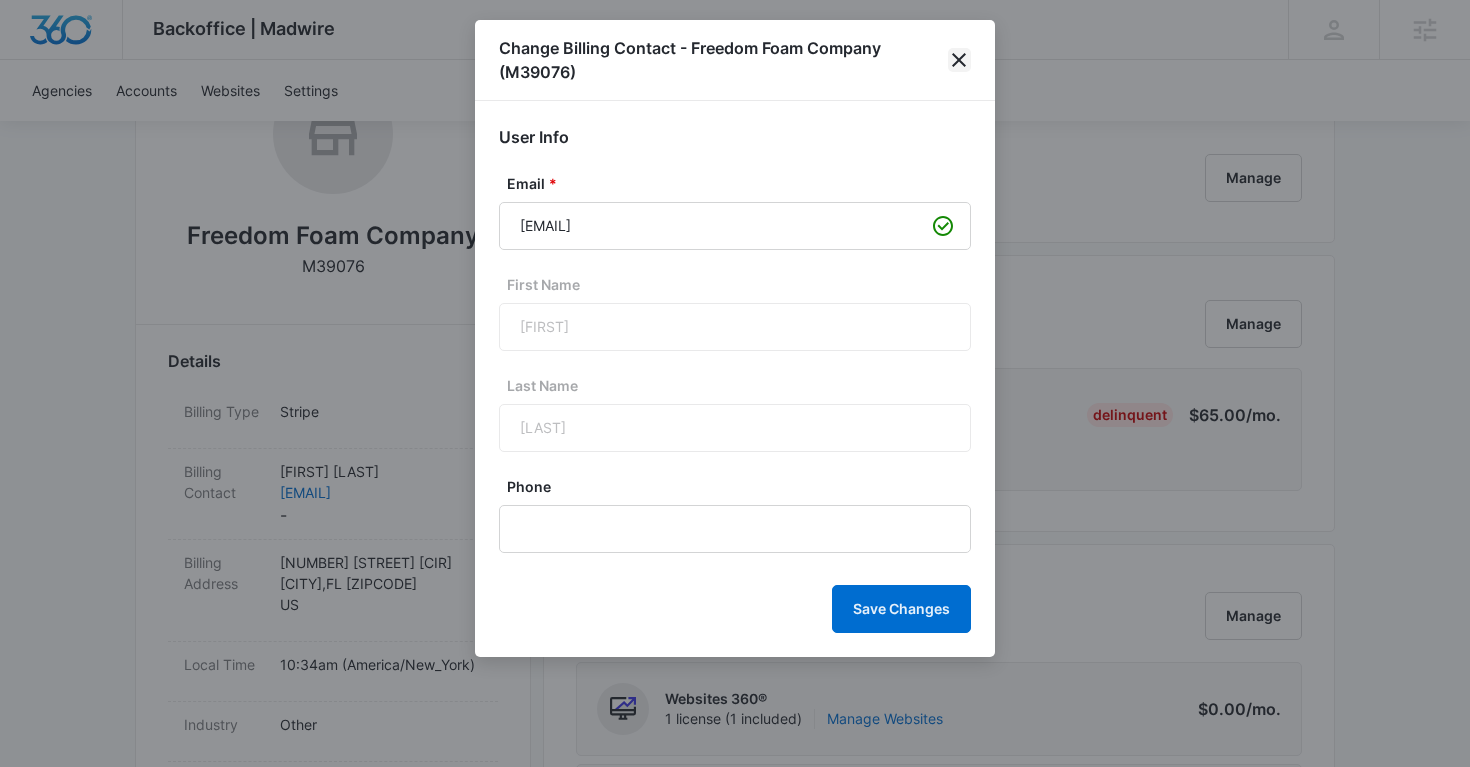 click 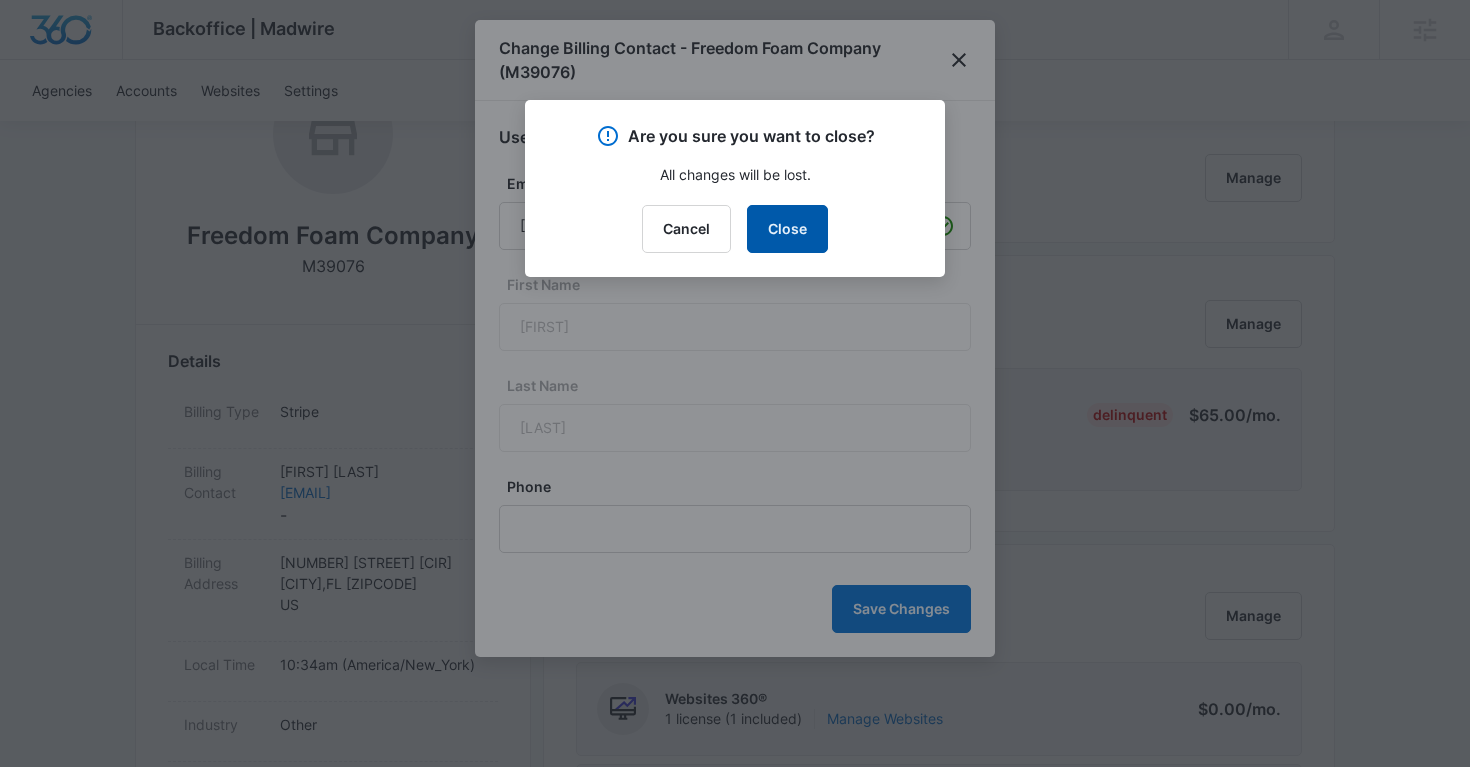 click on "Close" at bounding box center (787, 229) 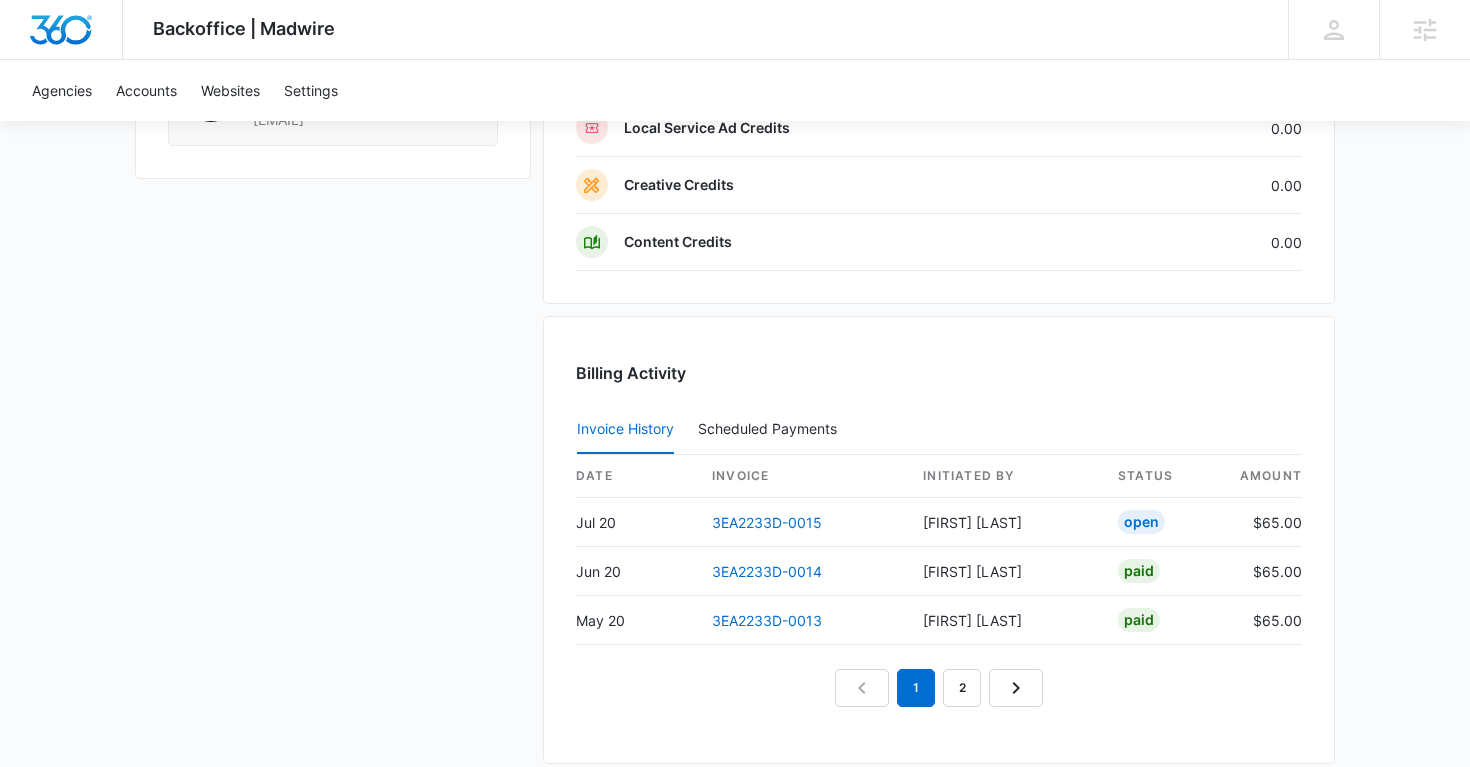 scroll, scrollTop: 1864, scrollLeft: 0, axis: vertical 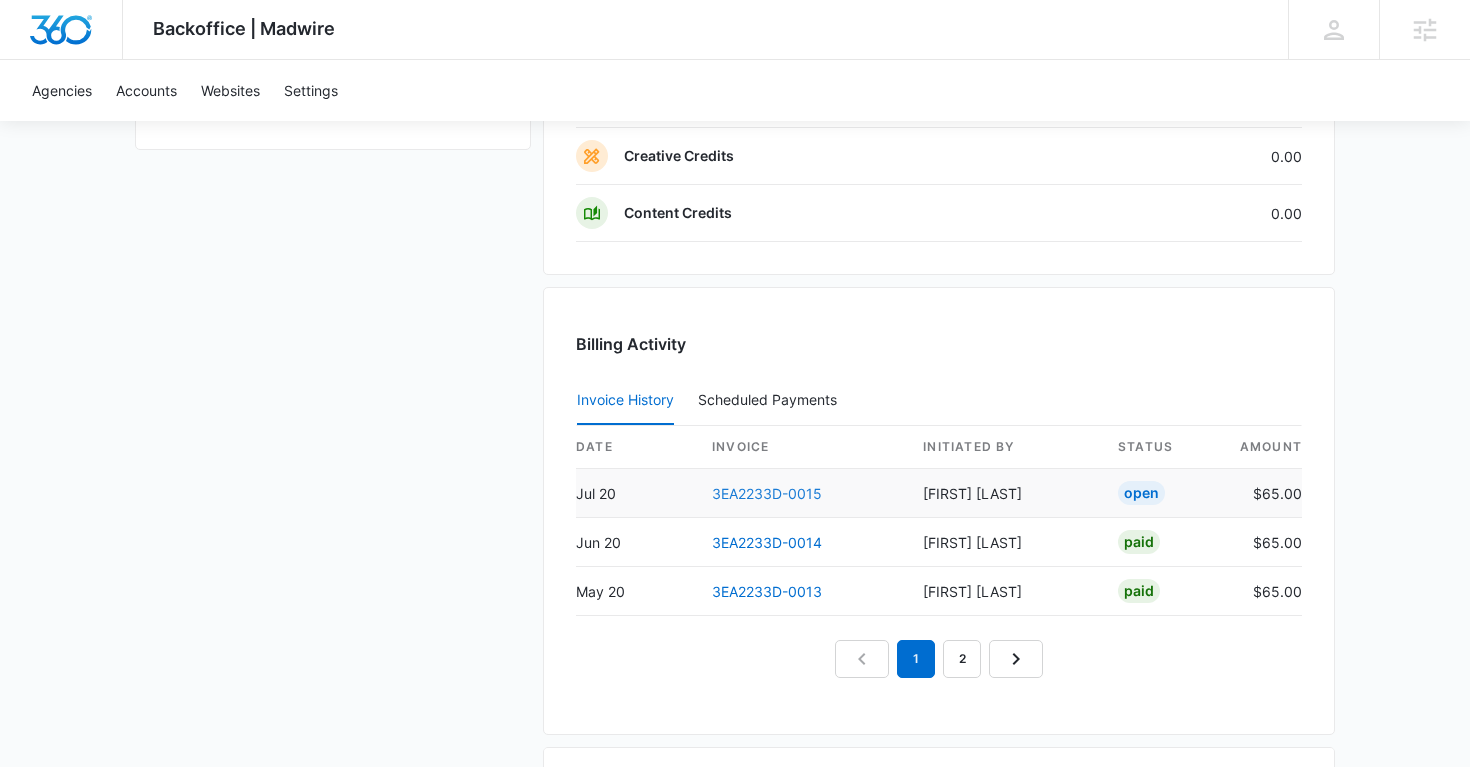 click on "3EA2233D-0015" at bounding box center [767, 493] 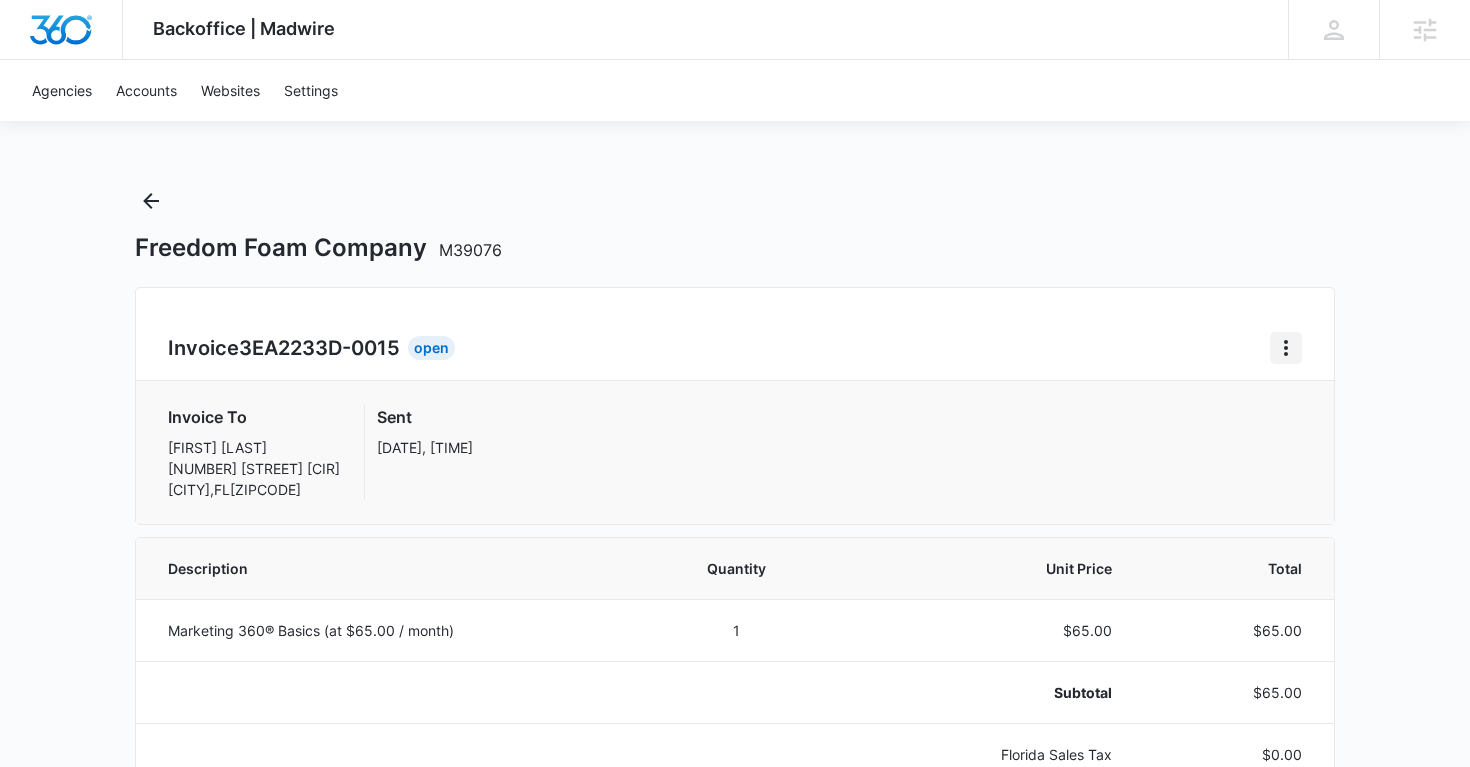 click 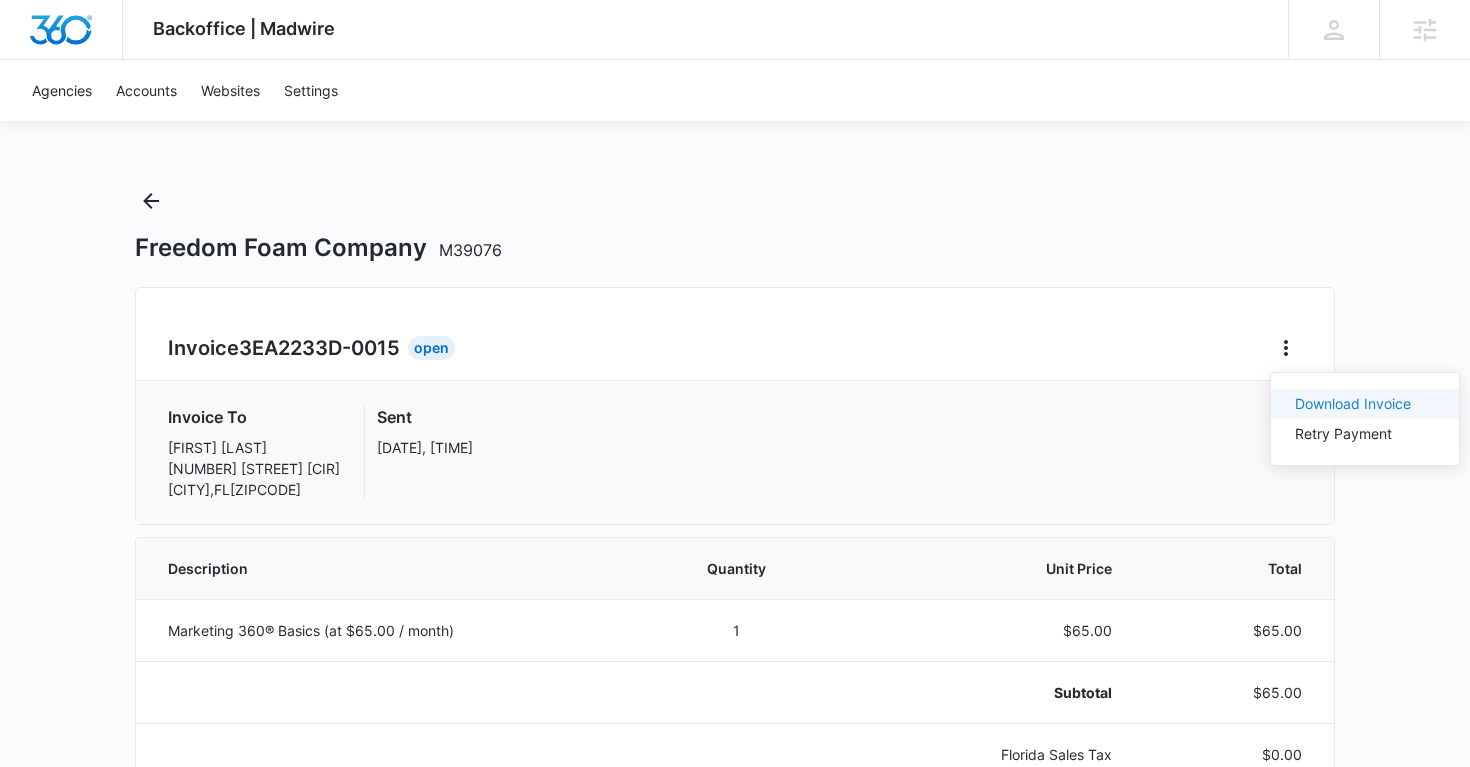 click on "Download Invoice" at bounding box center (1353, 403) 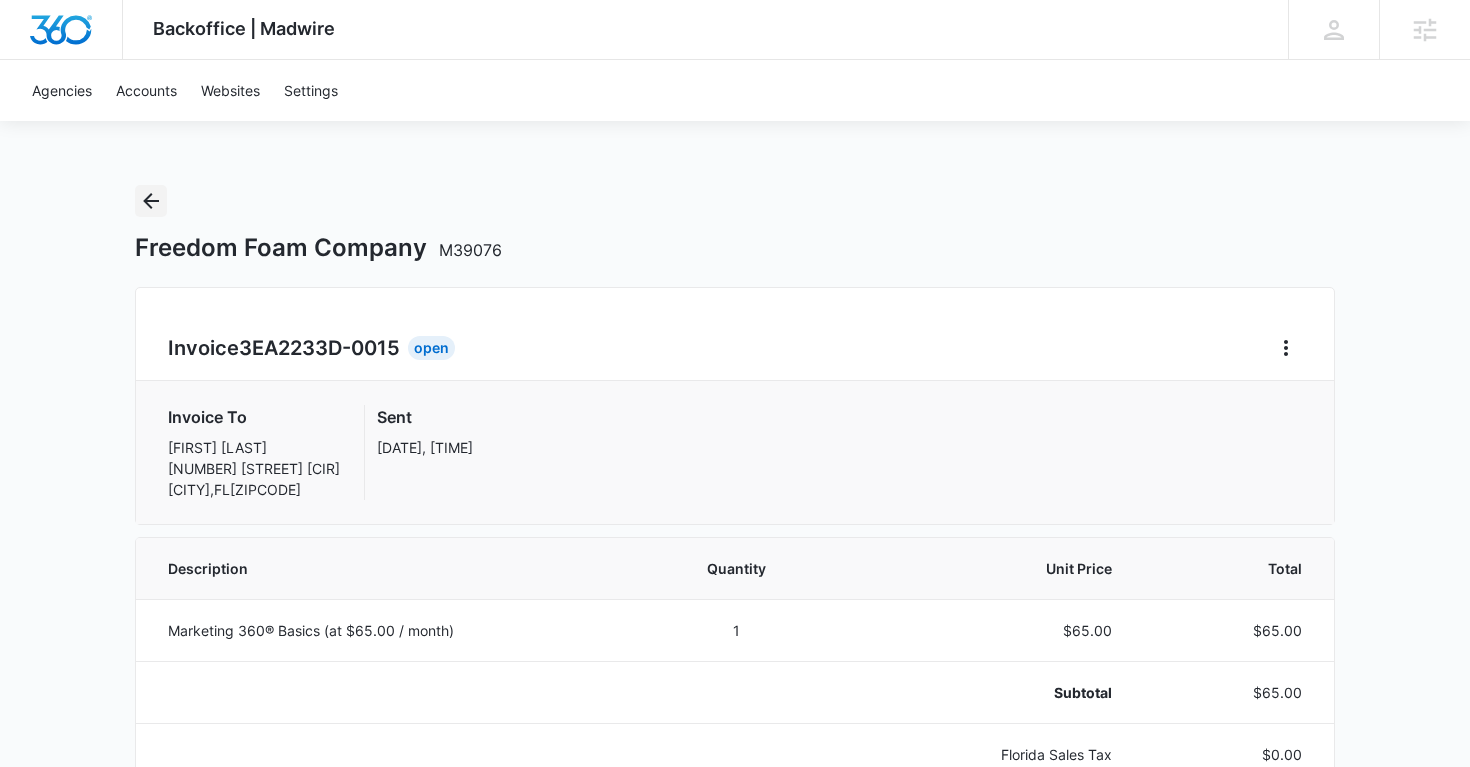 click 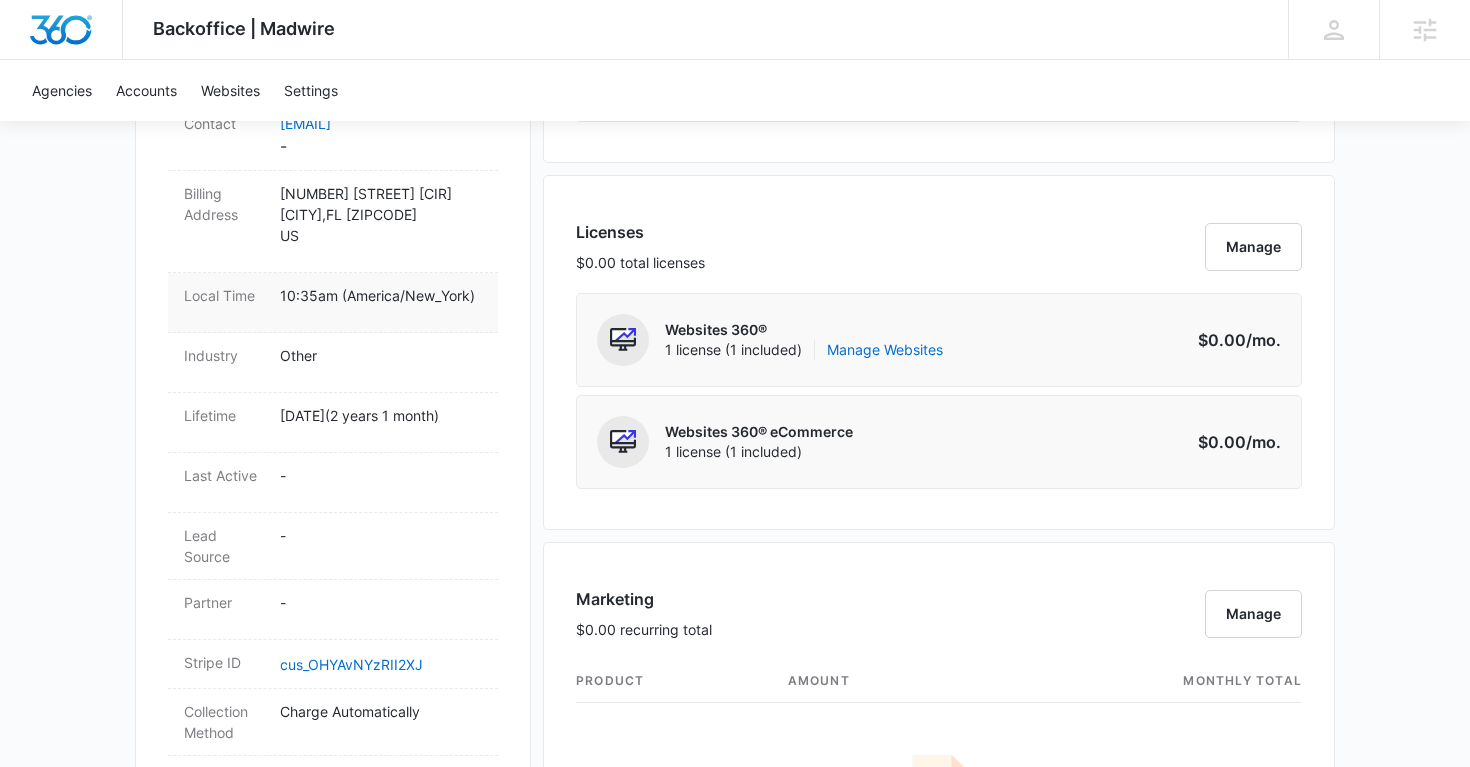 scroll, scrollTop: 698, scrollLeft: 0, axis: vertical 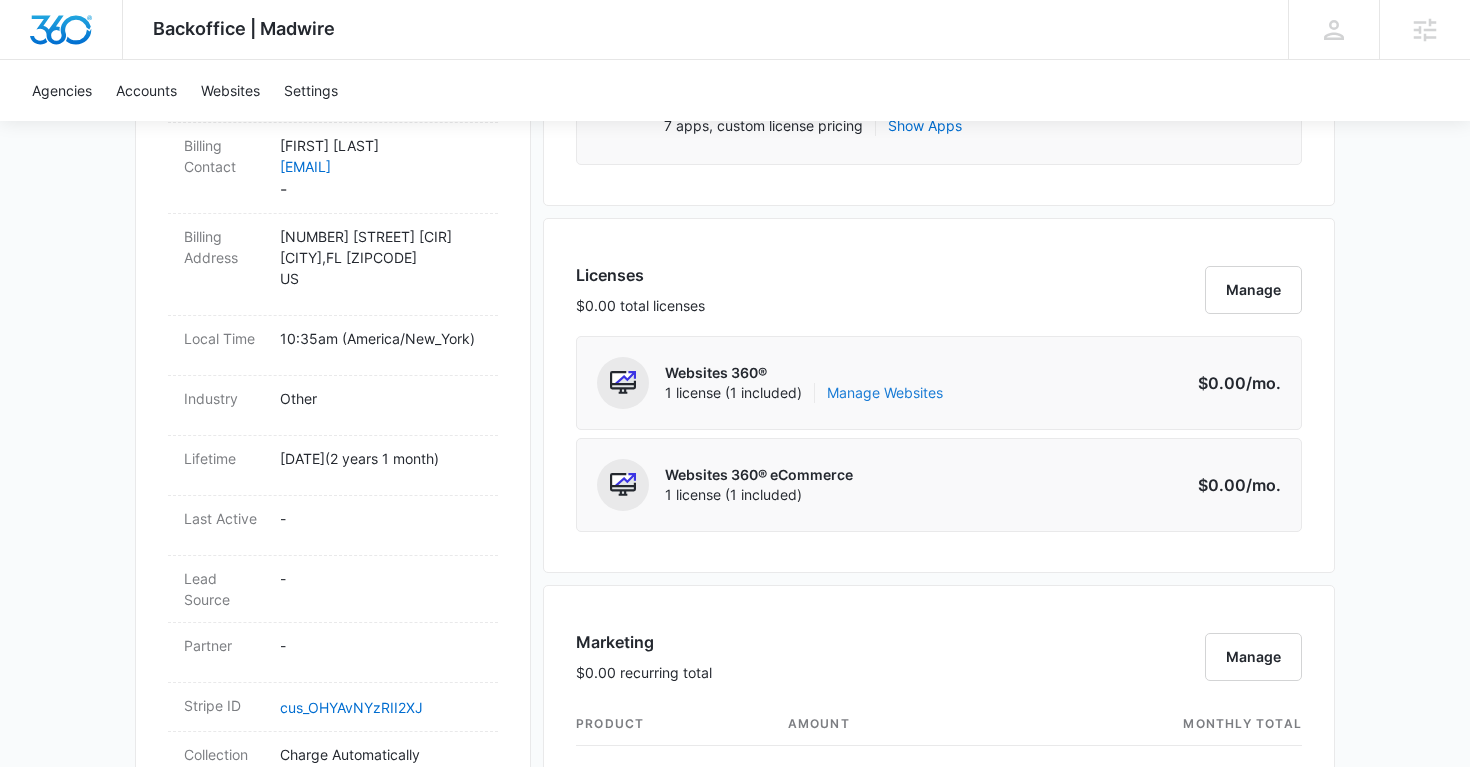 click on "Manage Websites" at bounding box center [885, 393] 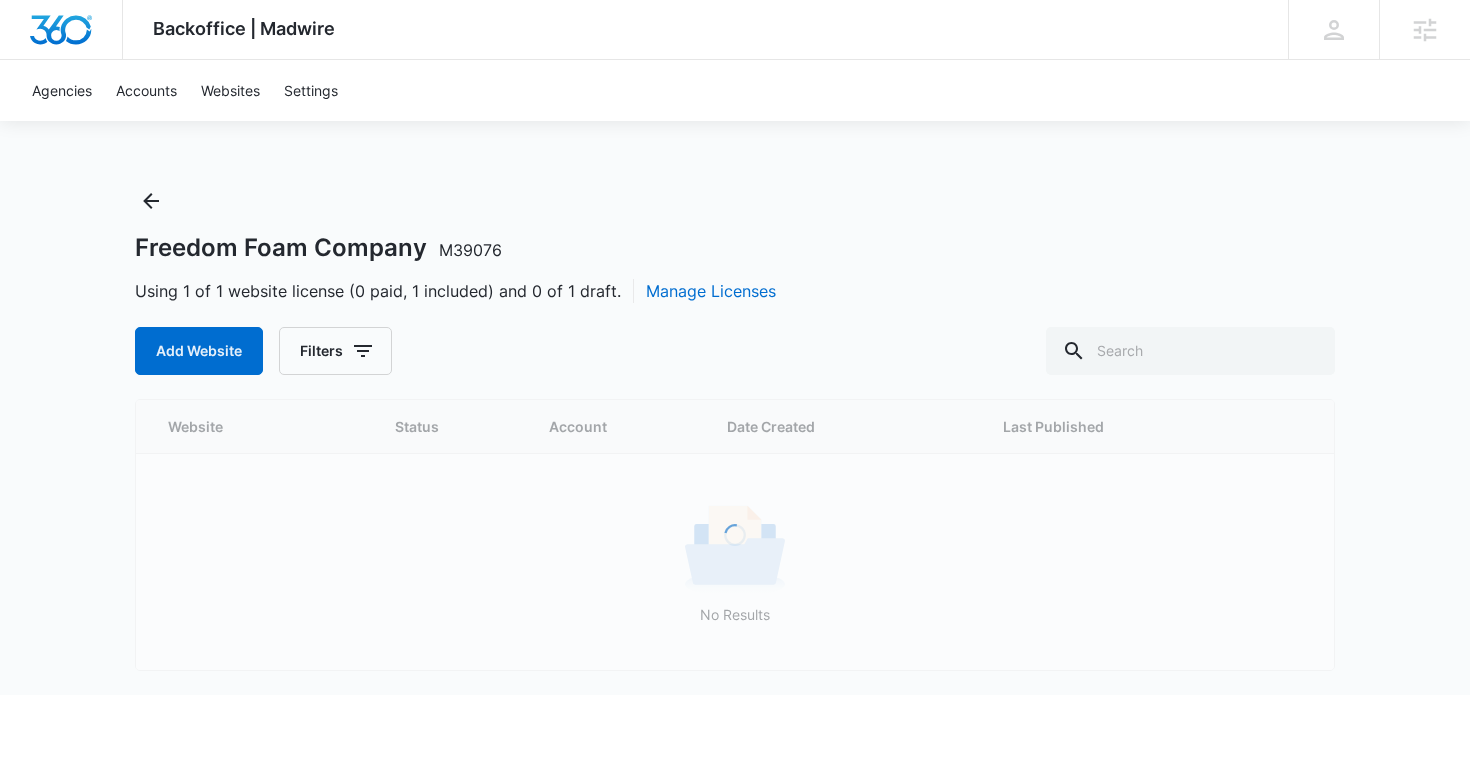 scroll, scrollTop: 0, scrollLeft: 0, axis: both 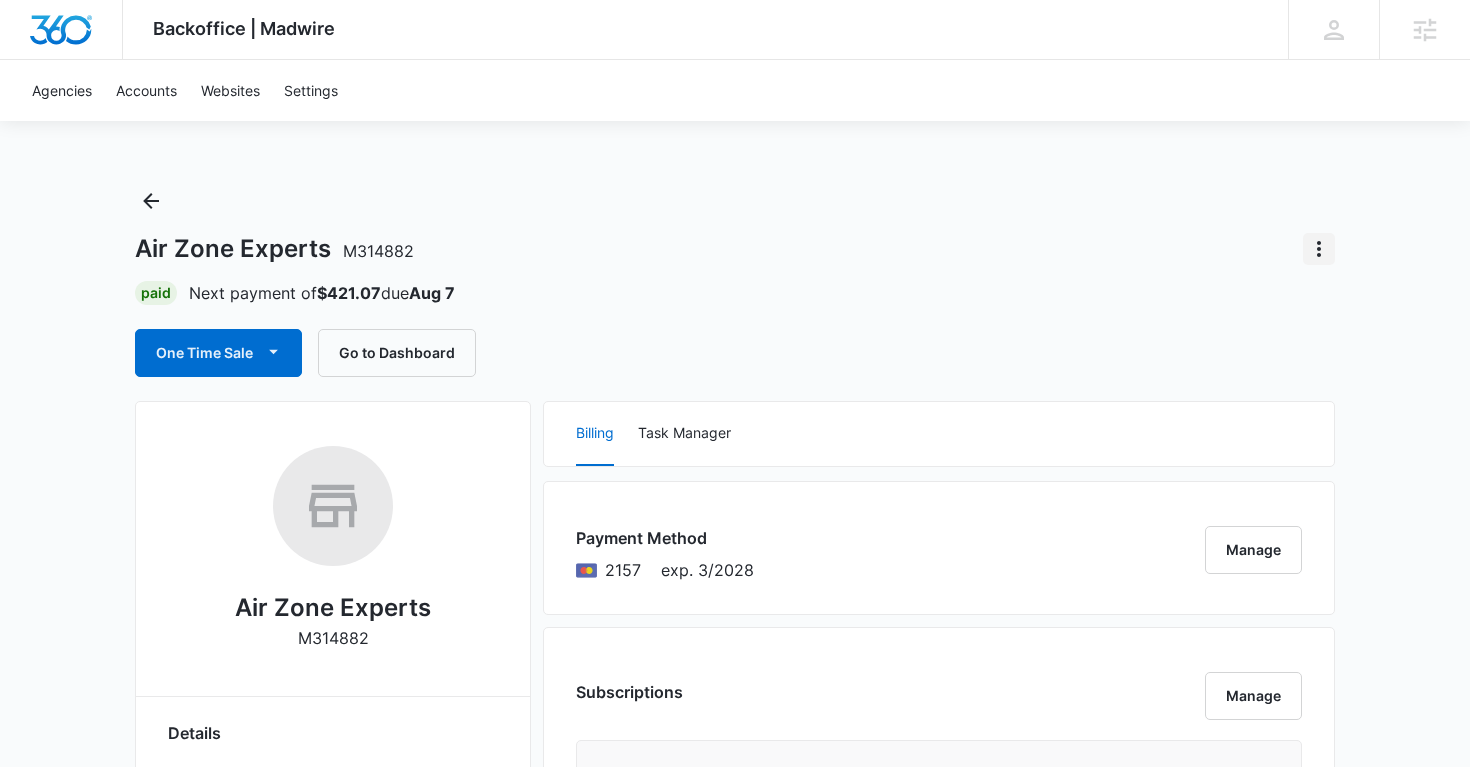 click 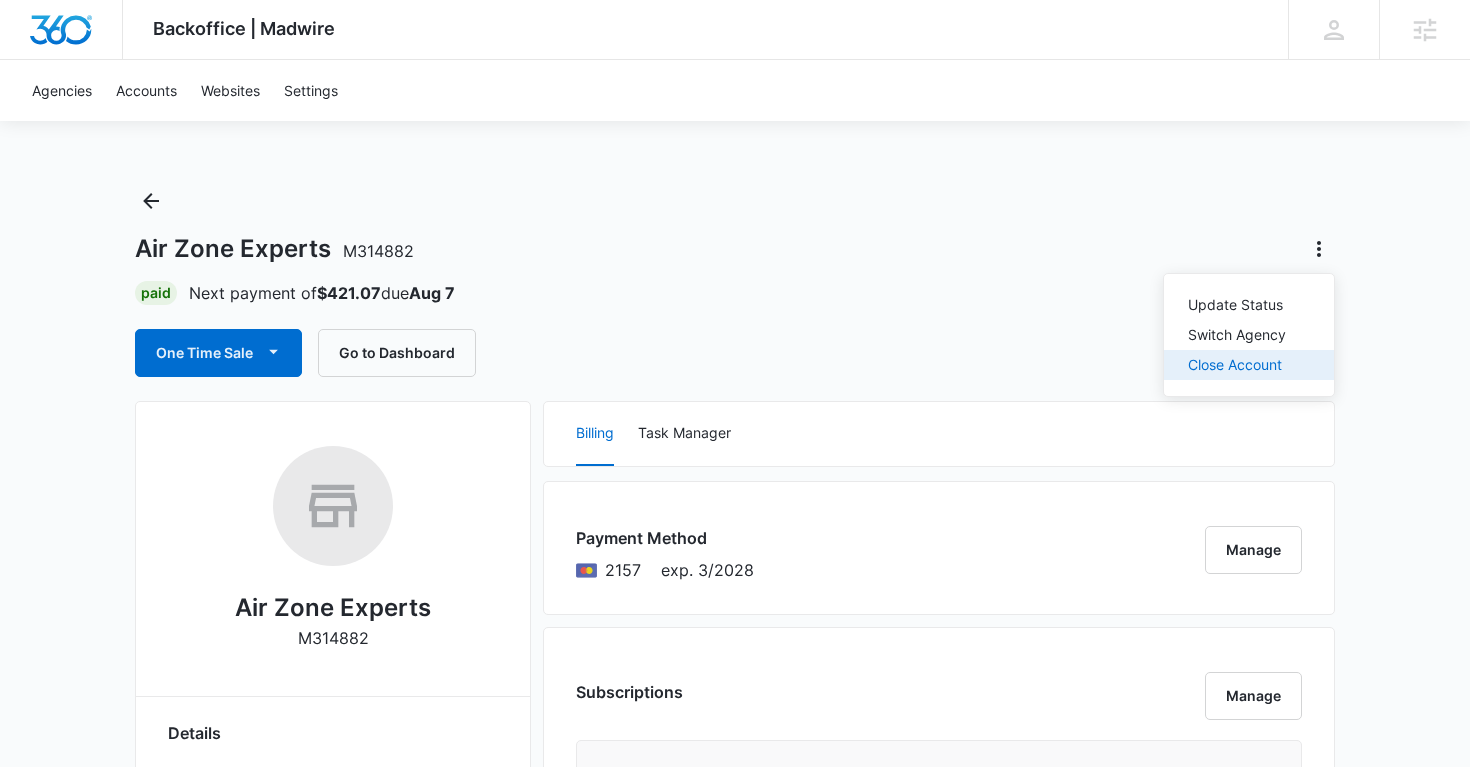 click on "Close Account" at bounding box center (1237, 365) 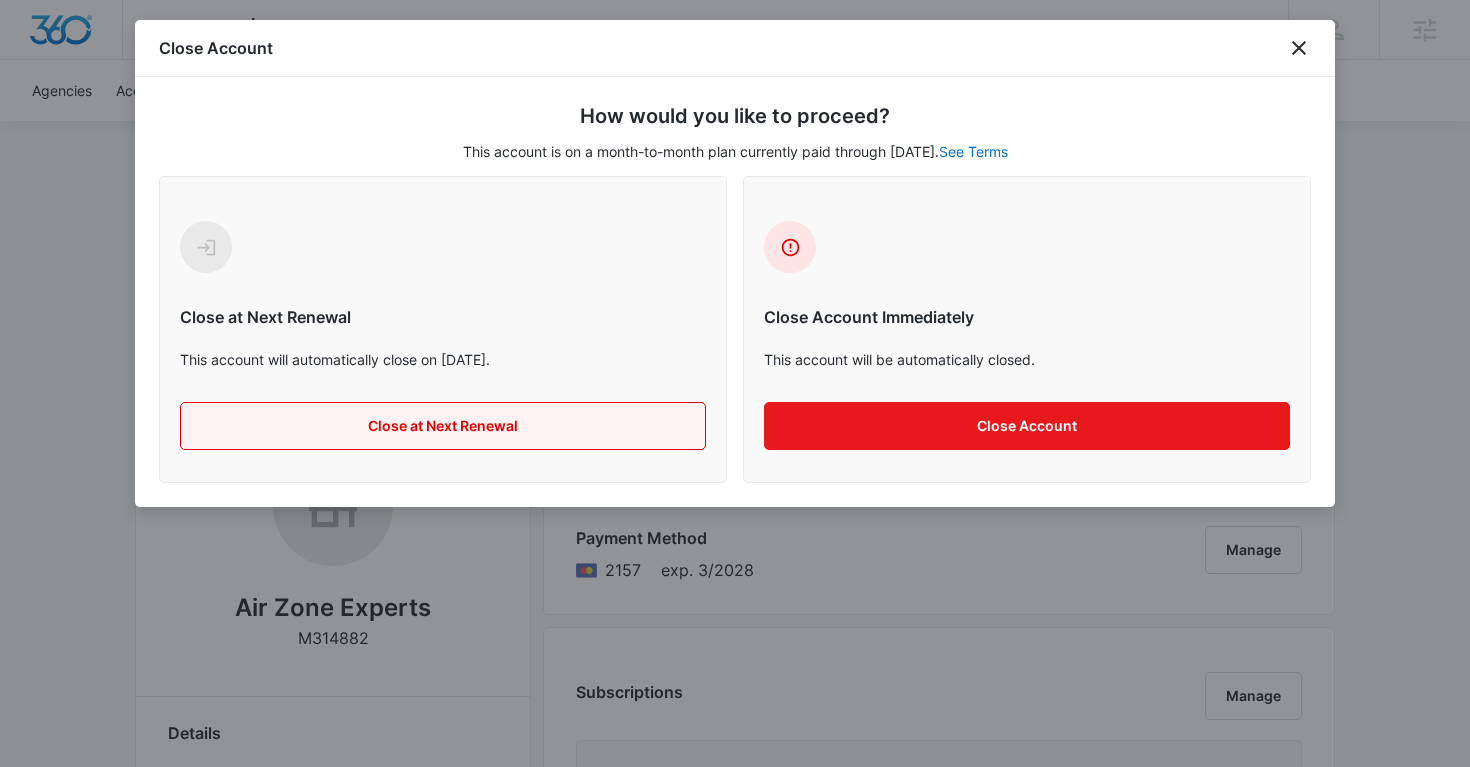 click on "Close at Next Renewal" at bounding box center (443, 426) 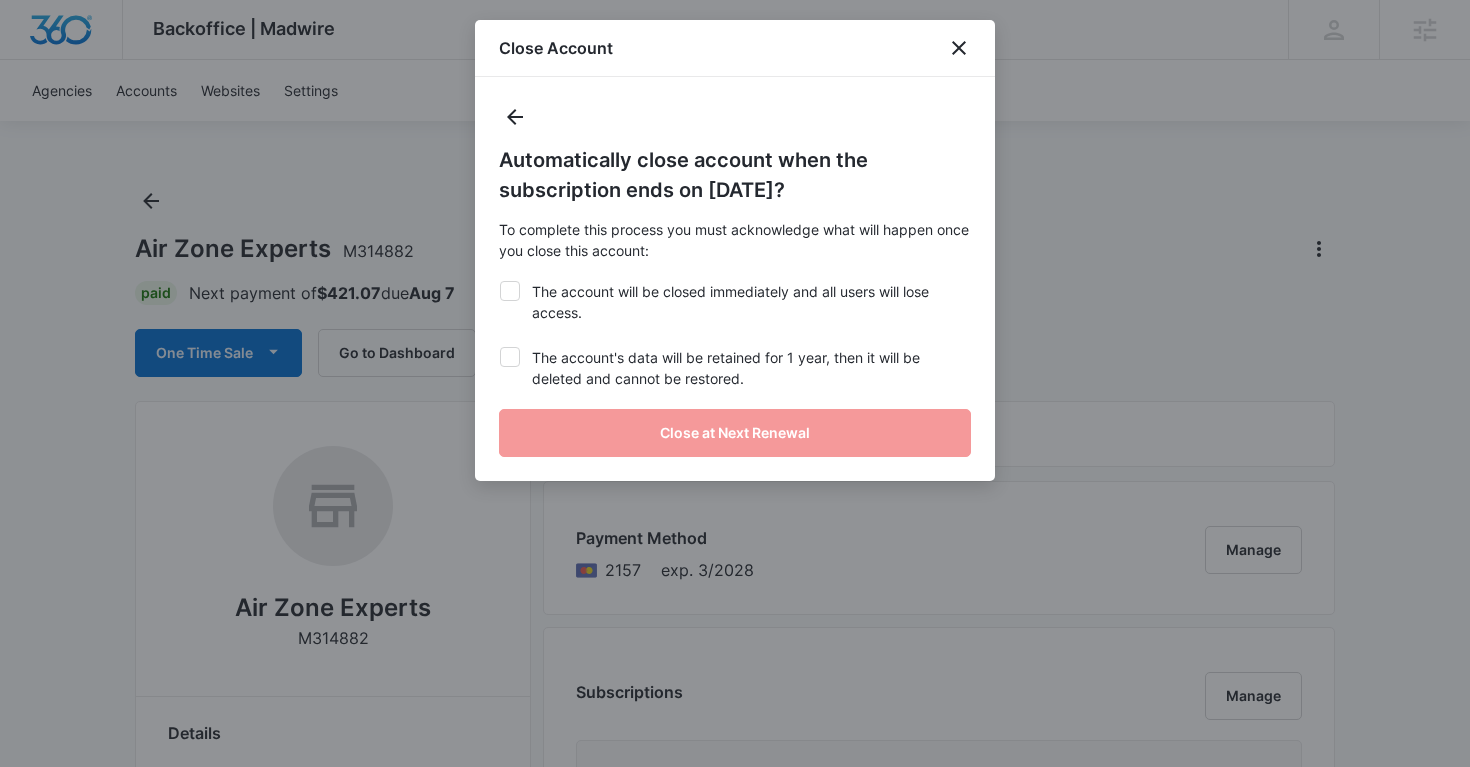 click on "The account will be closed immediately and all users will lose access." at bounding box center (735, 302) 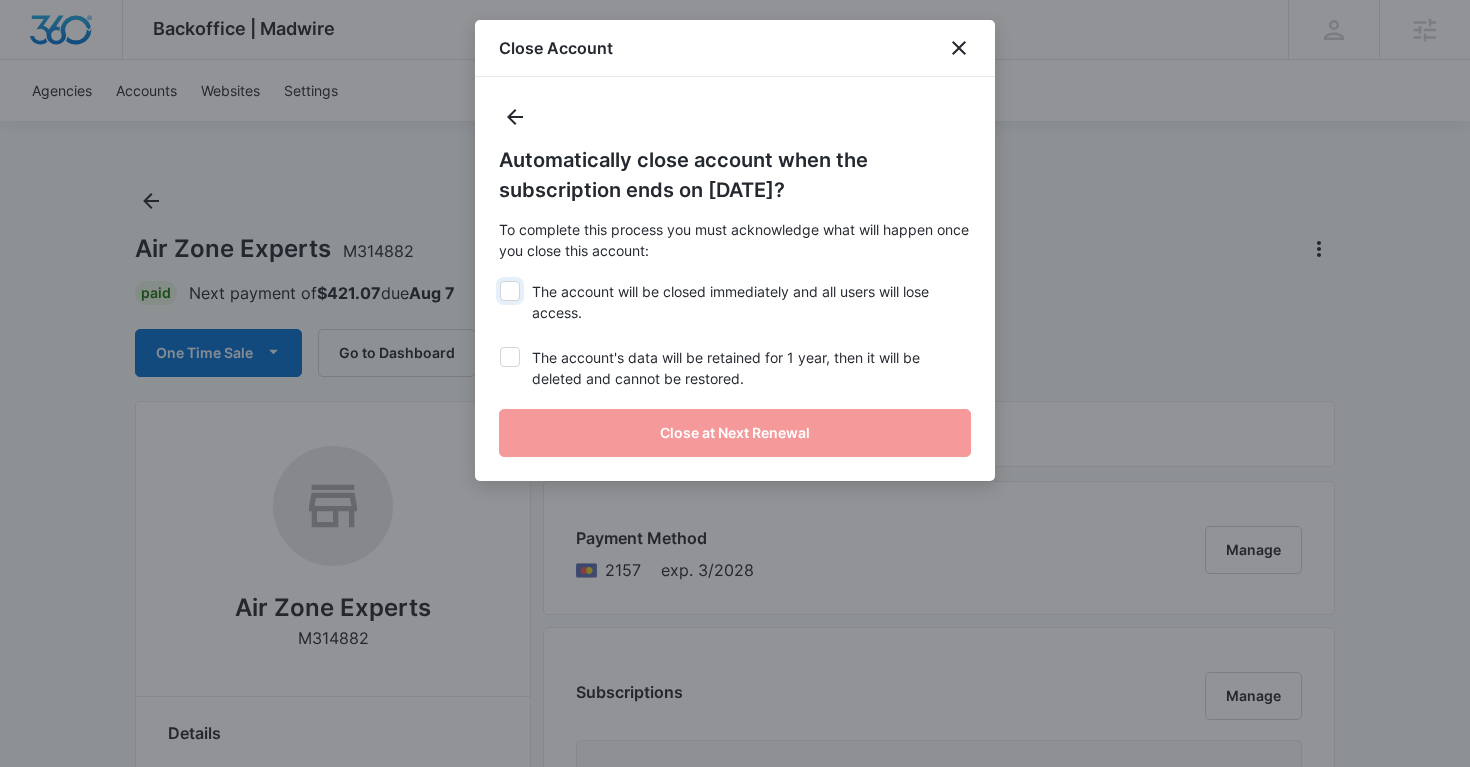 click on "The account will be closed immediately and all users will lose access." at bounding box center [499, 281] 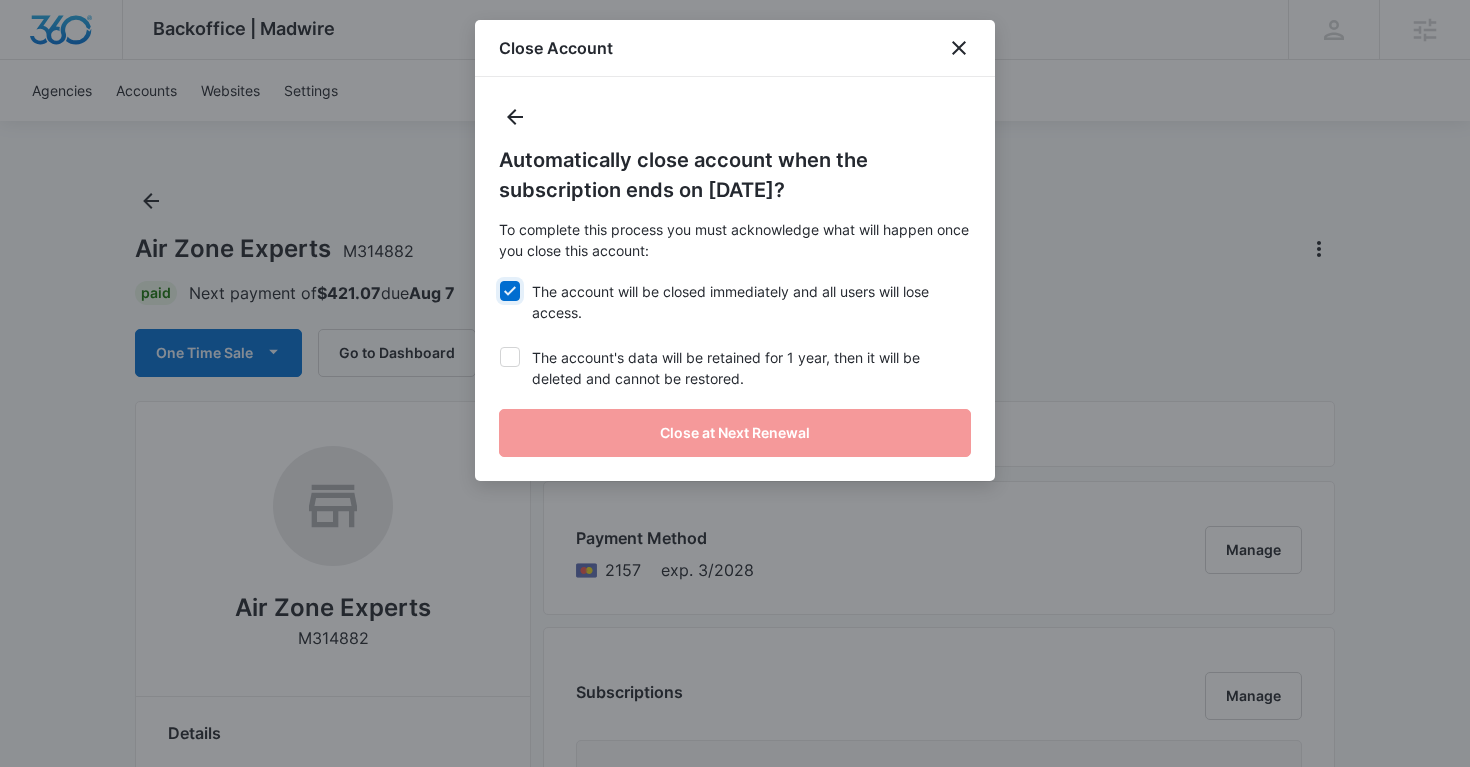 checkbox on "true" 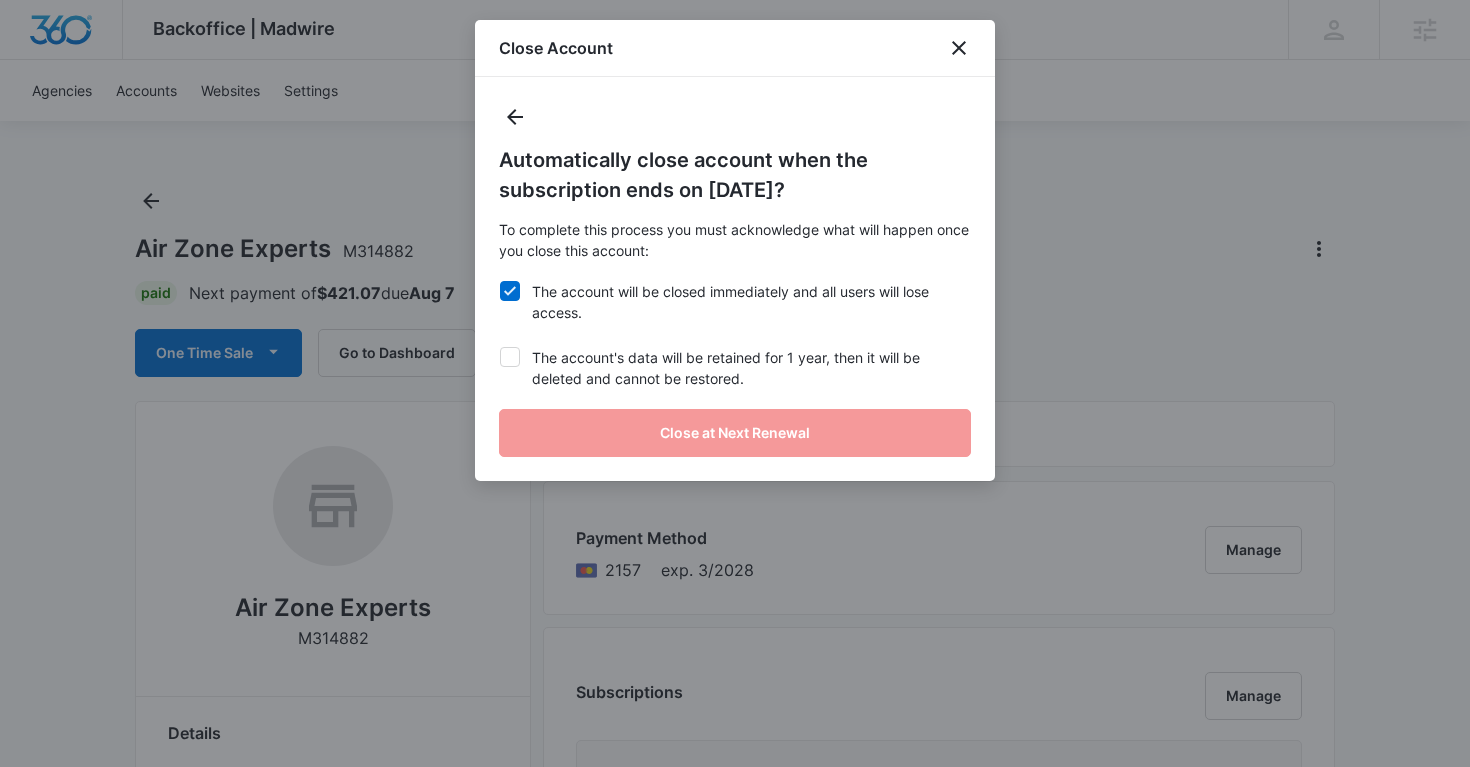 click 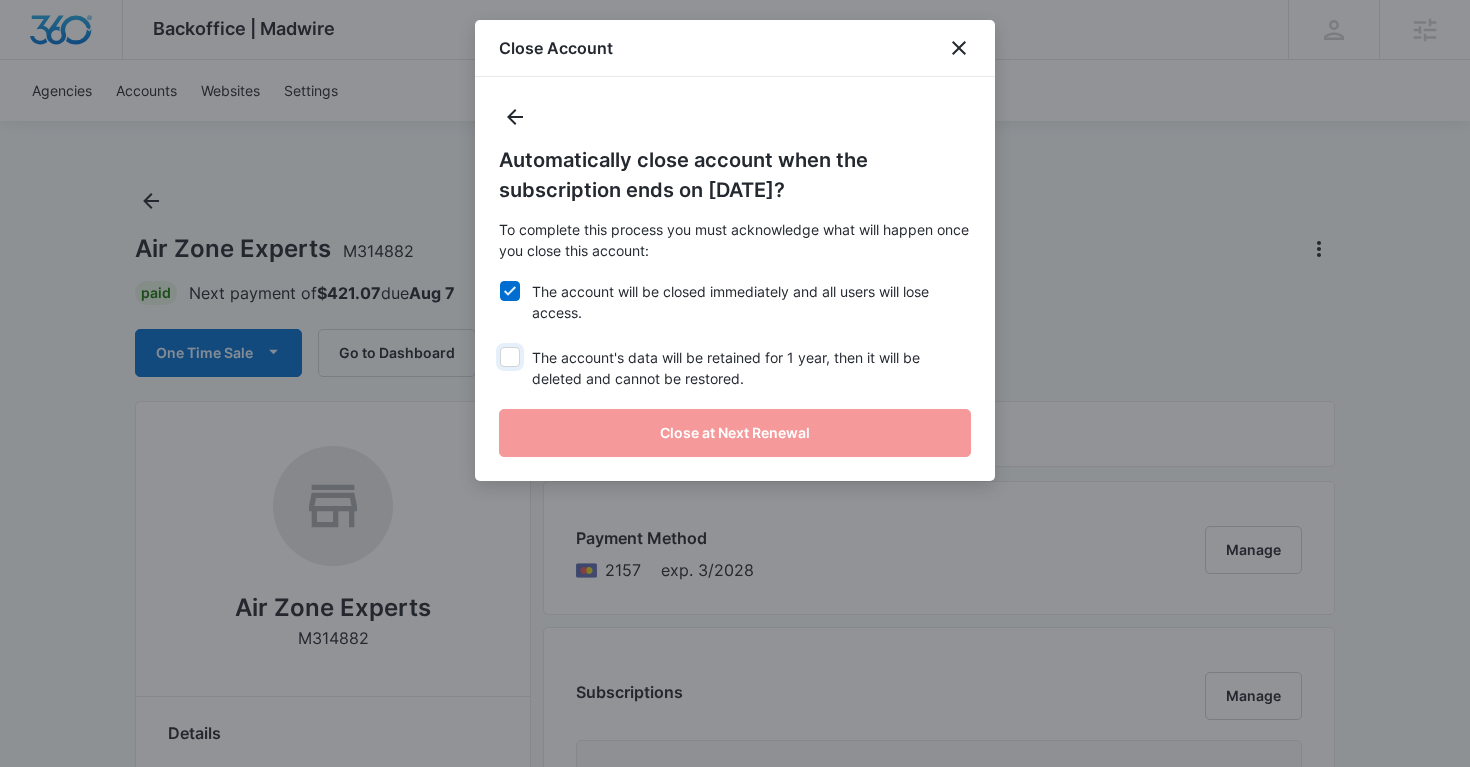 click on "The account's data will be retained for 1 year, then it will be deleted and cannot be restored." at bounding box center [499, 347] 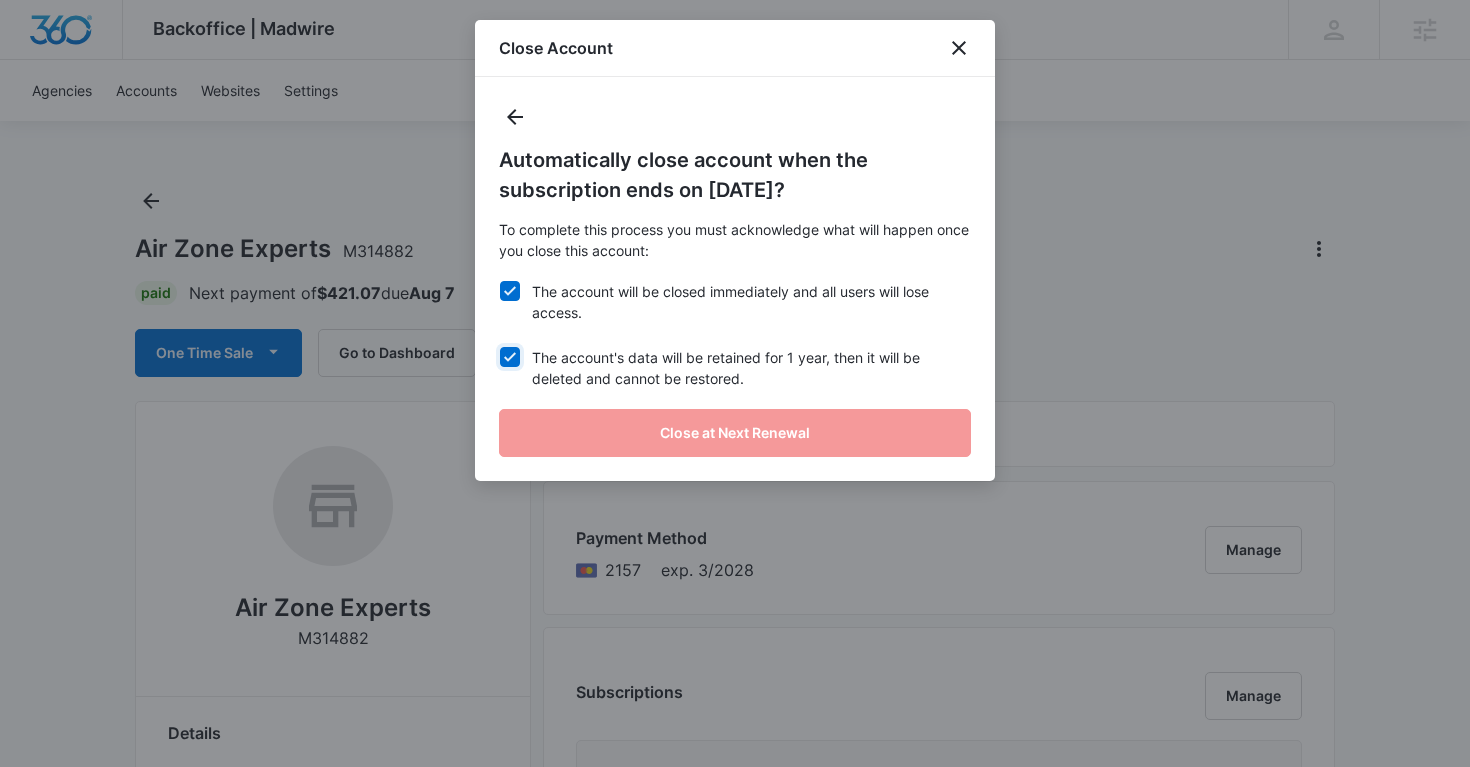 checkbox on "true" 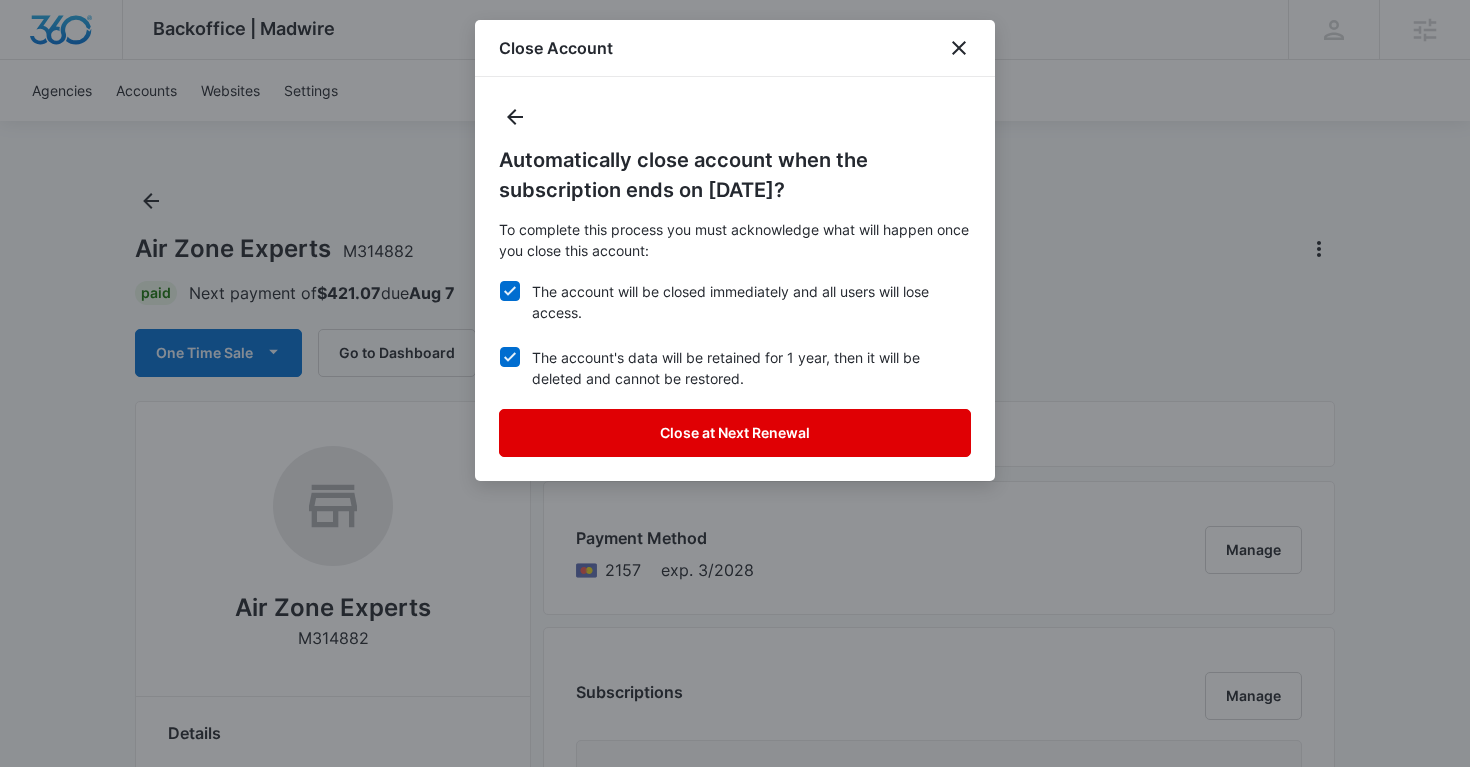 click on "Close at Next Renewal" at bounding box center (735, 433) 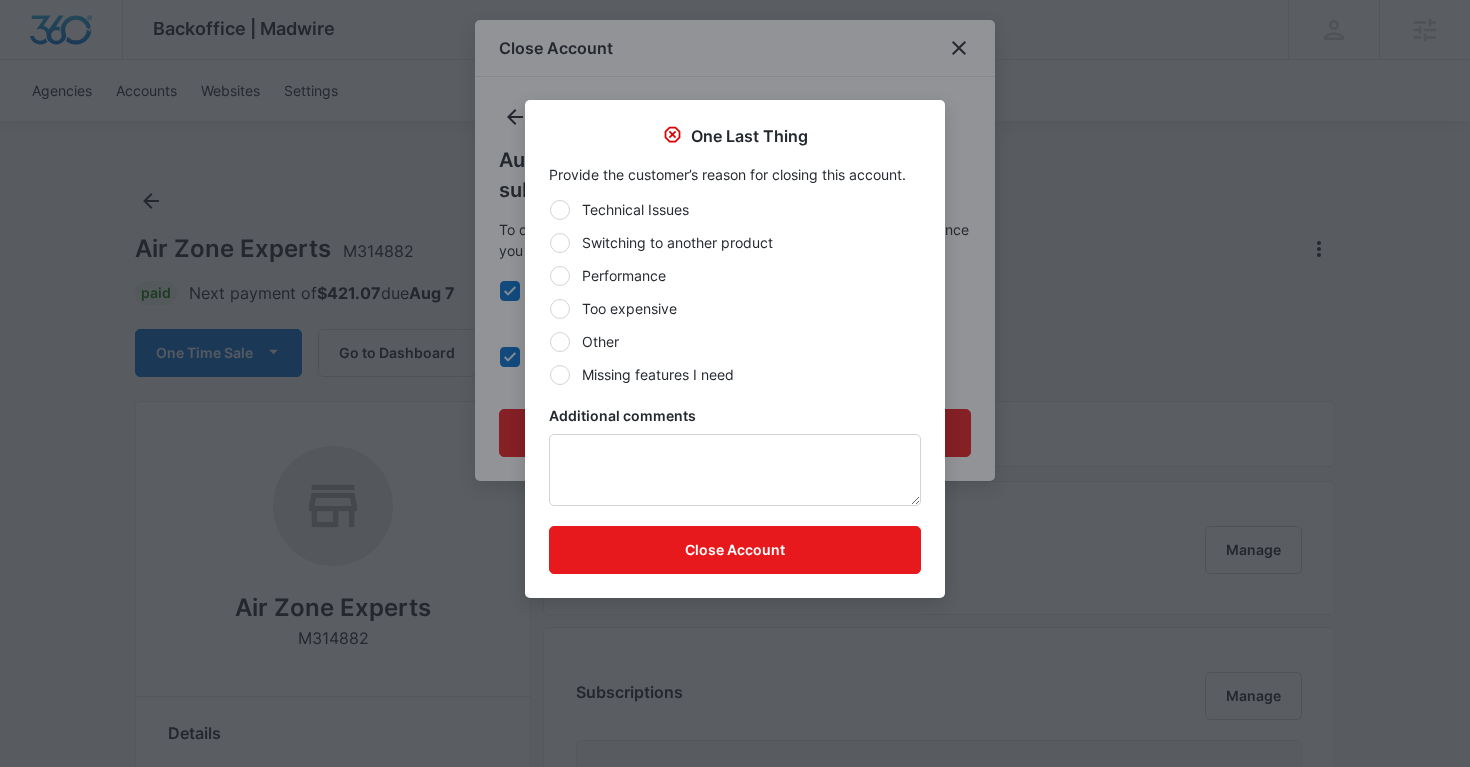 click at bounding box center [560, 342] 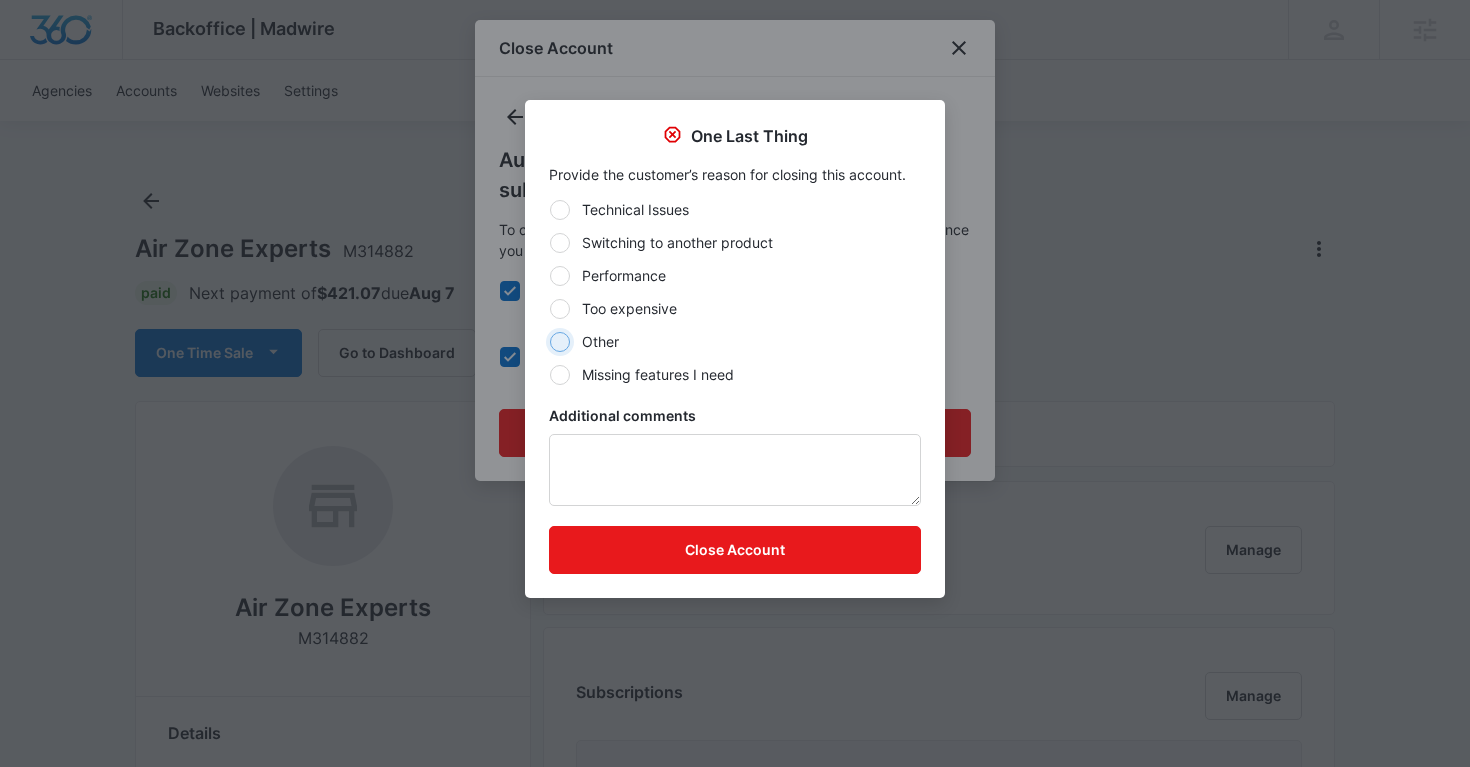 click on "Other" at bounding box center [549, 341] 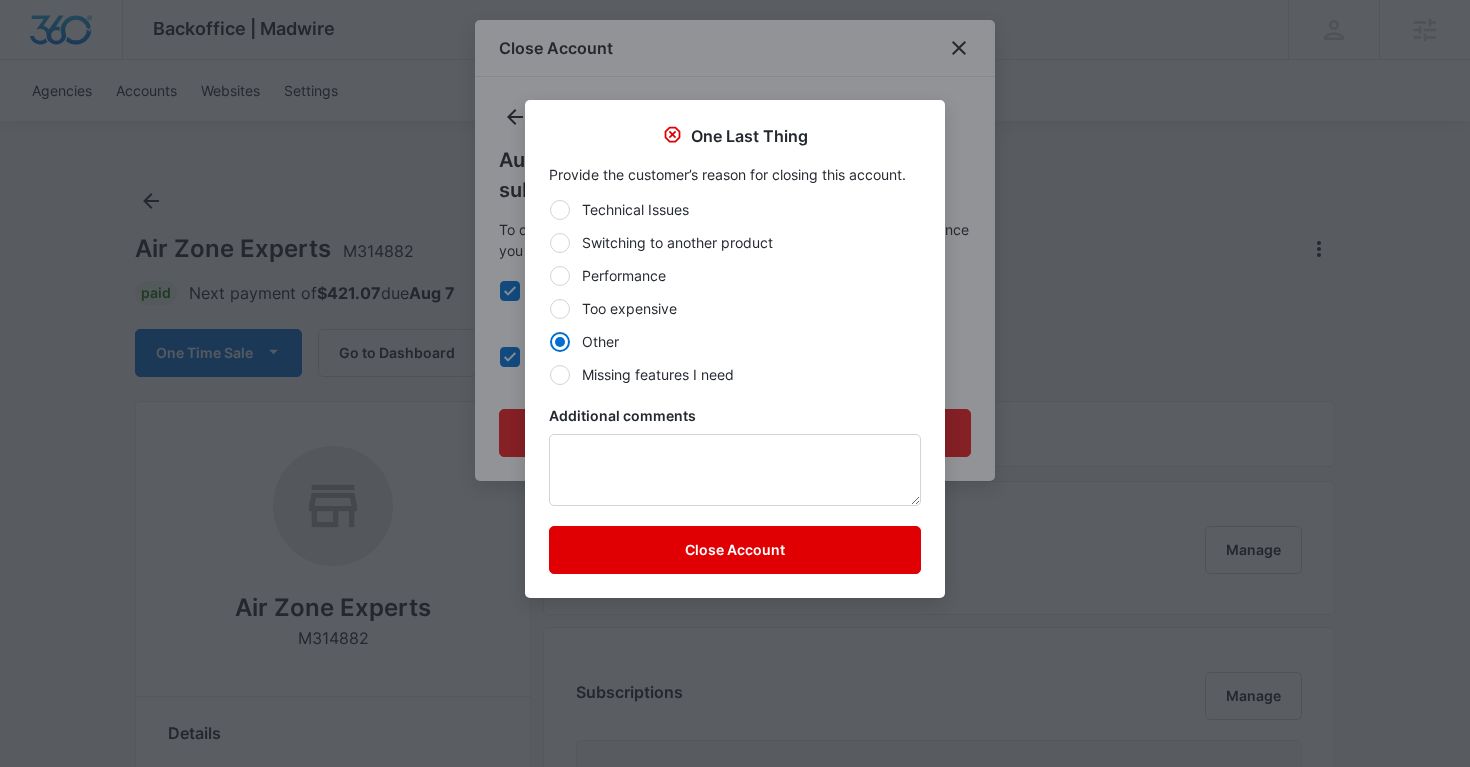 click on "Close Account" at bounding box center (735, 550) 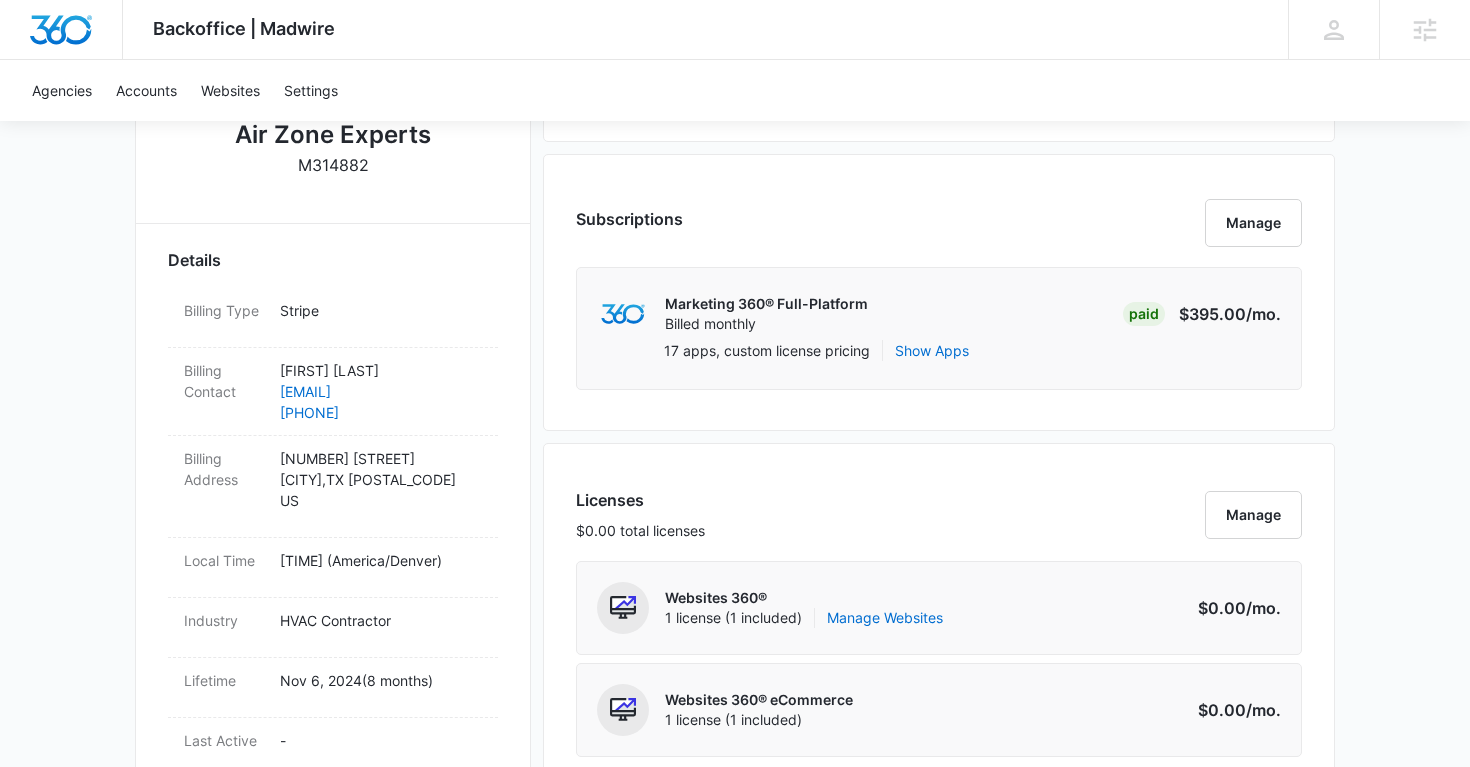 scroll, scrollTop: 486, scrollLeft: 0, axis: vertical 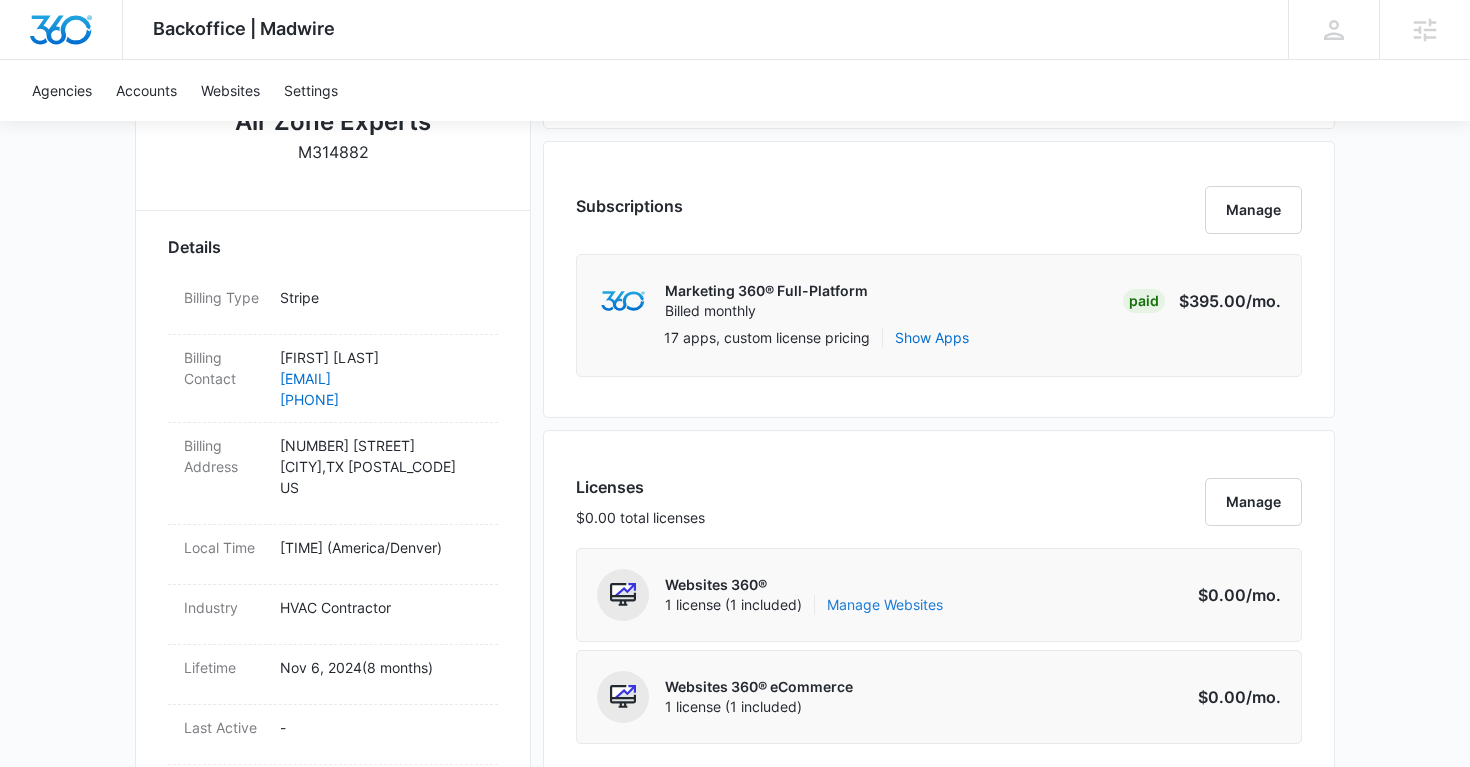 click on "Manage Websites" at bounding box center (885, 605) 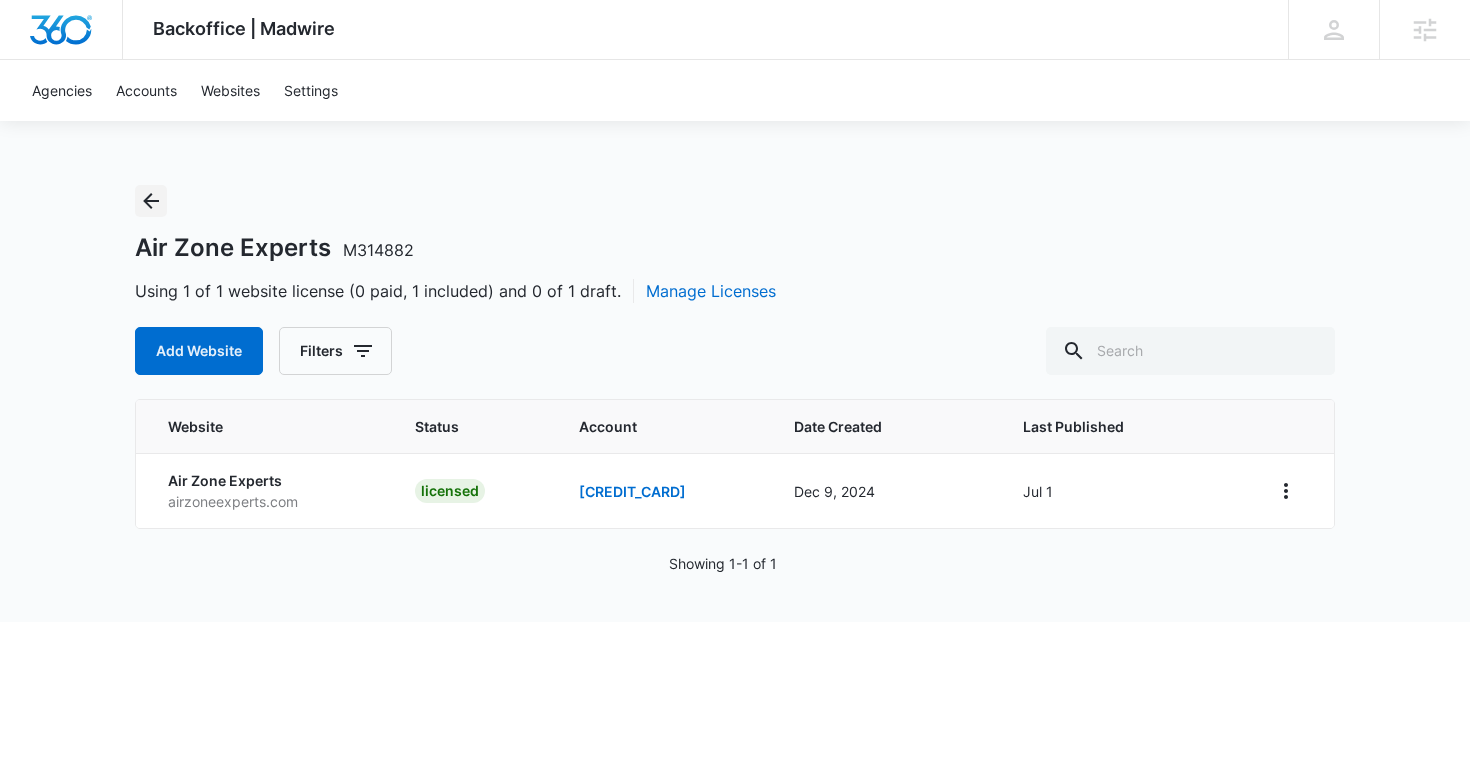 click 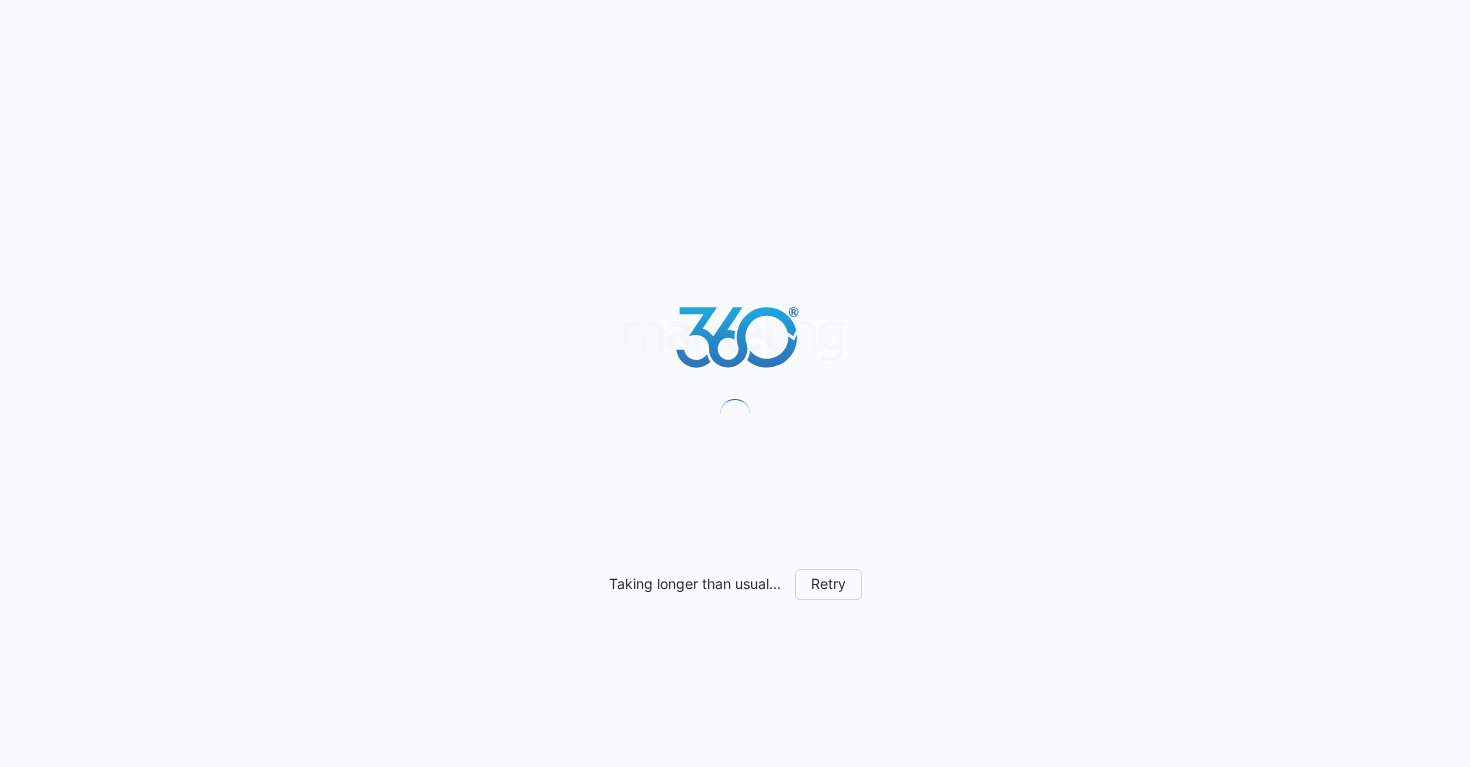scroll, scrollTop: 0, scrollLeft: 0, axis: both 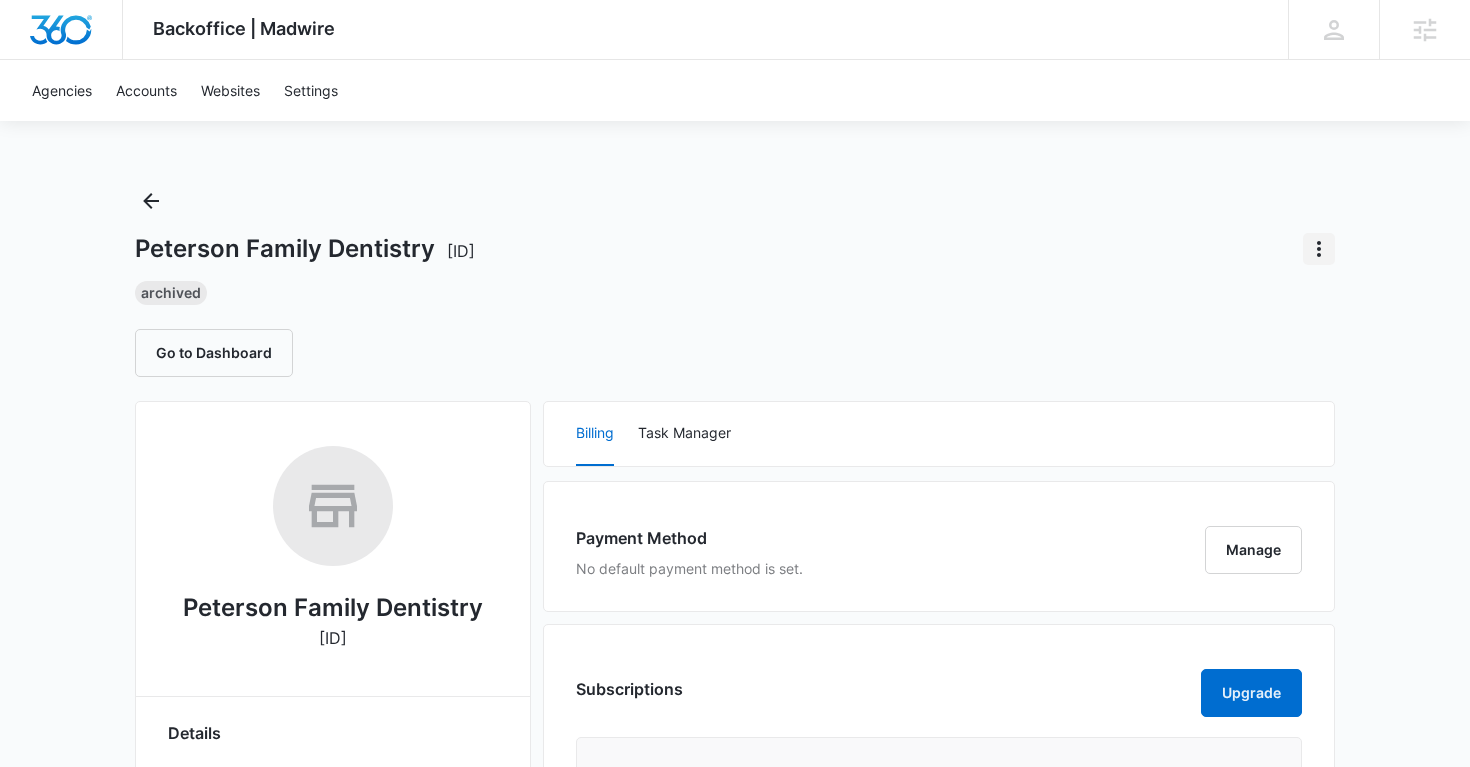 click 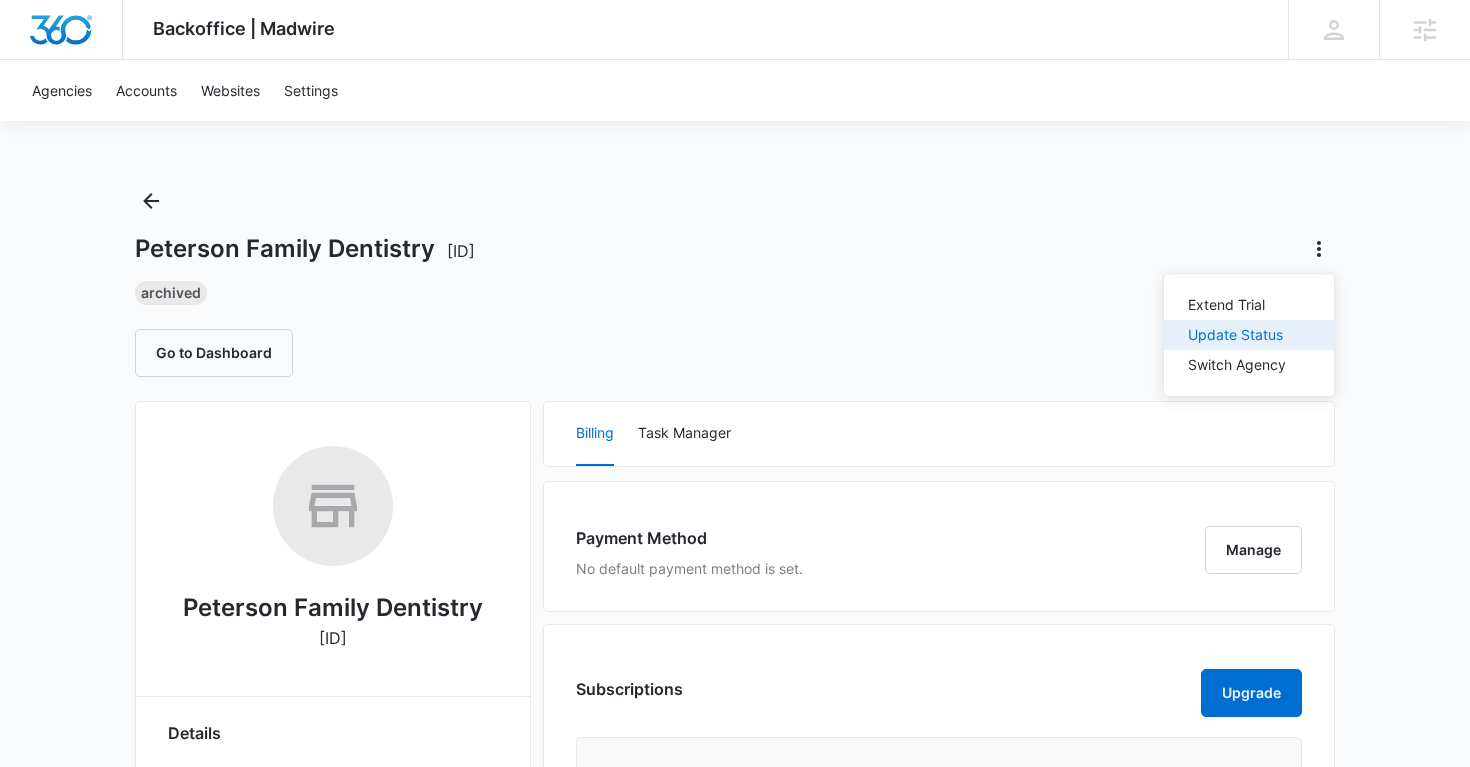 click on "Update Status" at bounding box center [1237, 335] 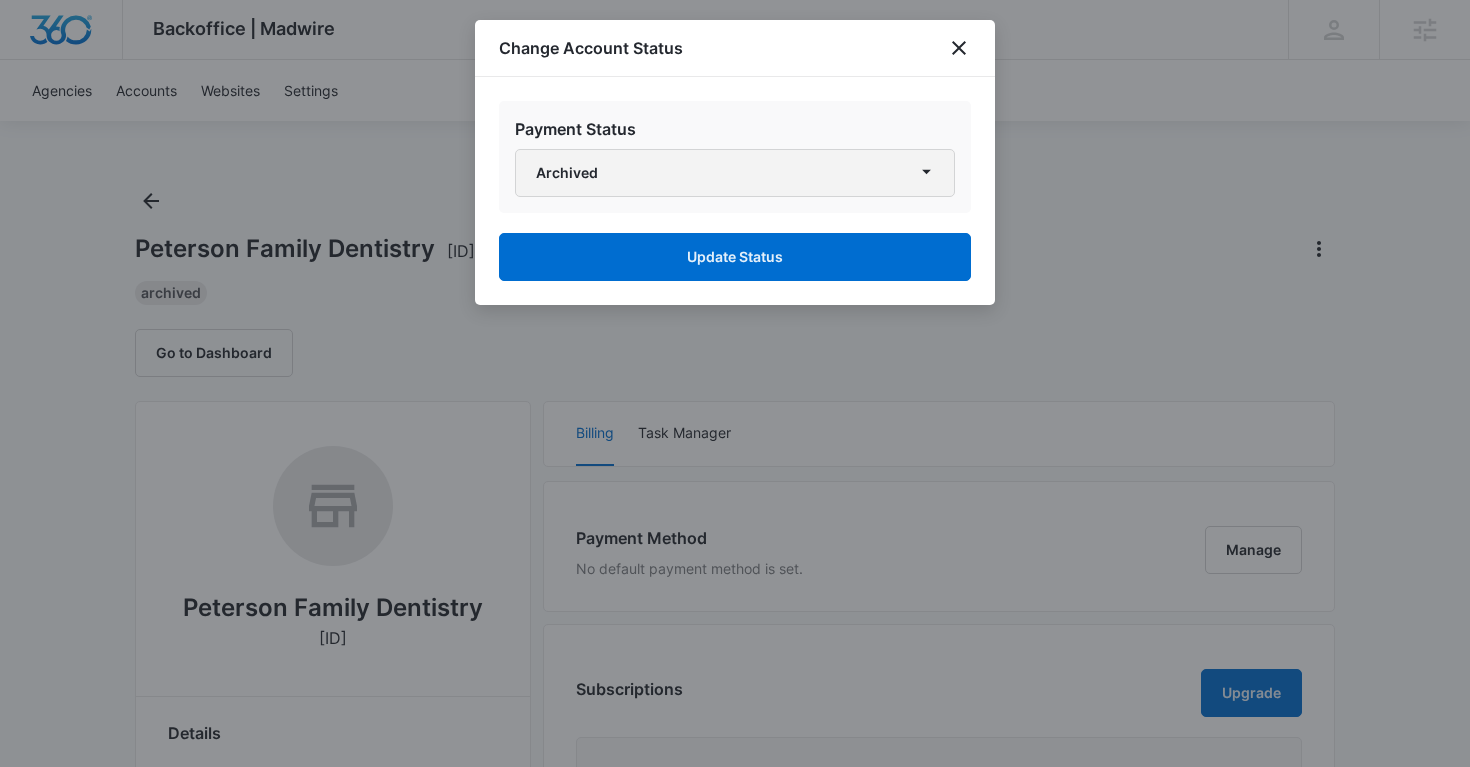 click on "Archived" at bounding box center [735, 173] 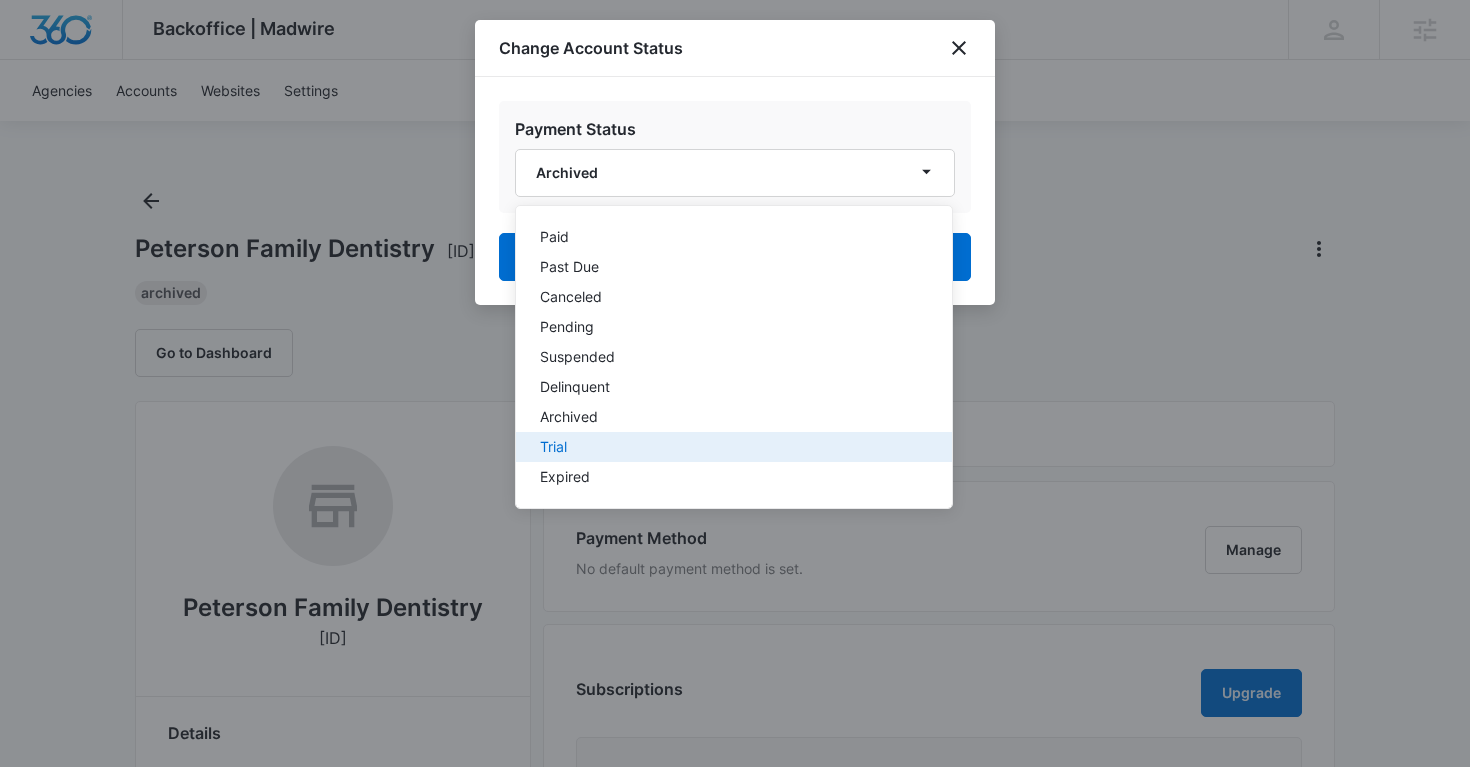 click on "Trial" at bounding box center (722, 447) 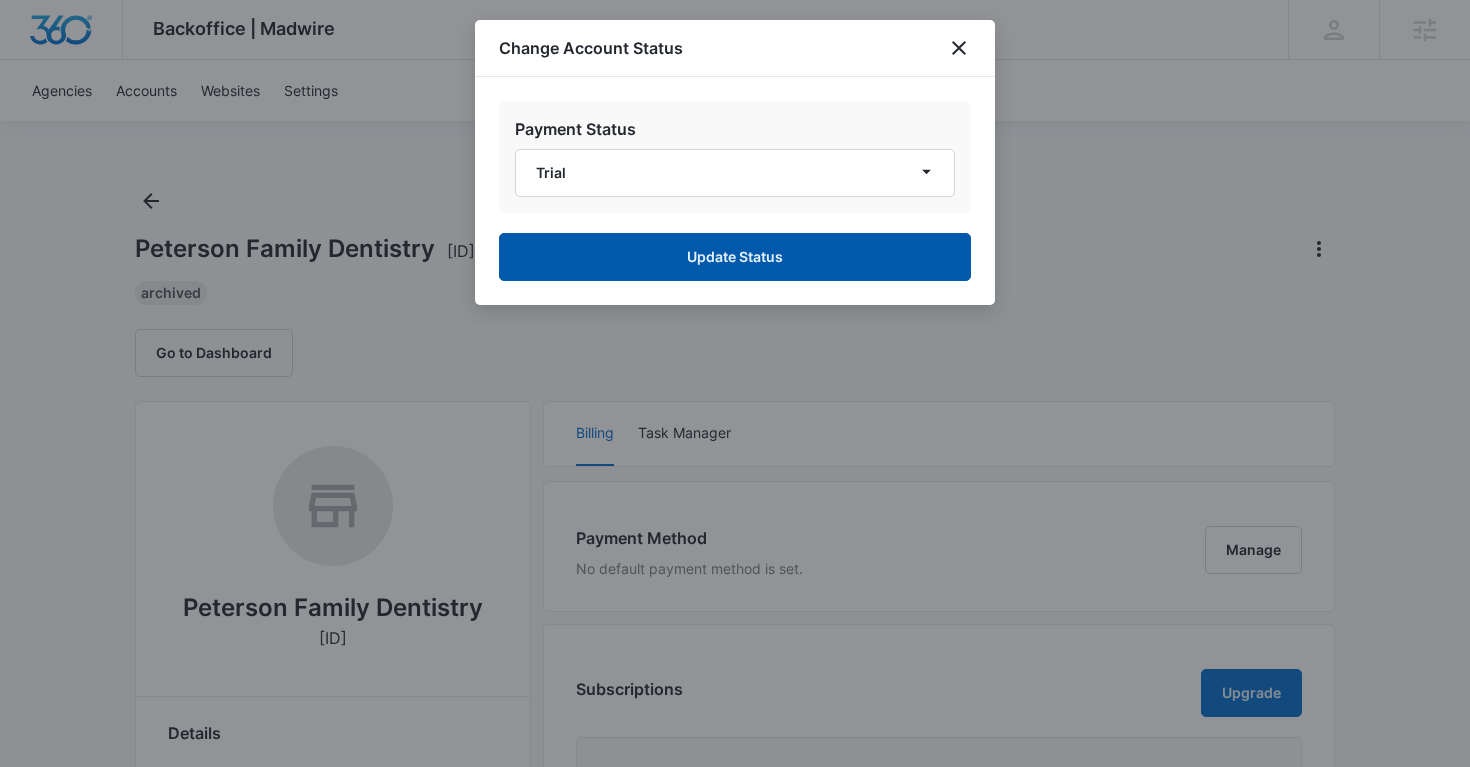 click on "Update Status" at bounding box center [735, 257] 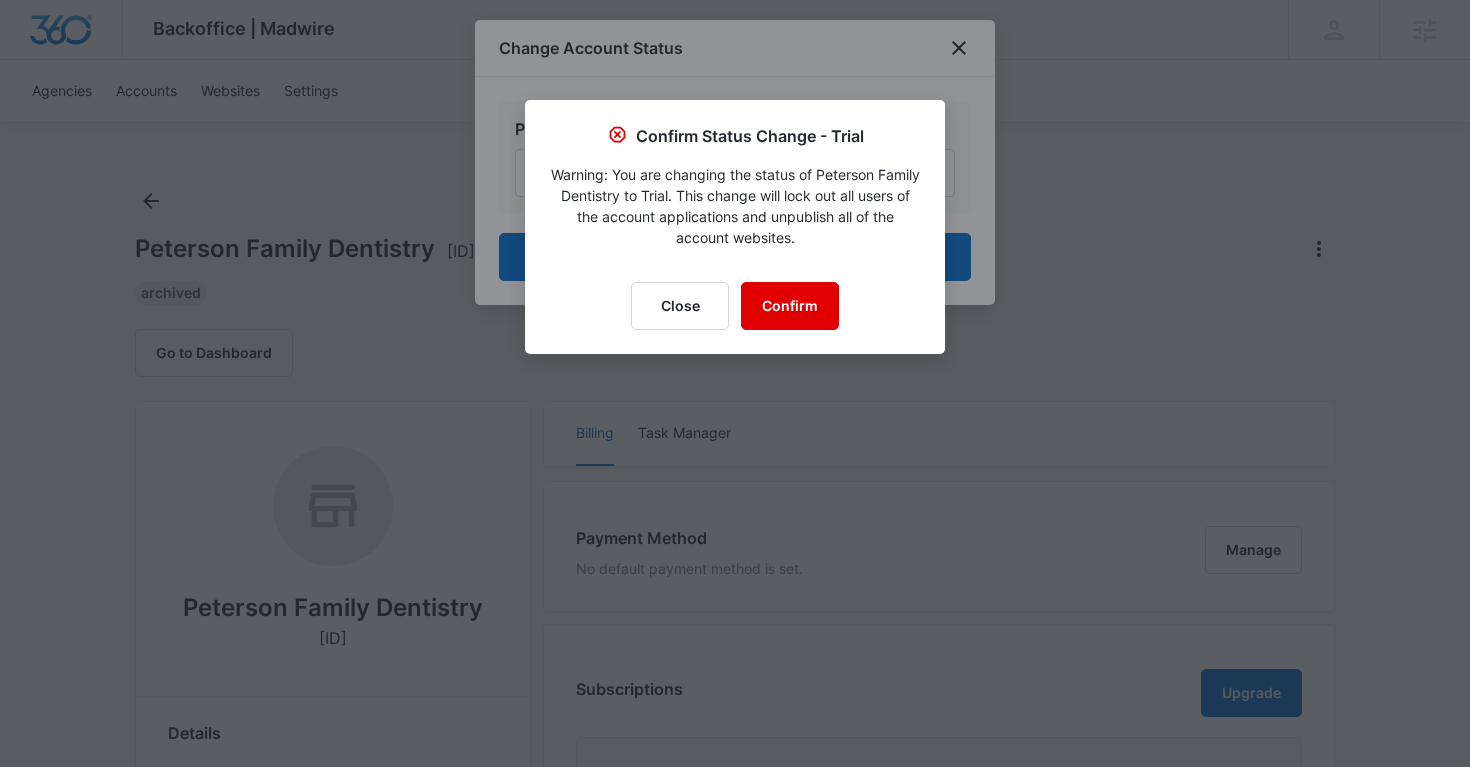 click on "Confirm" at bounding box center (790, 306) 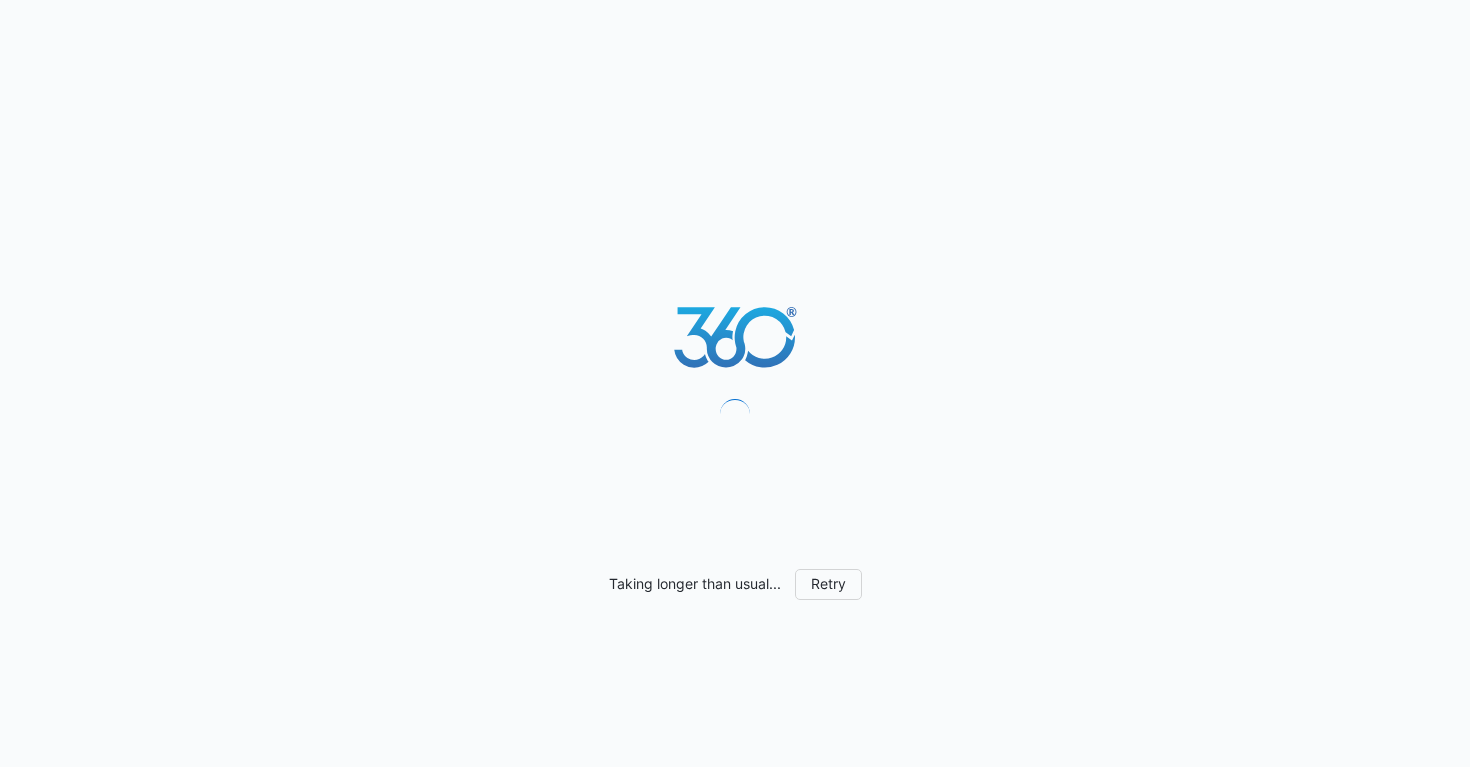 scroll, scrollTop: 0, scrollLeft: 0, axis: both 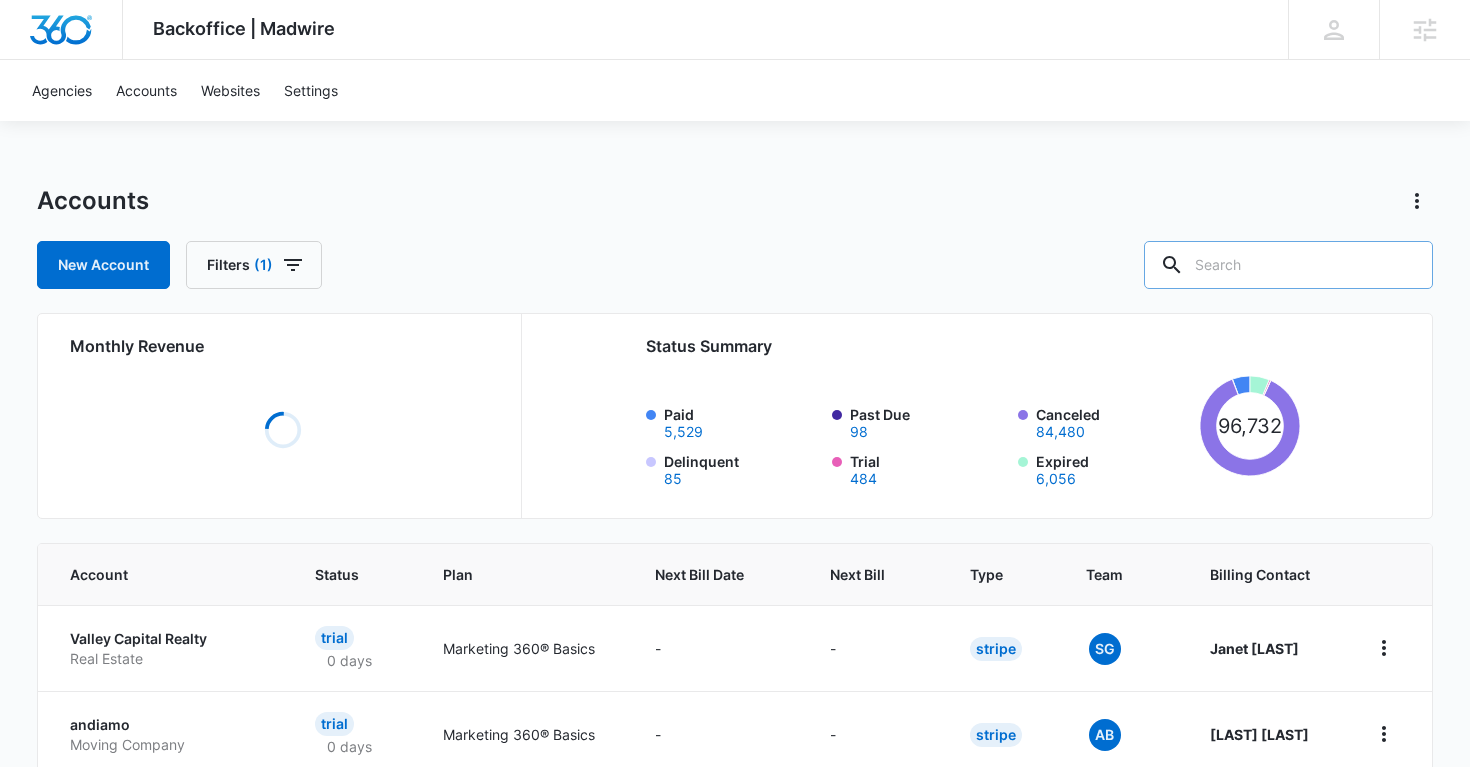 click at bounding box center [1288, 265] 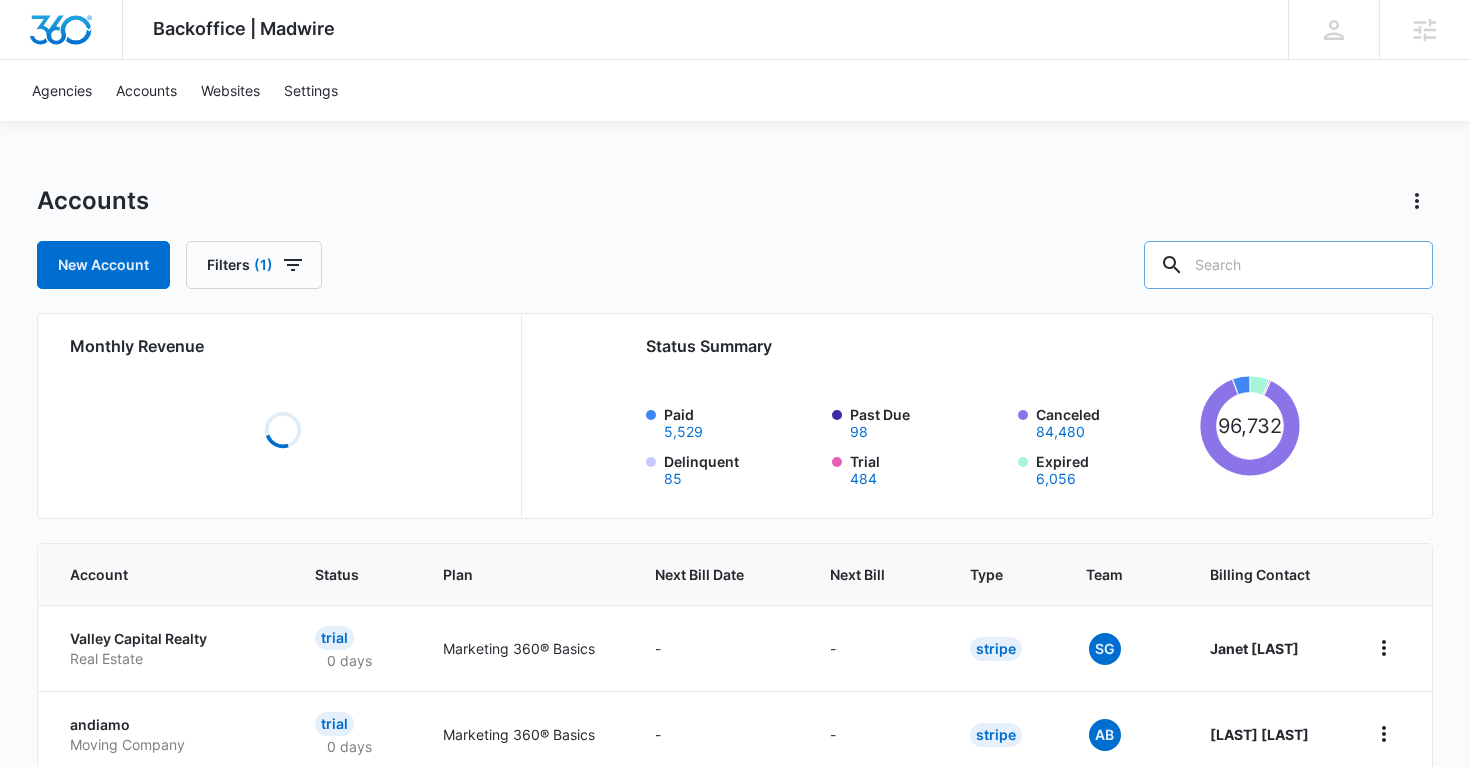 paste on "Cutting Edge" 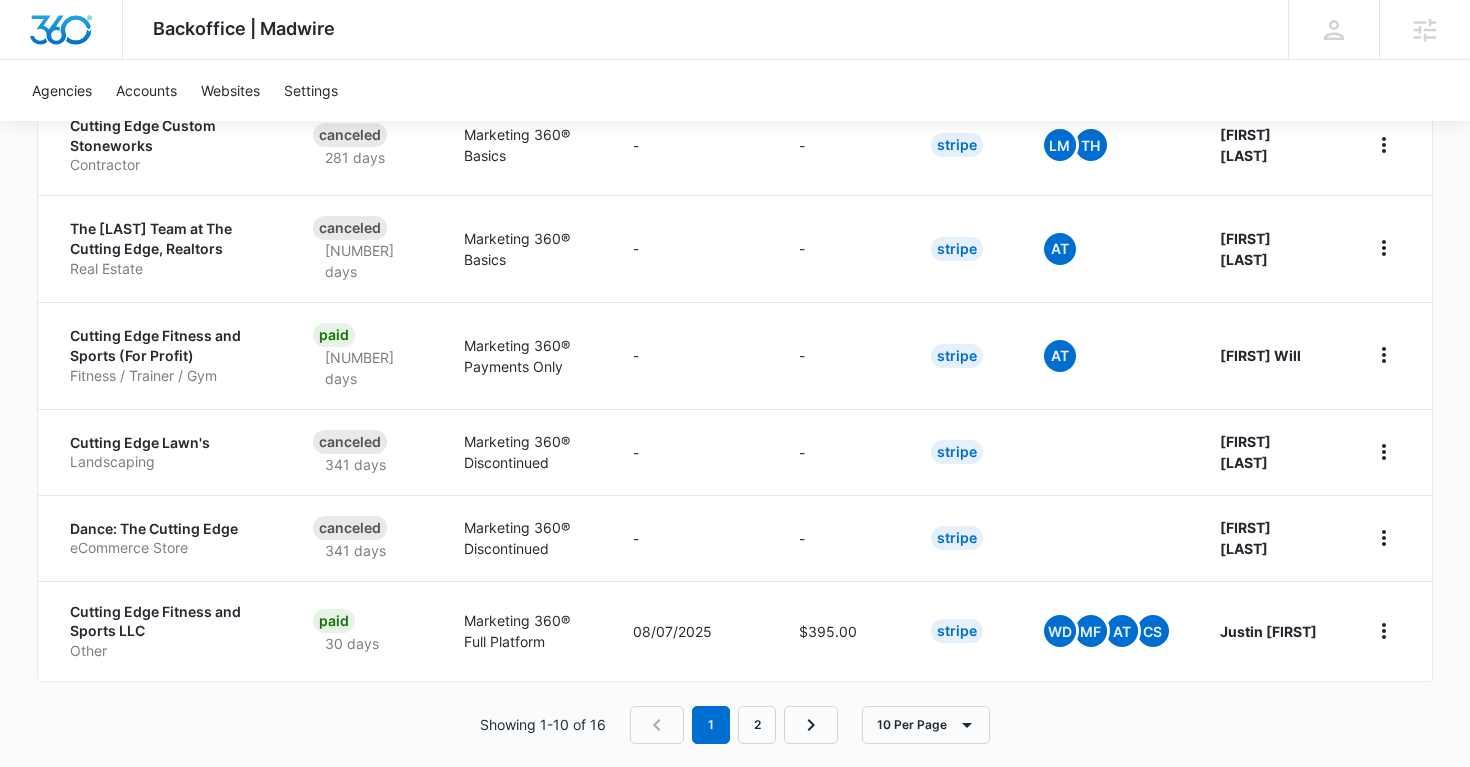 scroll, scrollTop: 988, scrollLeft: 0, axis: vertical 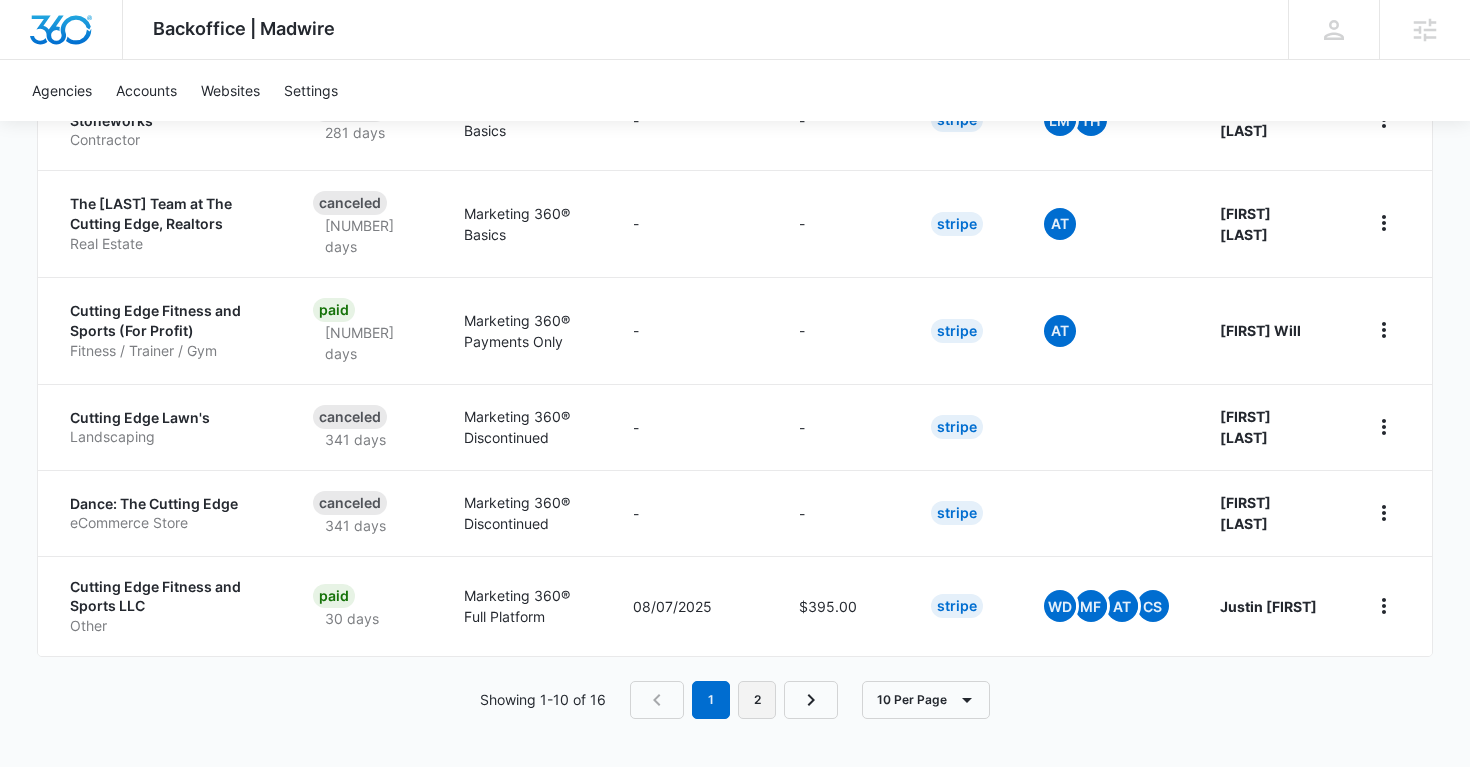 click on "2" at bounding box center (757, 700) 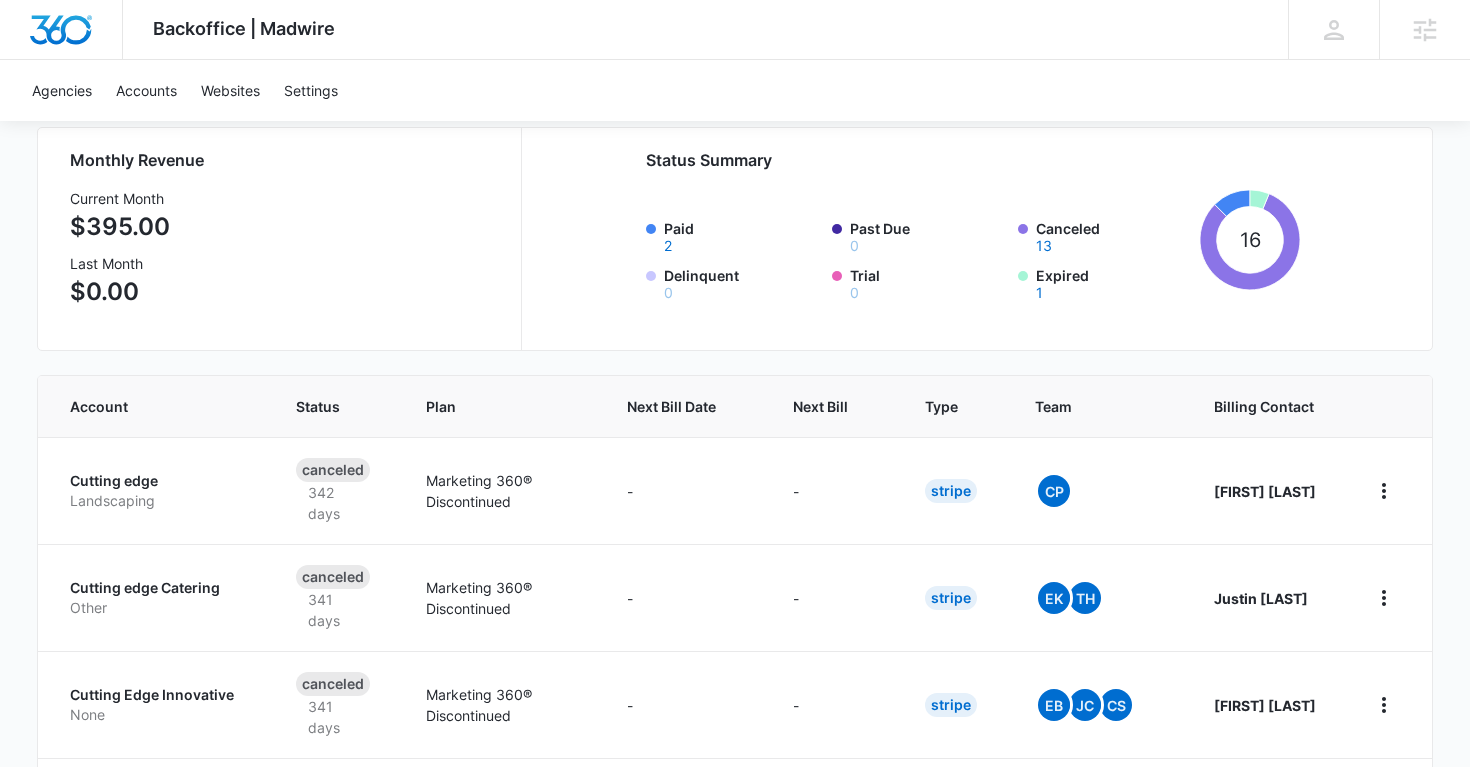 scroll, scrollTop: 0, scrollLeft: 0, axis: both 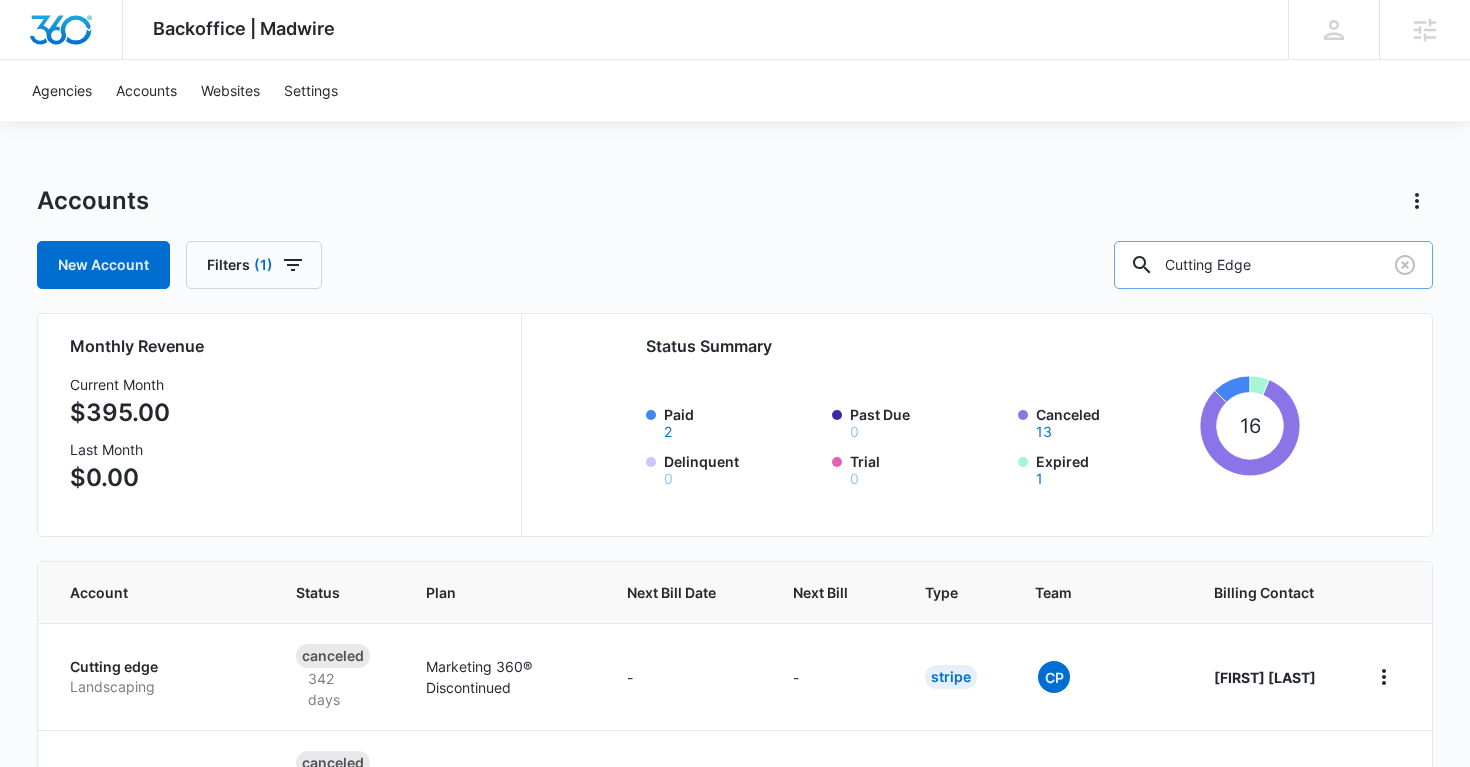 click on "Cutting Edge" at bounding box center (1273, 265) 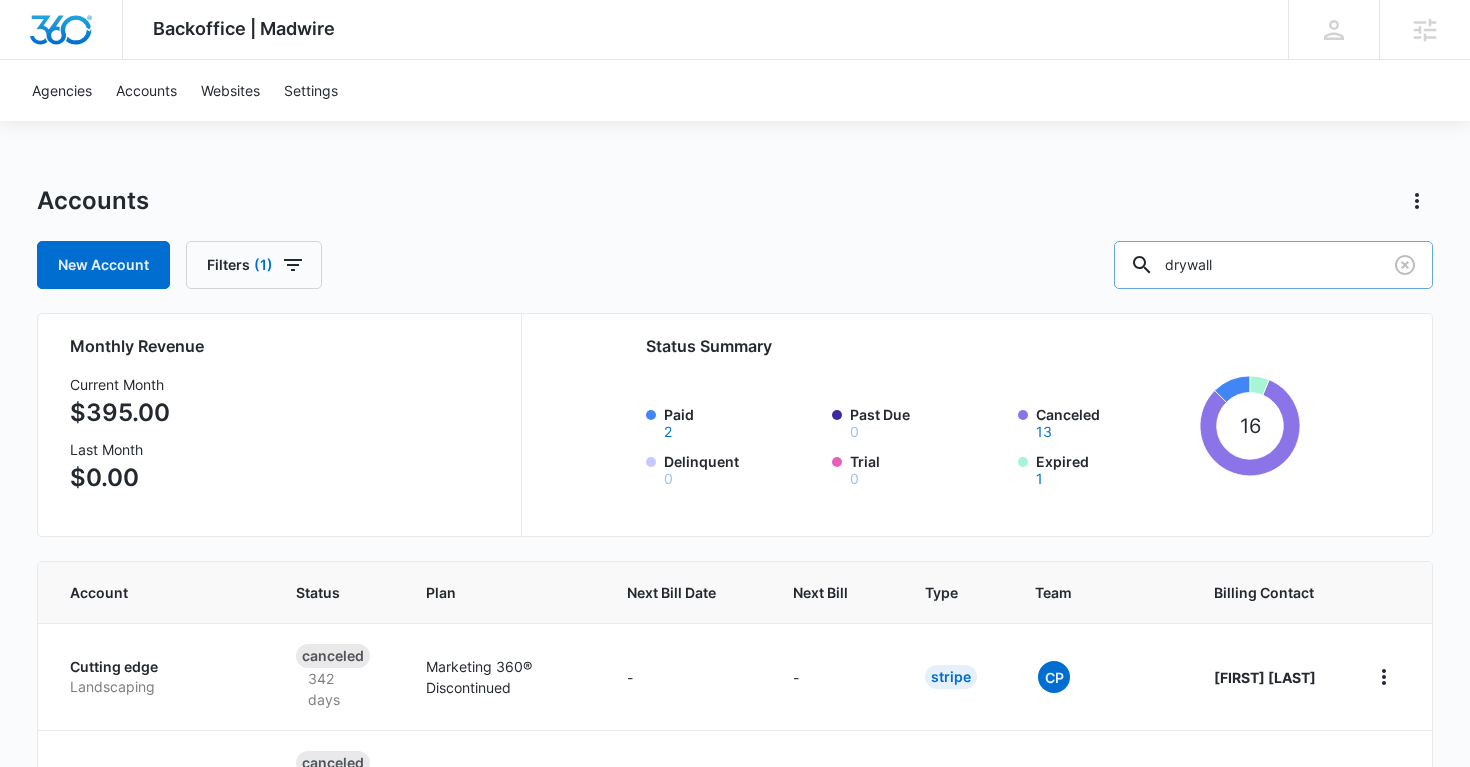 type on "drywall" 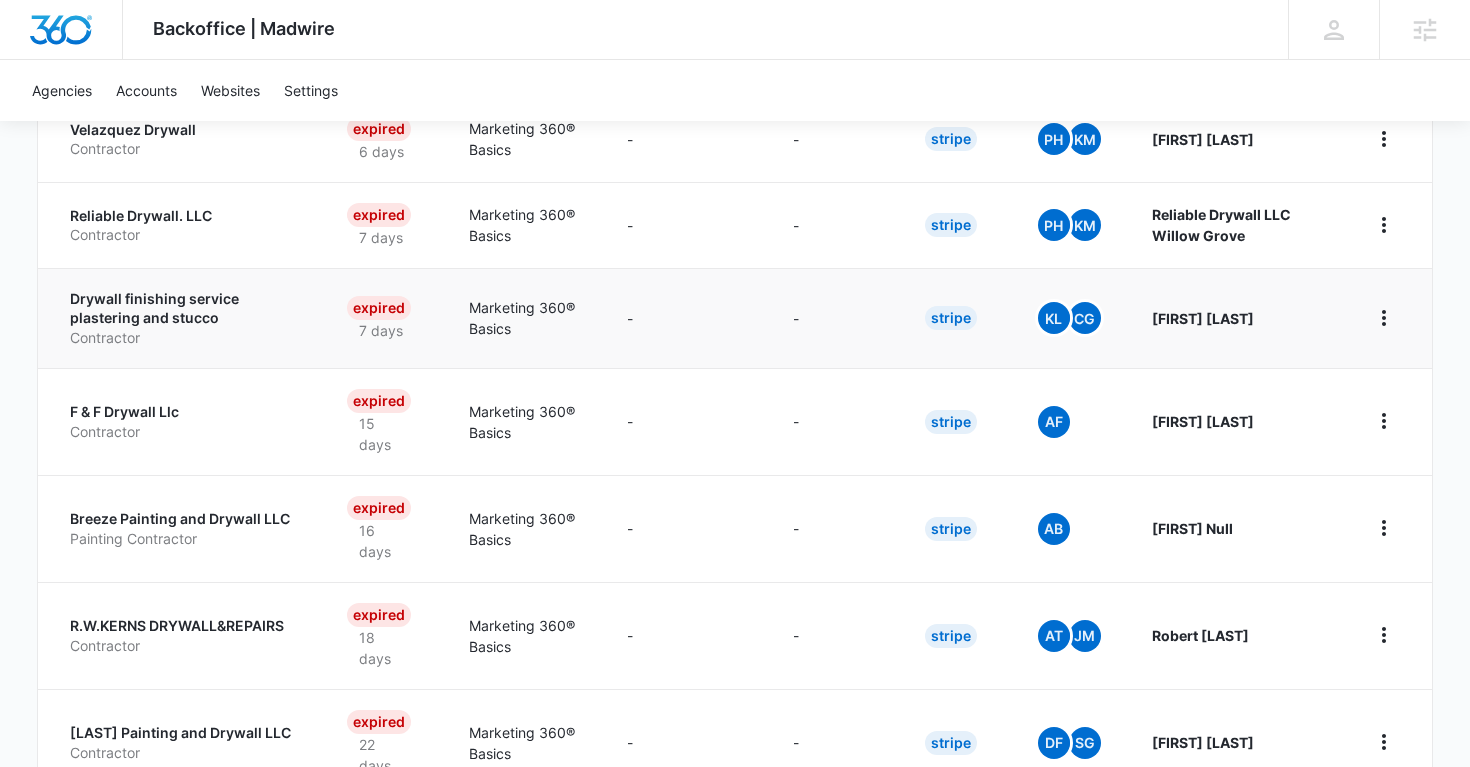 scroll, scrollTop: 875, scrollLeft: 0, axis: vertical 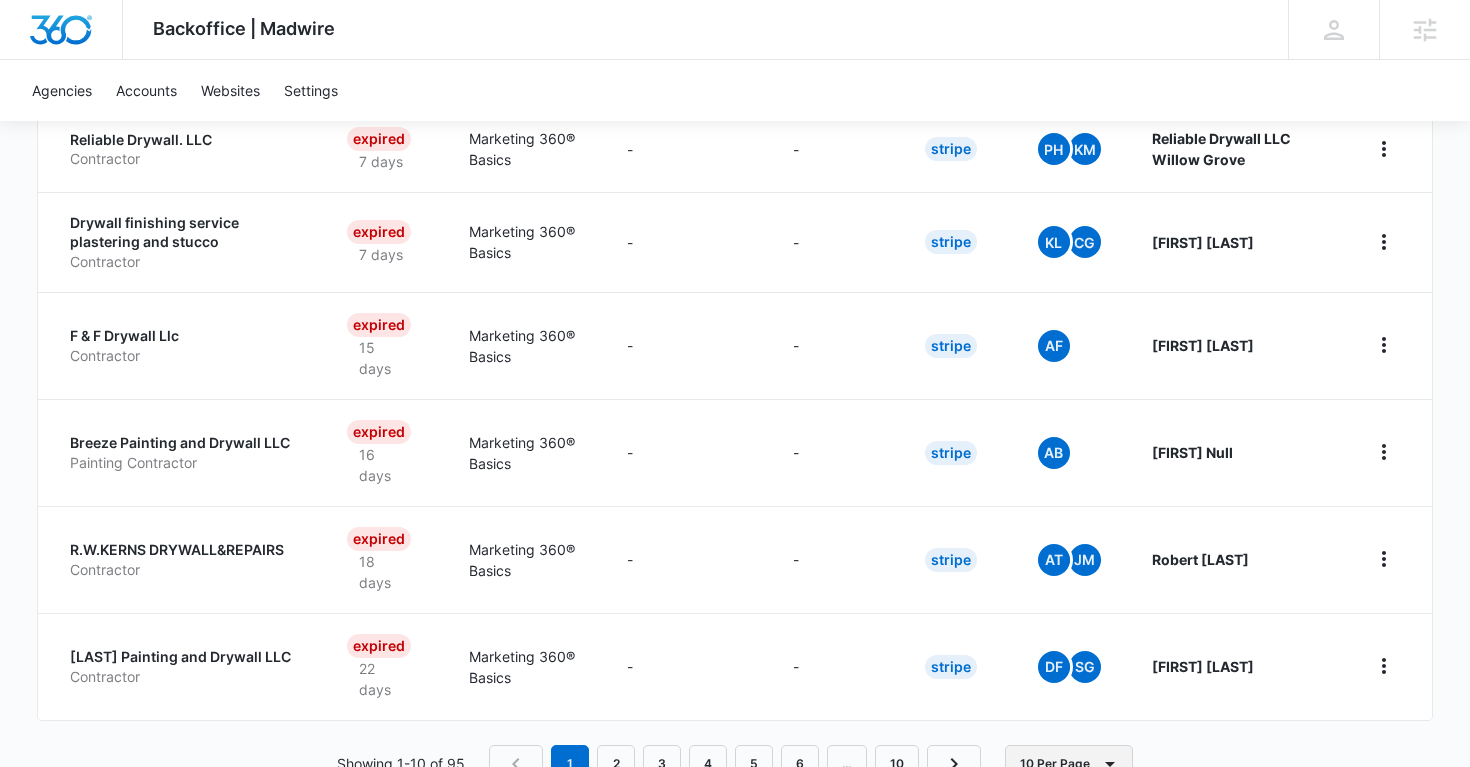 click 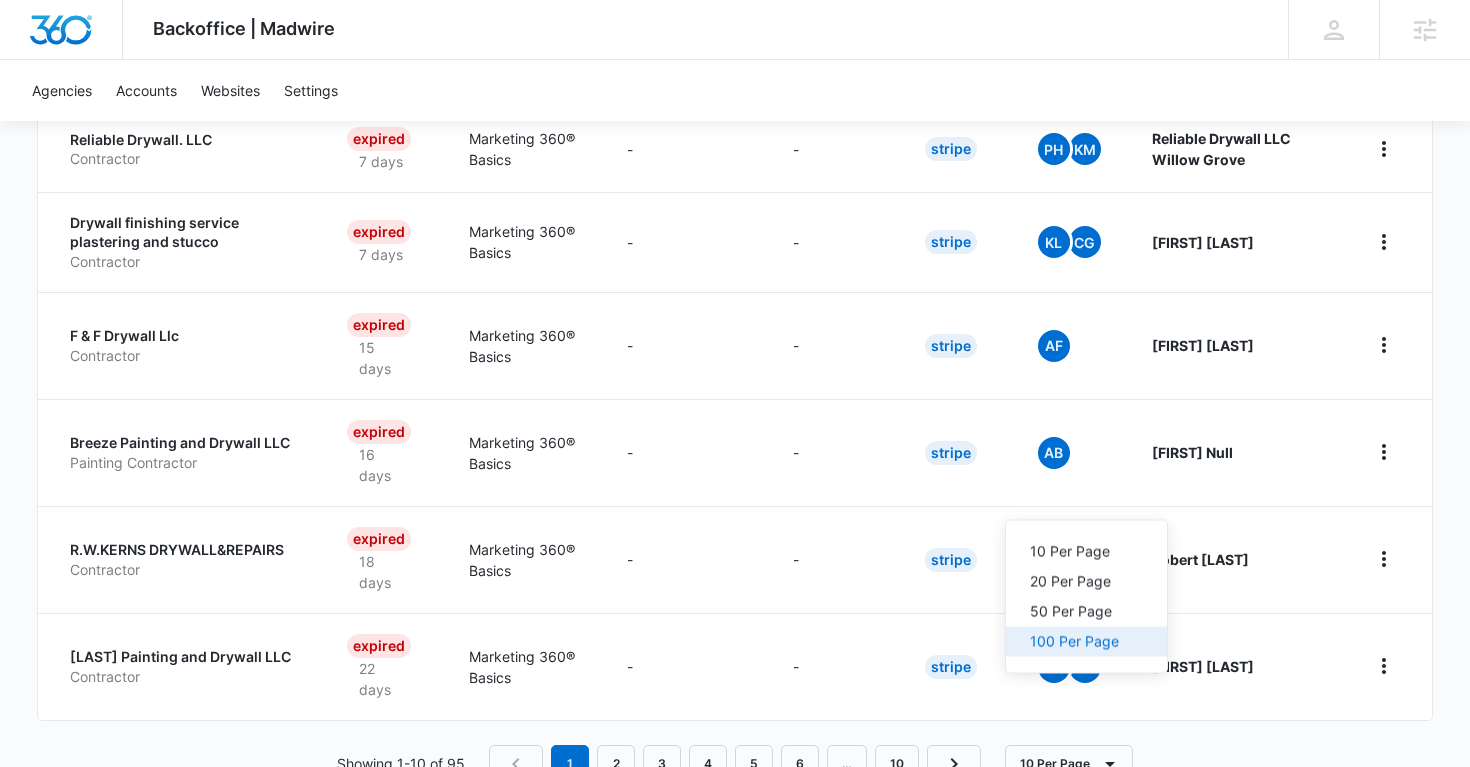 click on "100   Per Page" at bounding box center (1074, 642) 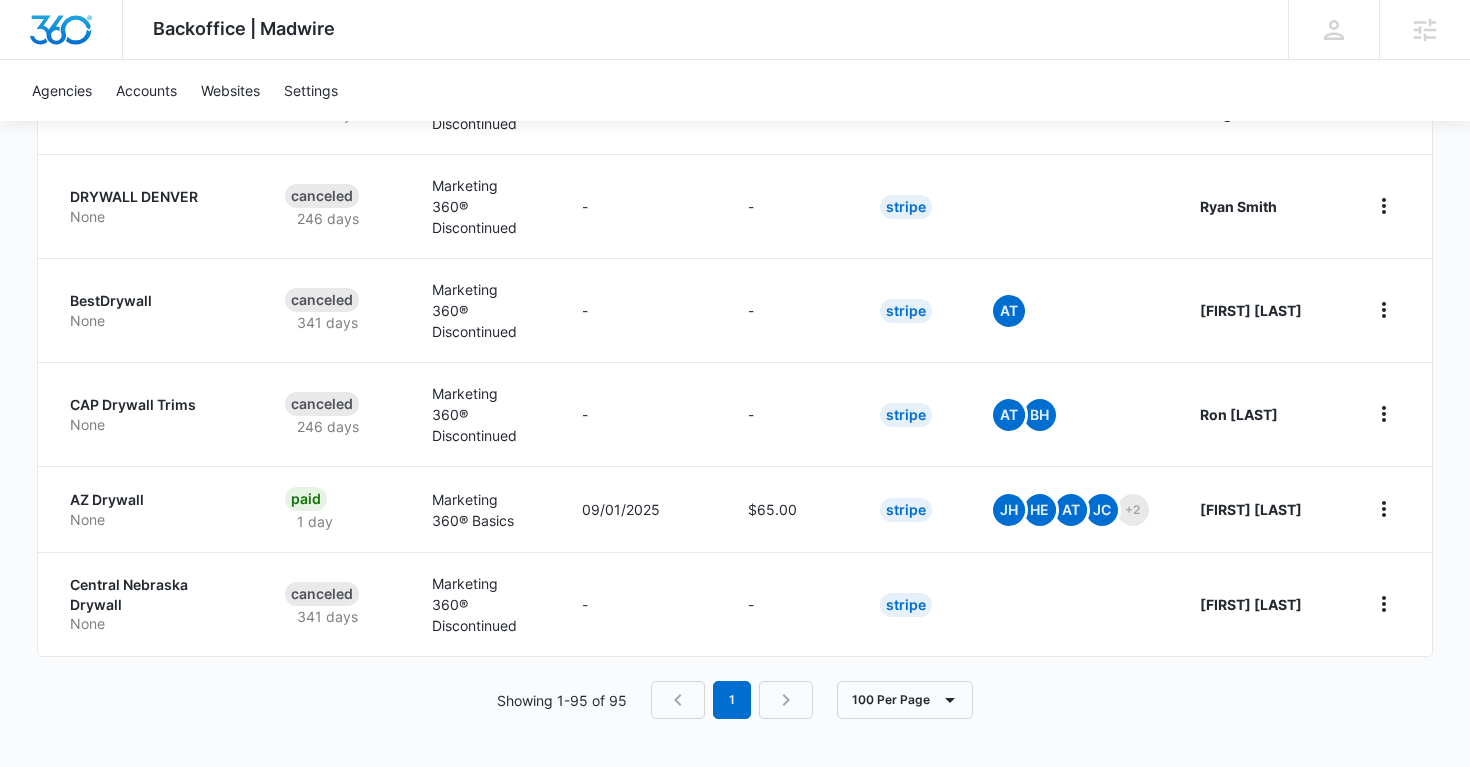 scroll, scrollTop: 9873, scrollLeft: 0, axis: vertical 